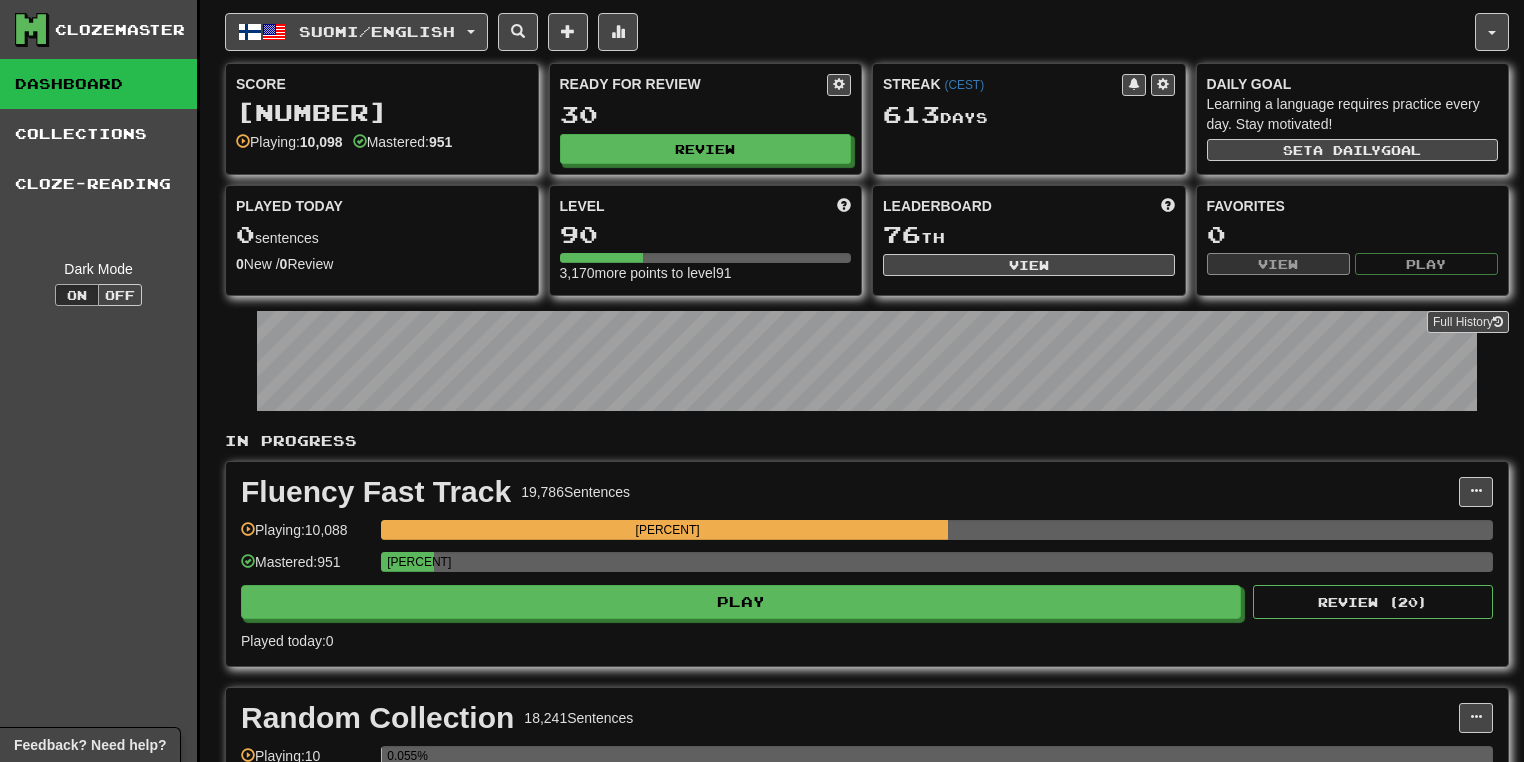 scroll, scrollTop: 0, scrollLeft: 0, axis: both 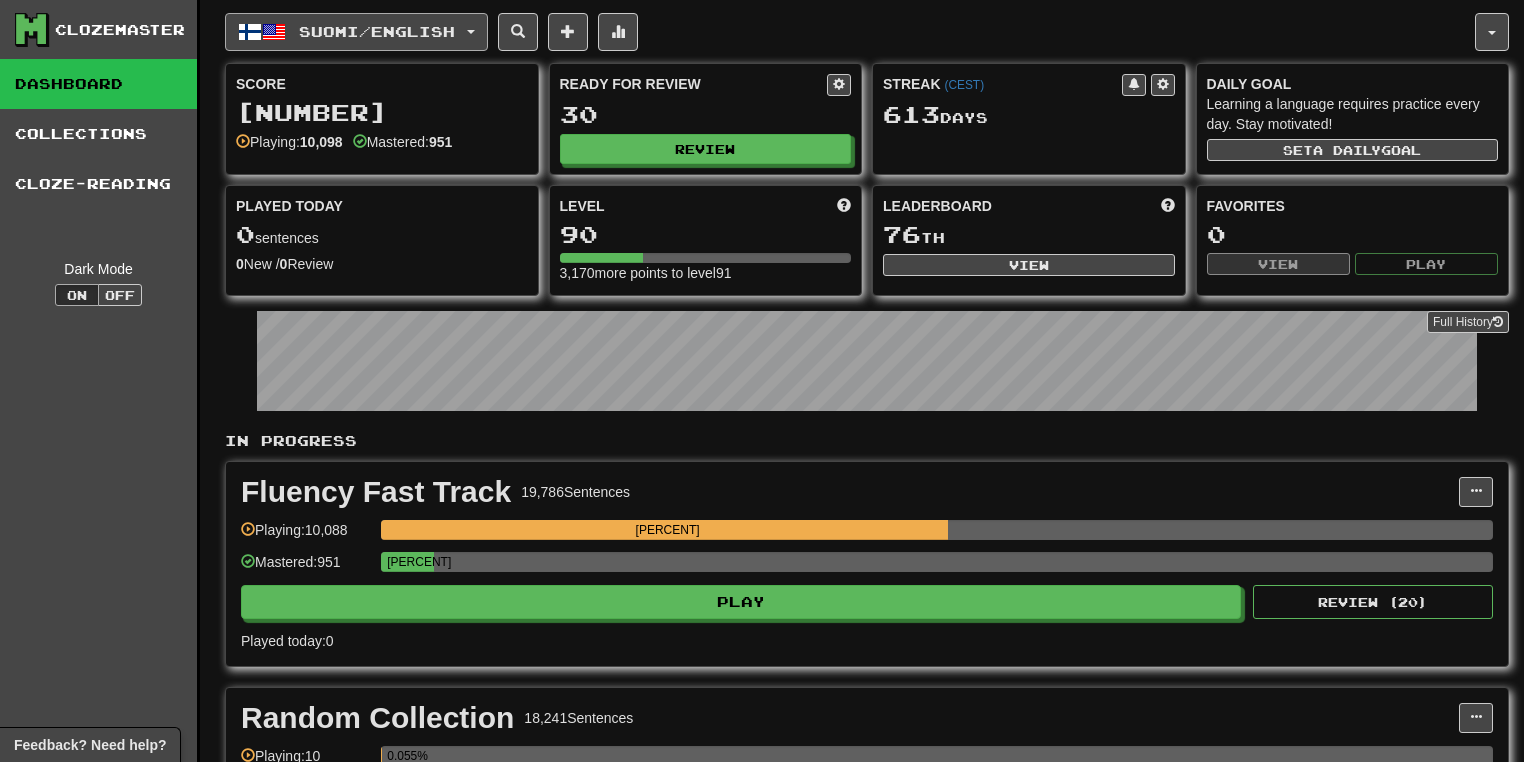 click at bounding box center (471, 32) 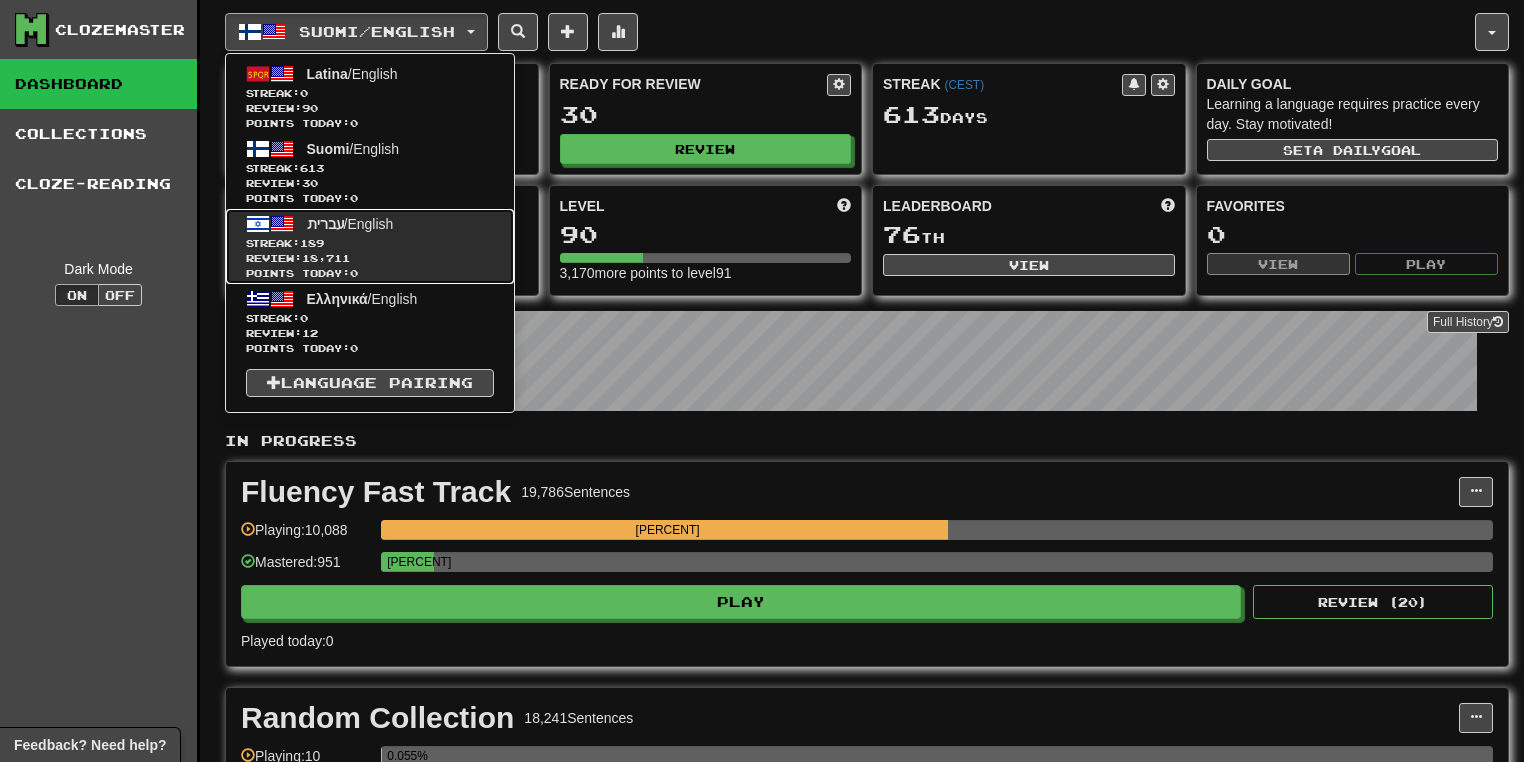 click on "Streak:  189" at bounding box center [370, 243] 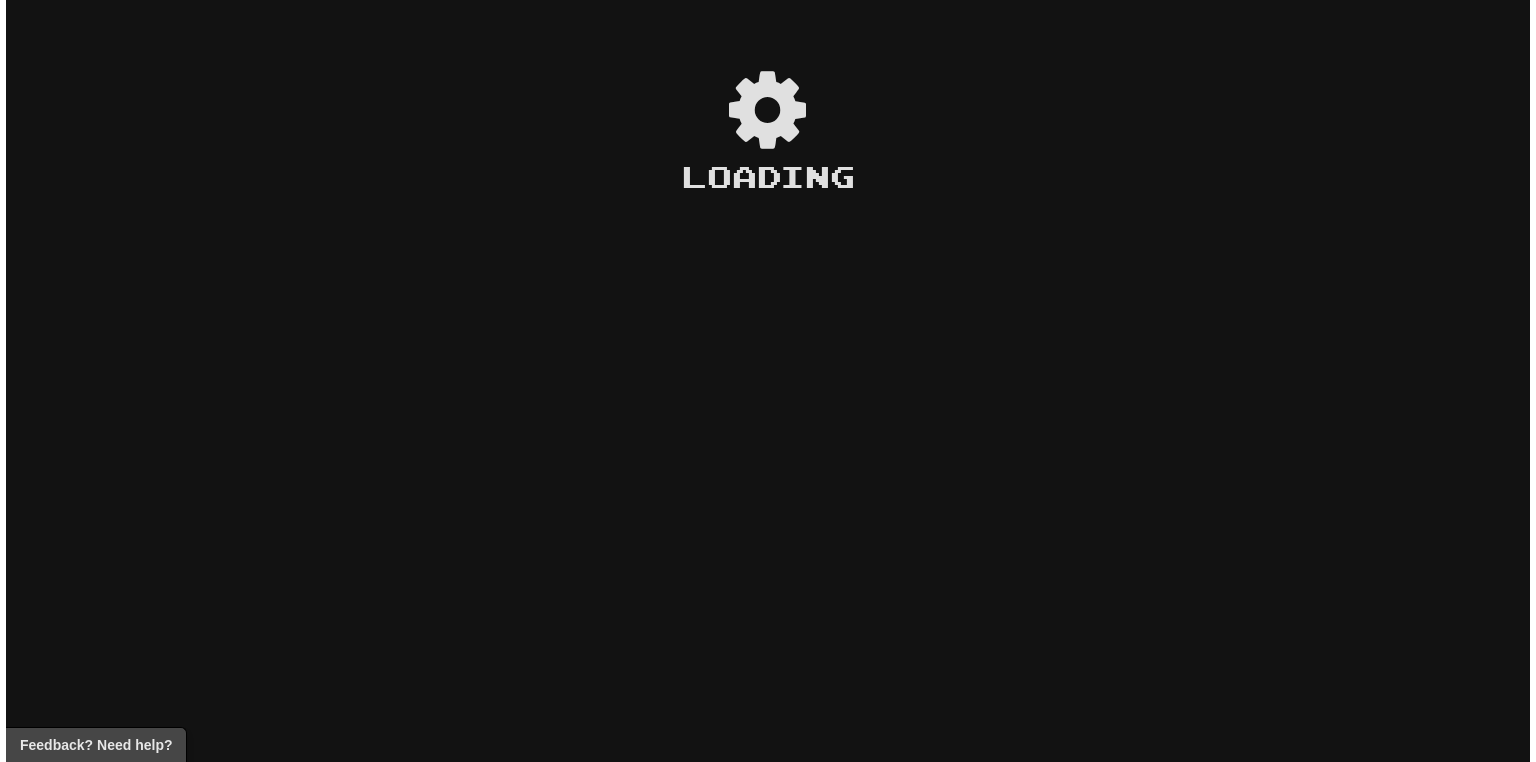 scroll, scrollTop: 0, scrollLeft: 0, axis: both 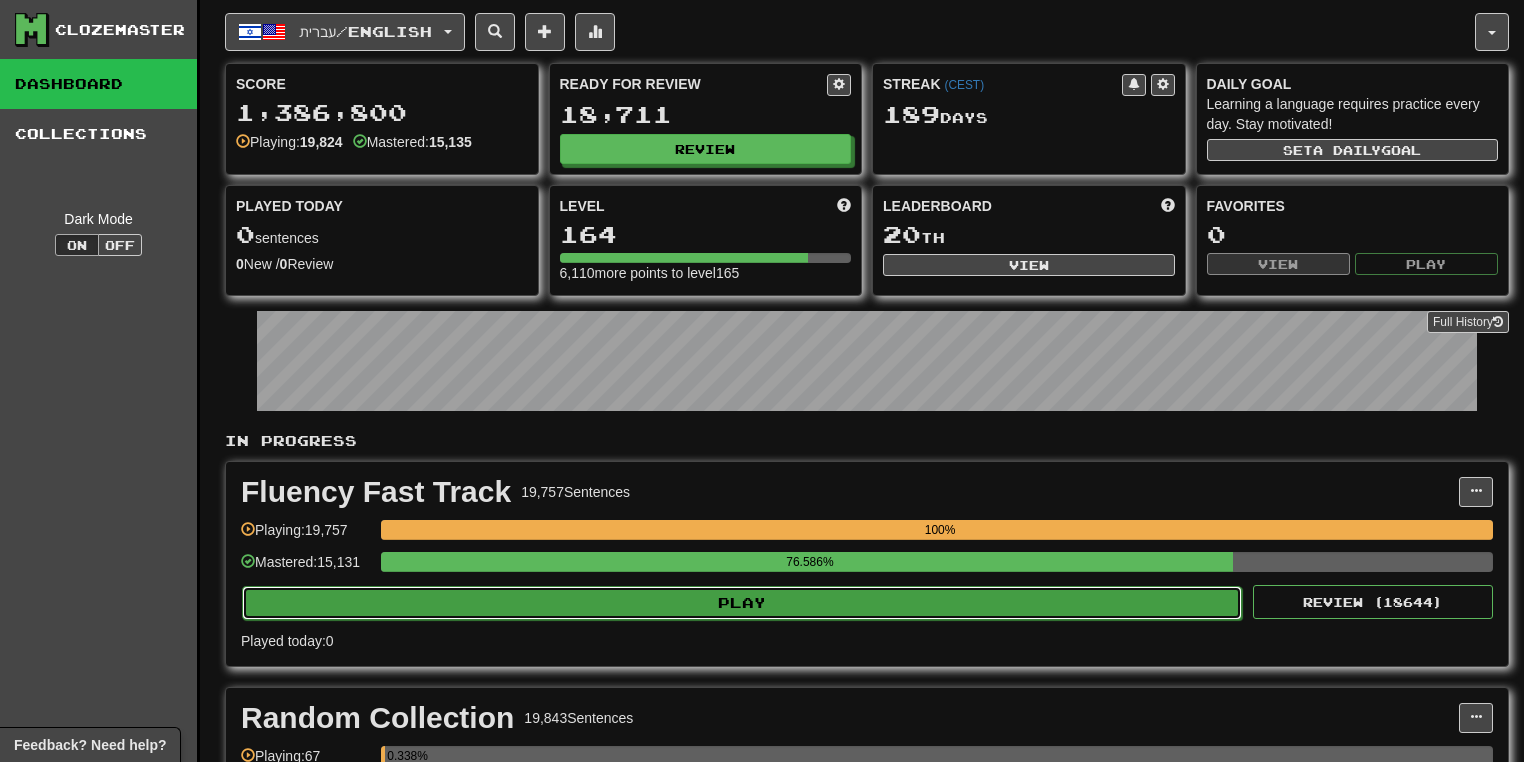 click on "Play" at bounding box center [742, 603] 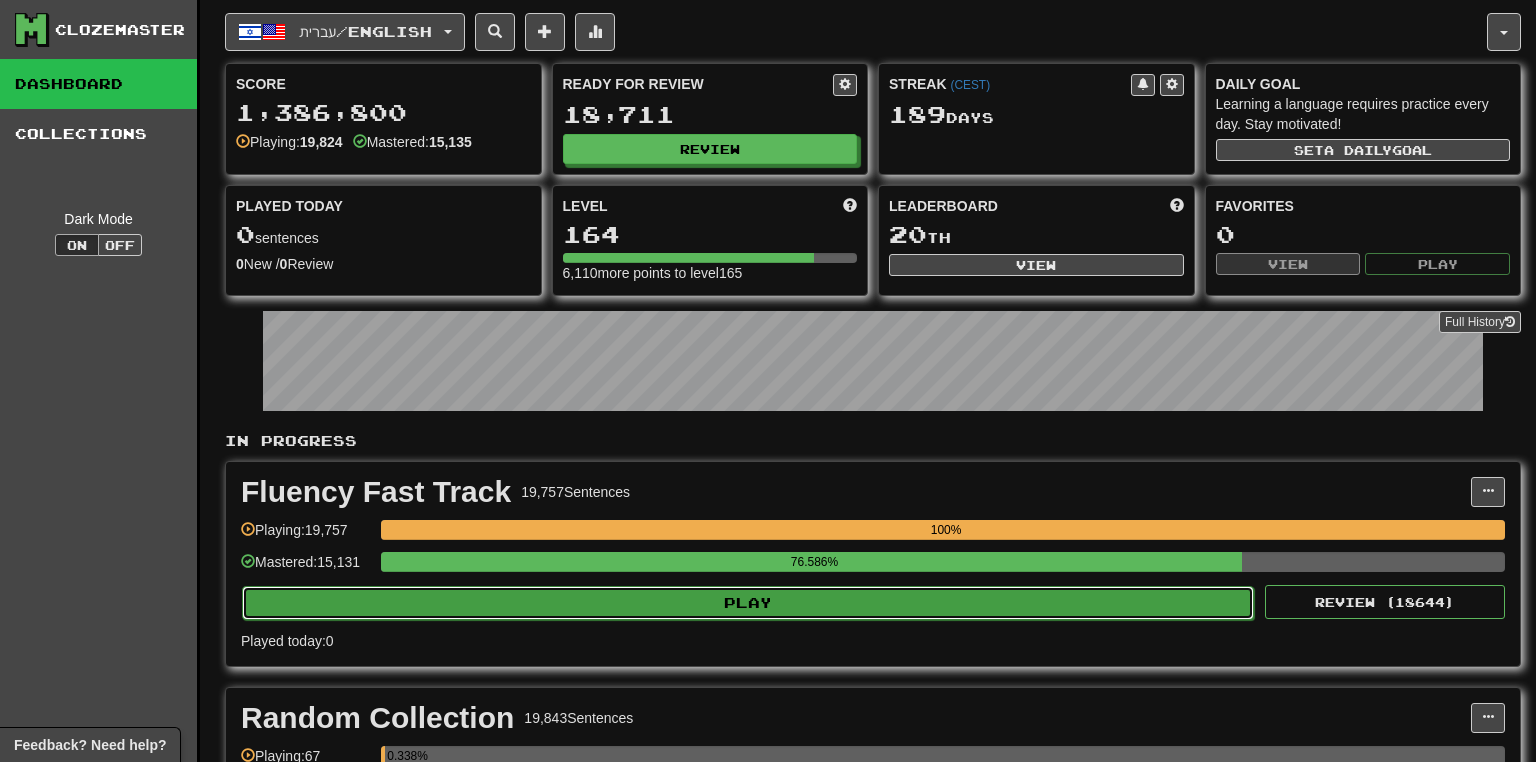 select on "**" 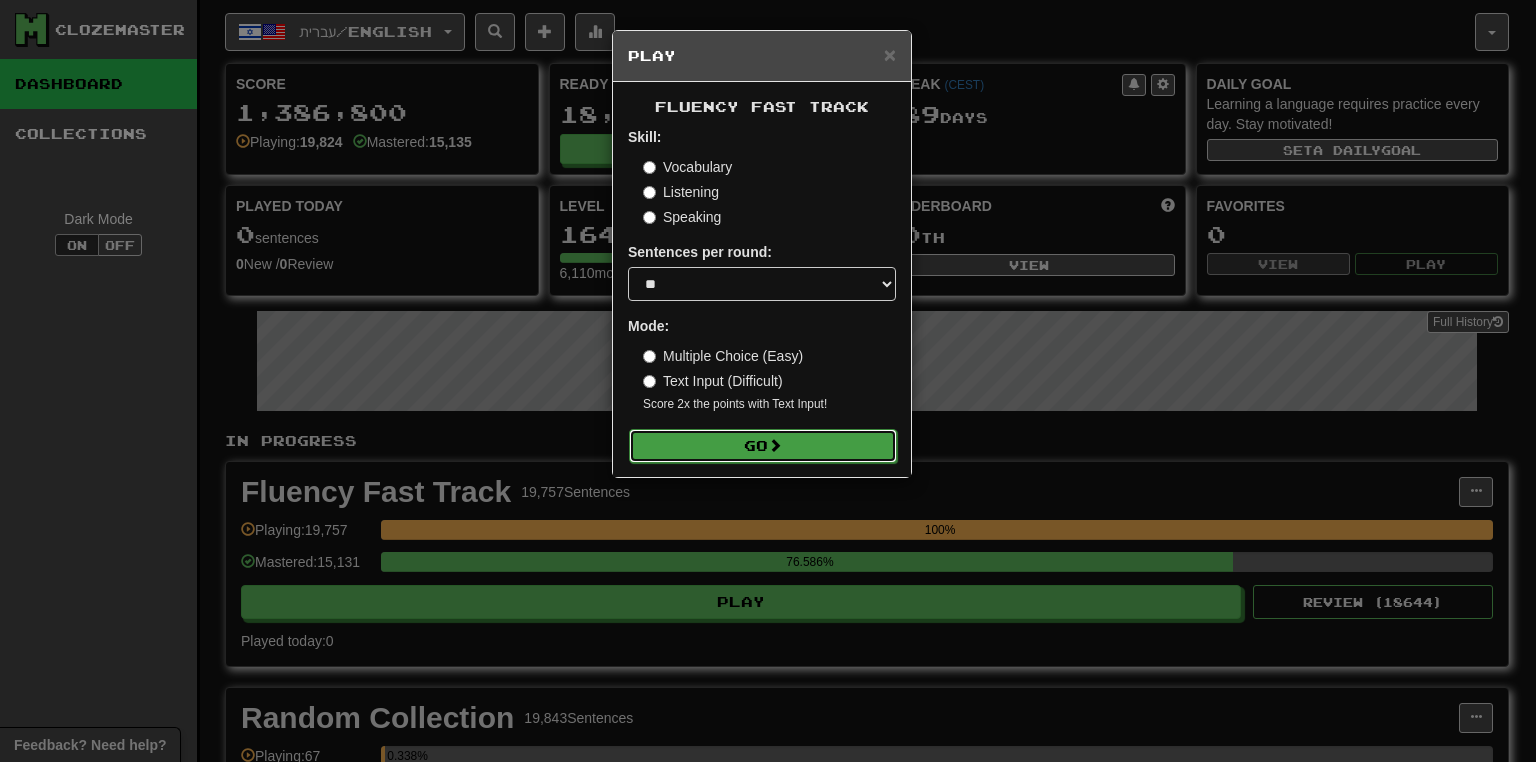 click on "Go" at bounding box center (763, 446) 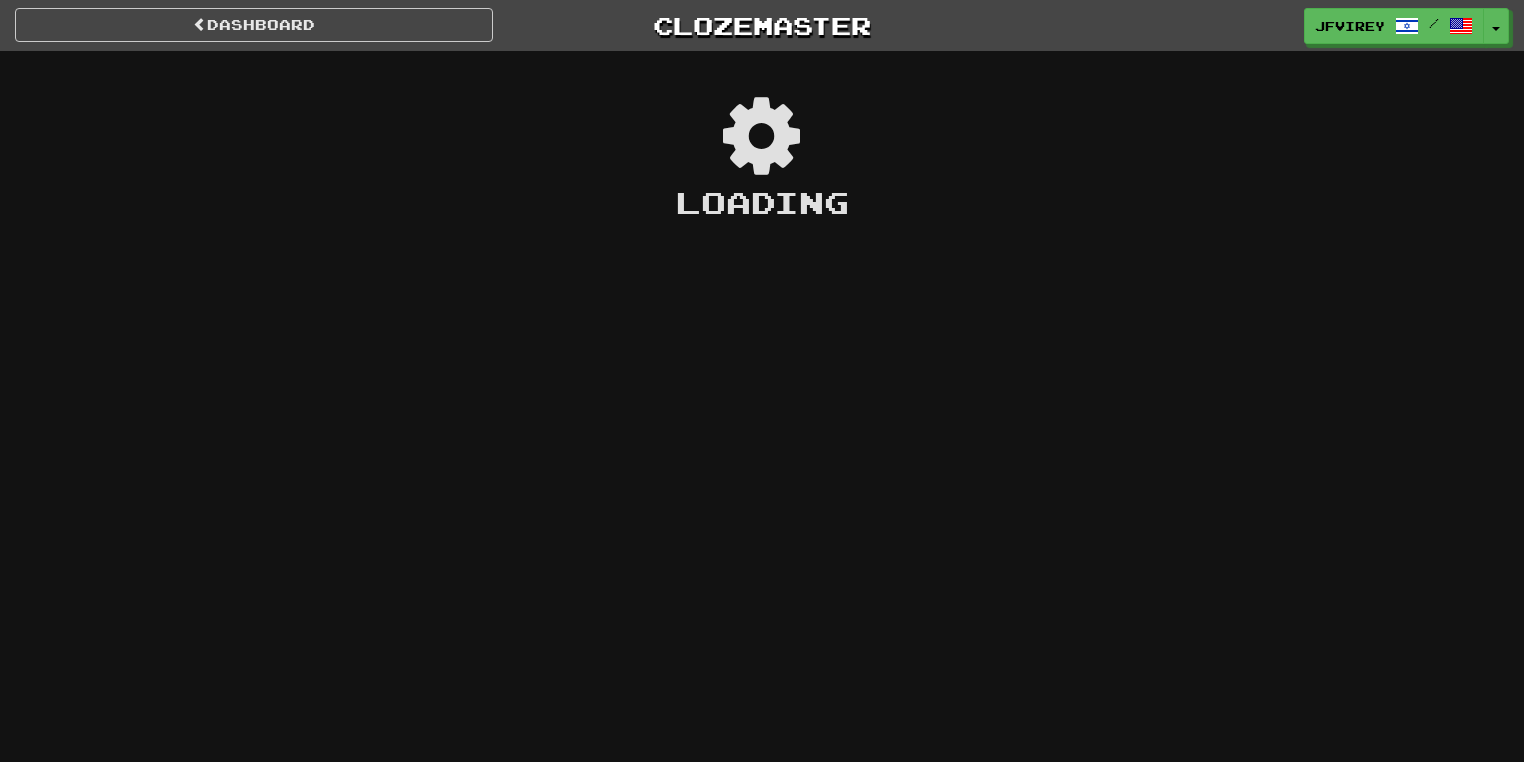 scroll, scrollTop: 0, scrollLeft: 0, axis: both 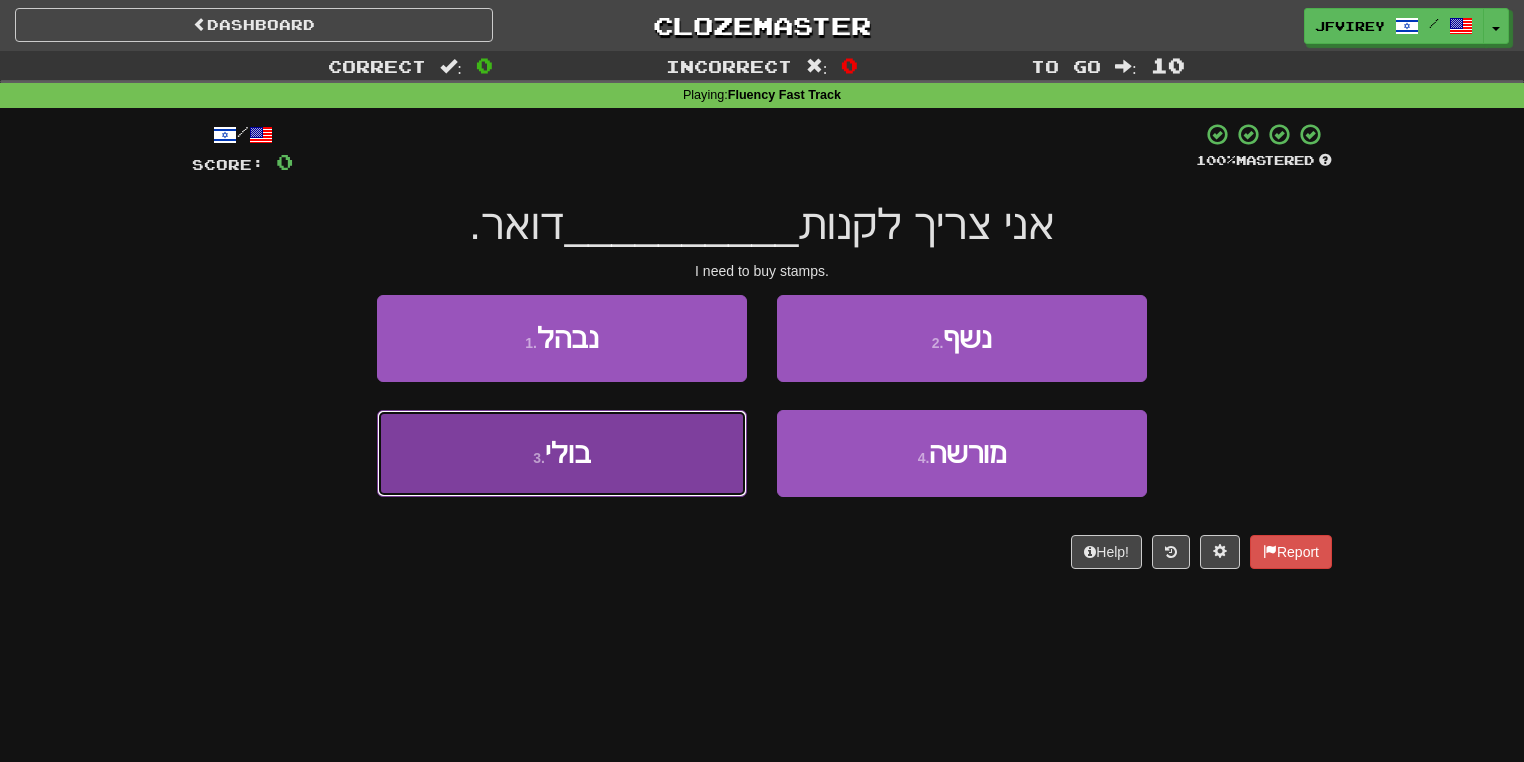 click on "3 .  בולי" at bounding box center [562, 453] 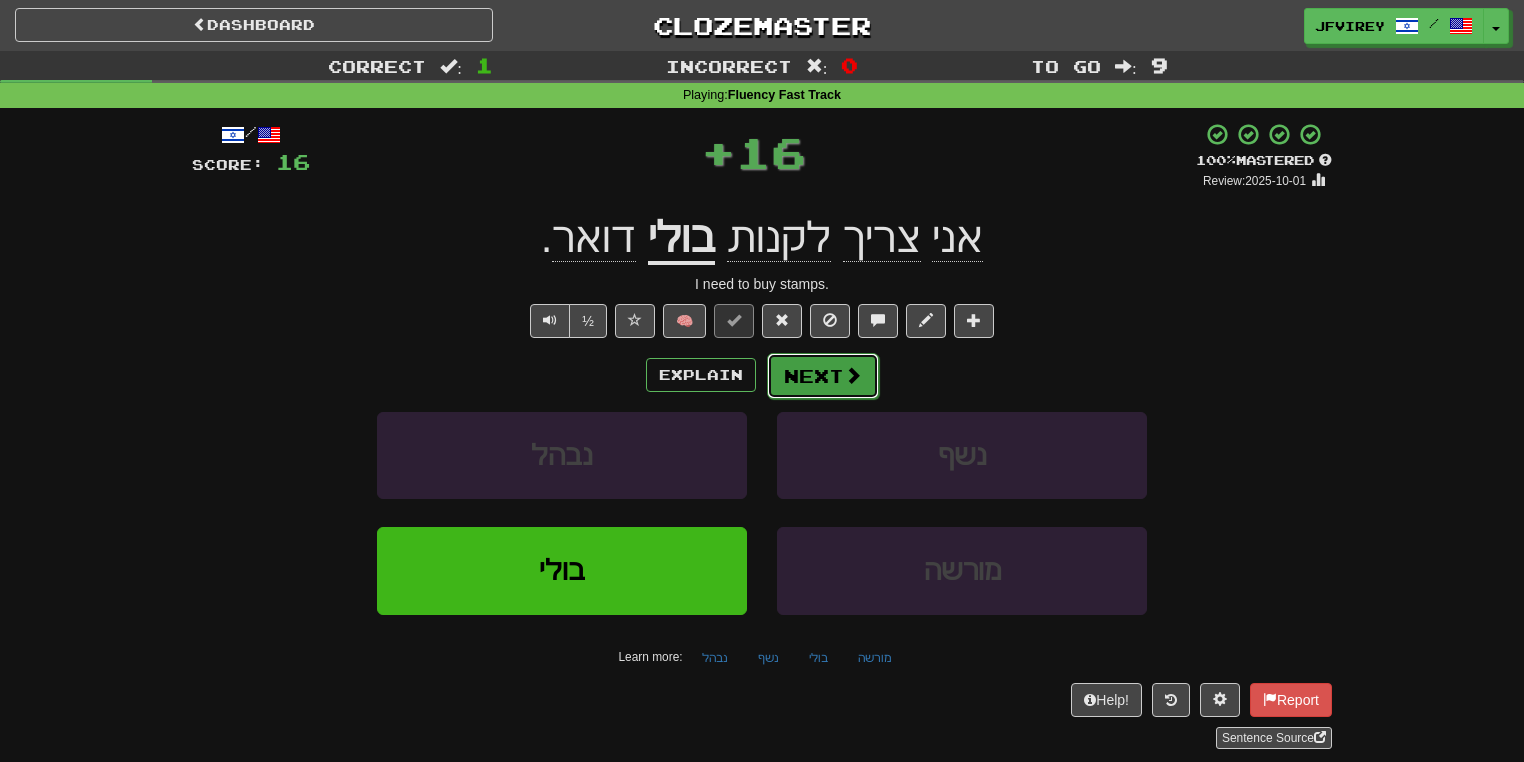 click on "Next" at bounding box center (823, 376) 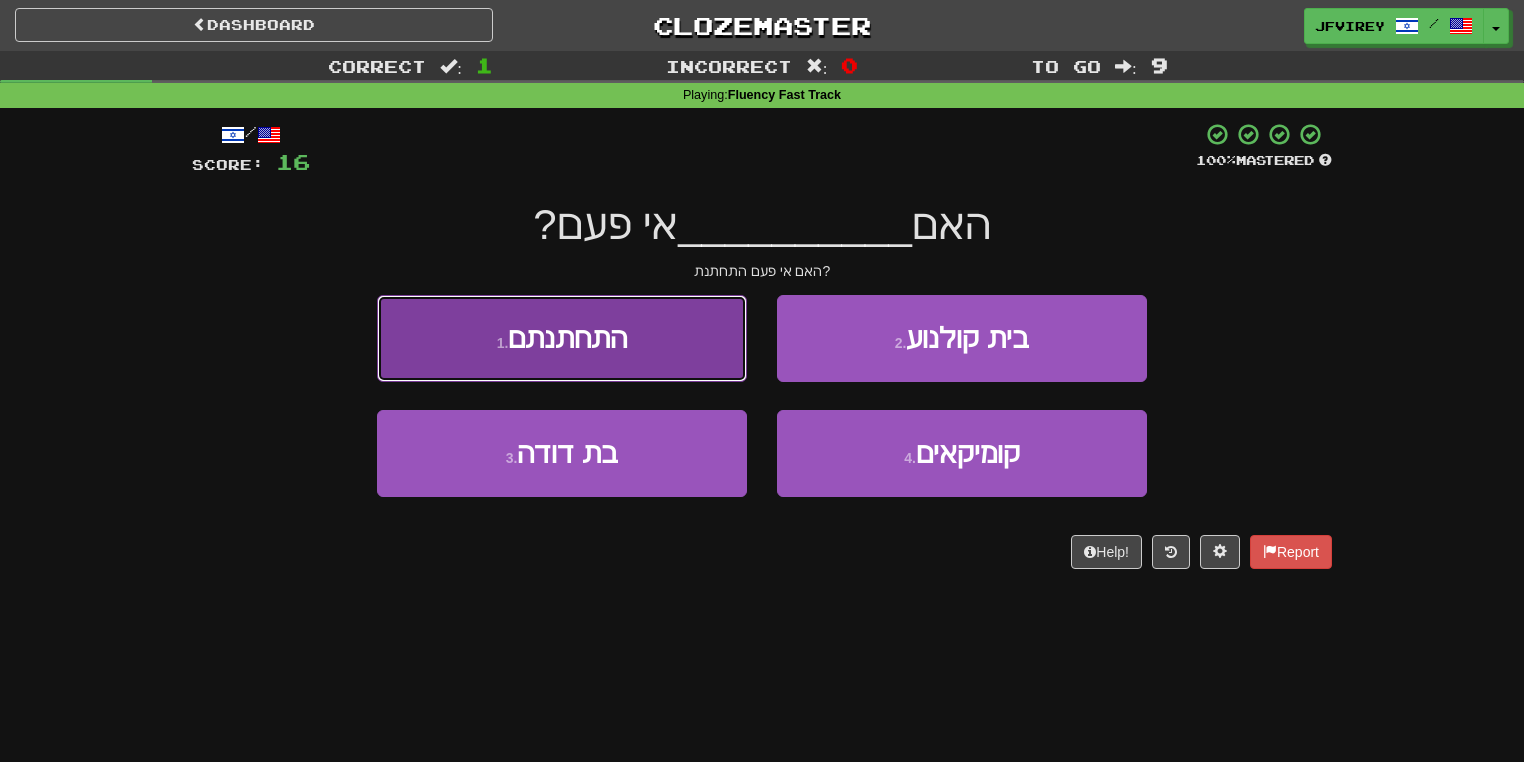 click on "1 .  התחתנתם" at bounding box center (562, 338) 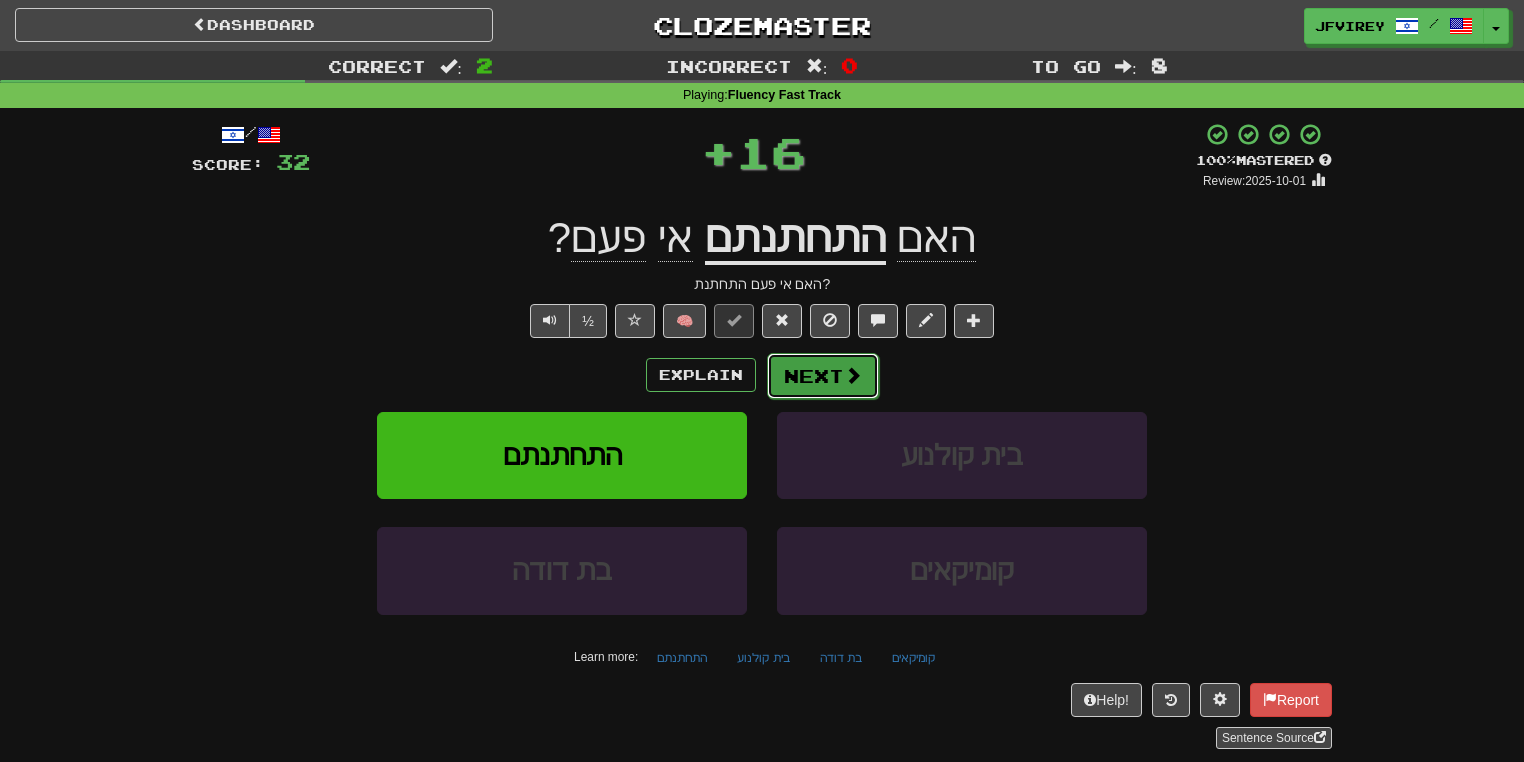 click on "Next" at bounding box center [823, 376] 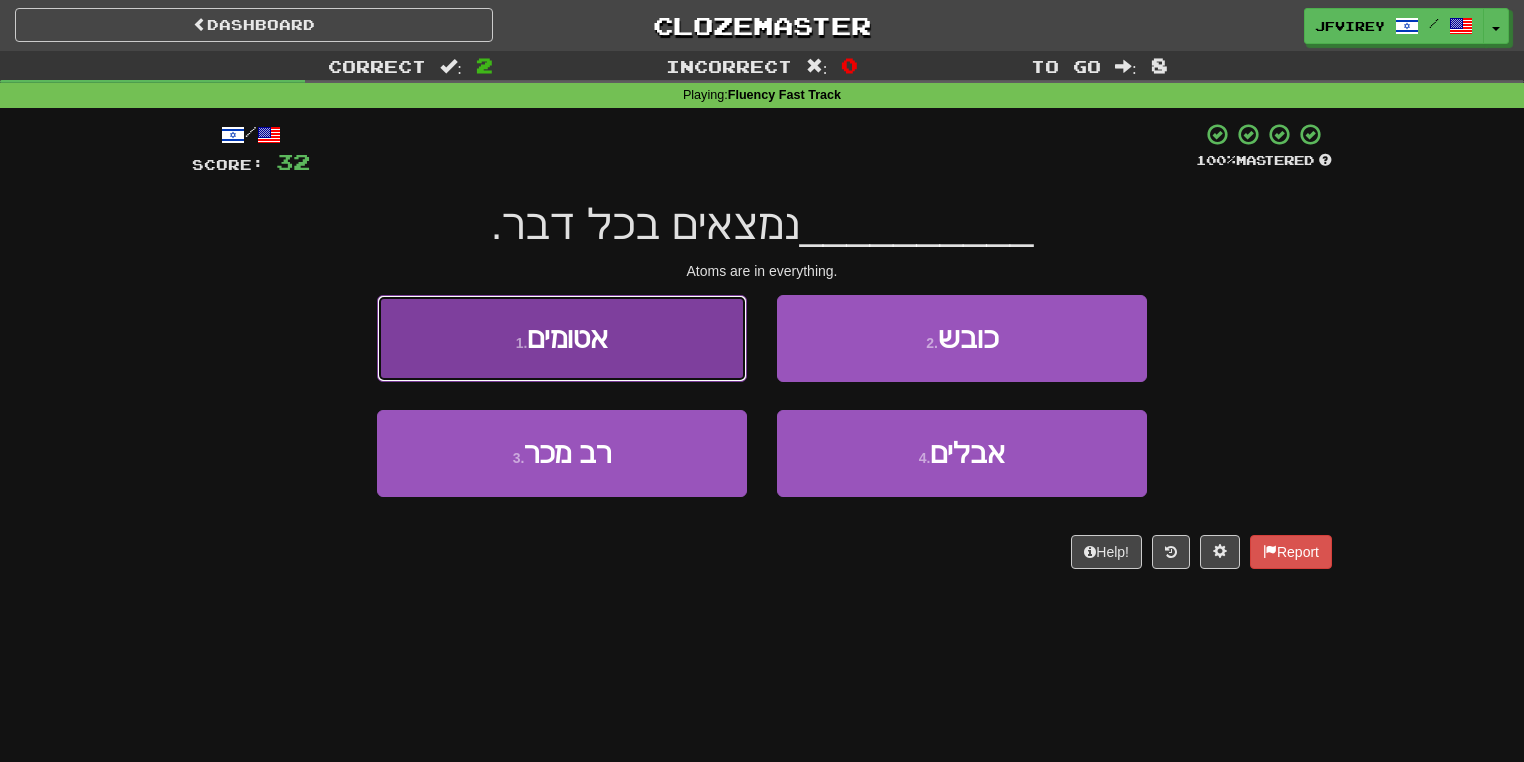 click on "1 .  אטומים" at bounding box center [562, 338] 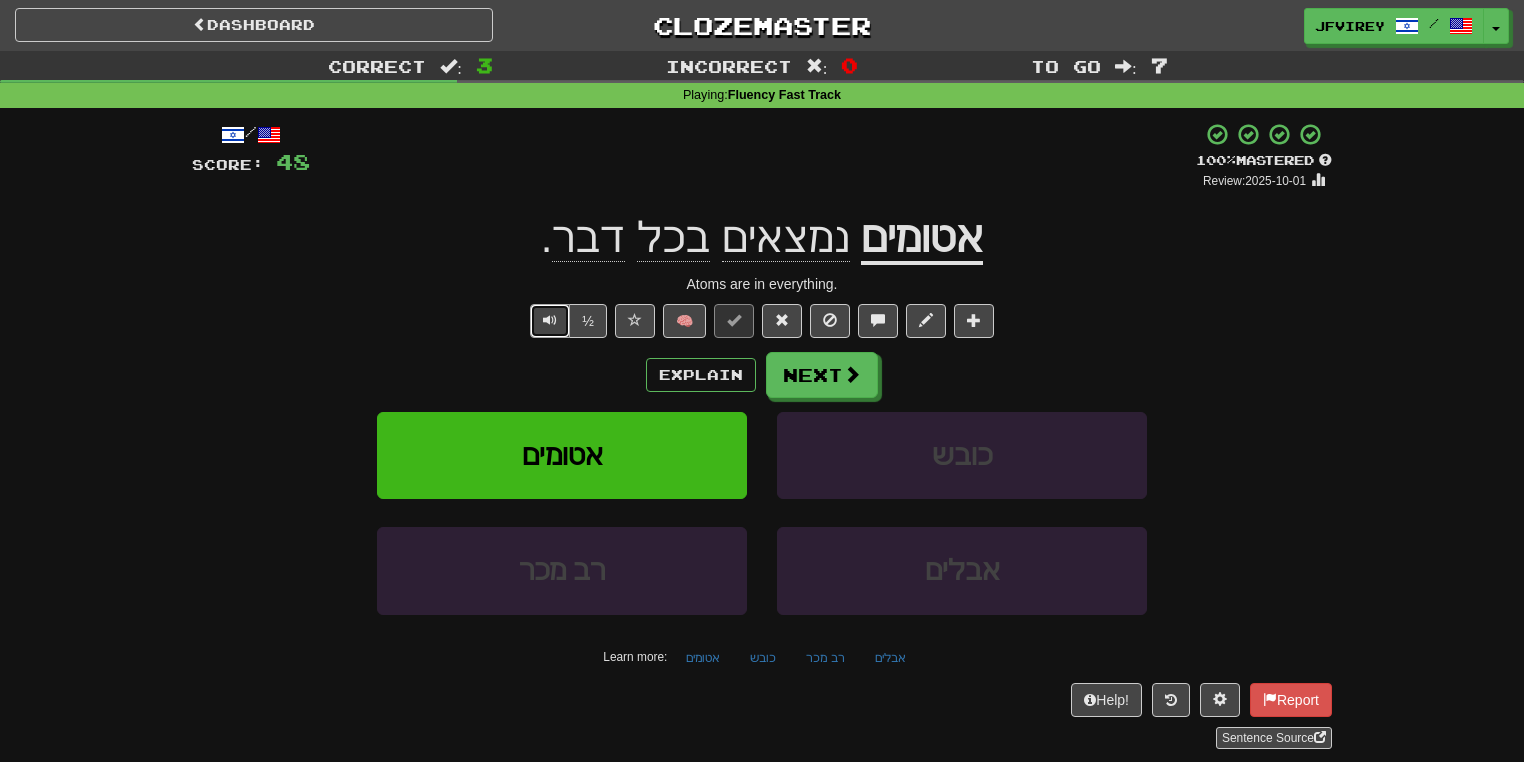 click at bounding box center (550, 320) 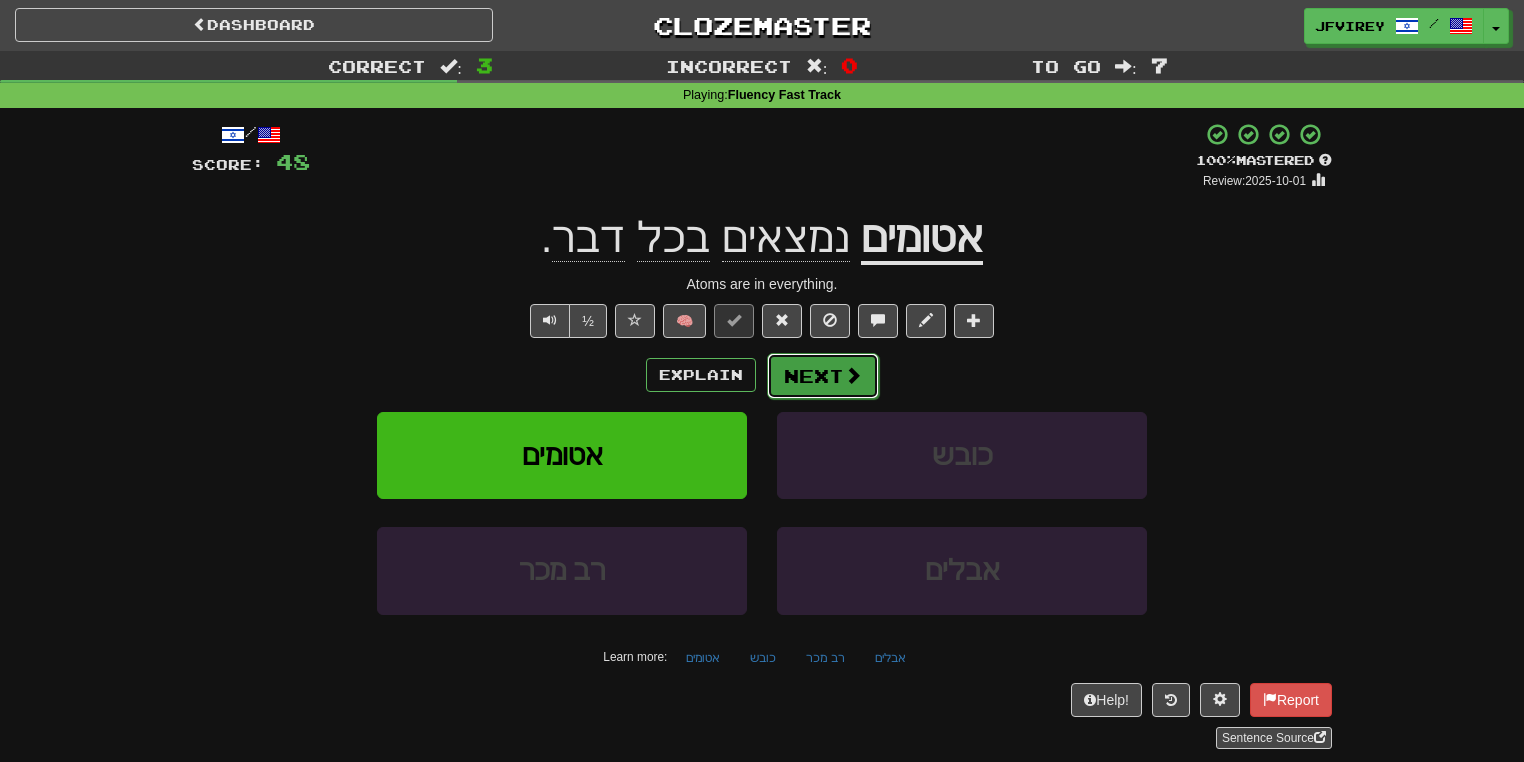 click on "Next" at bounding box center [823, 376] 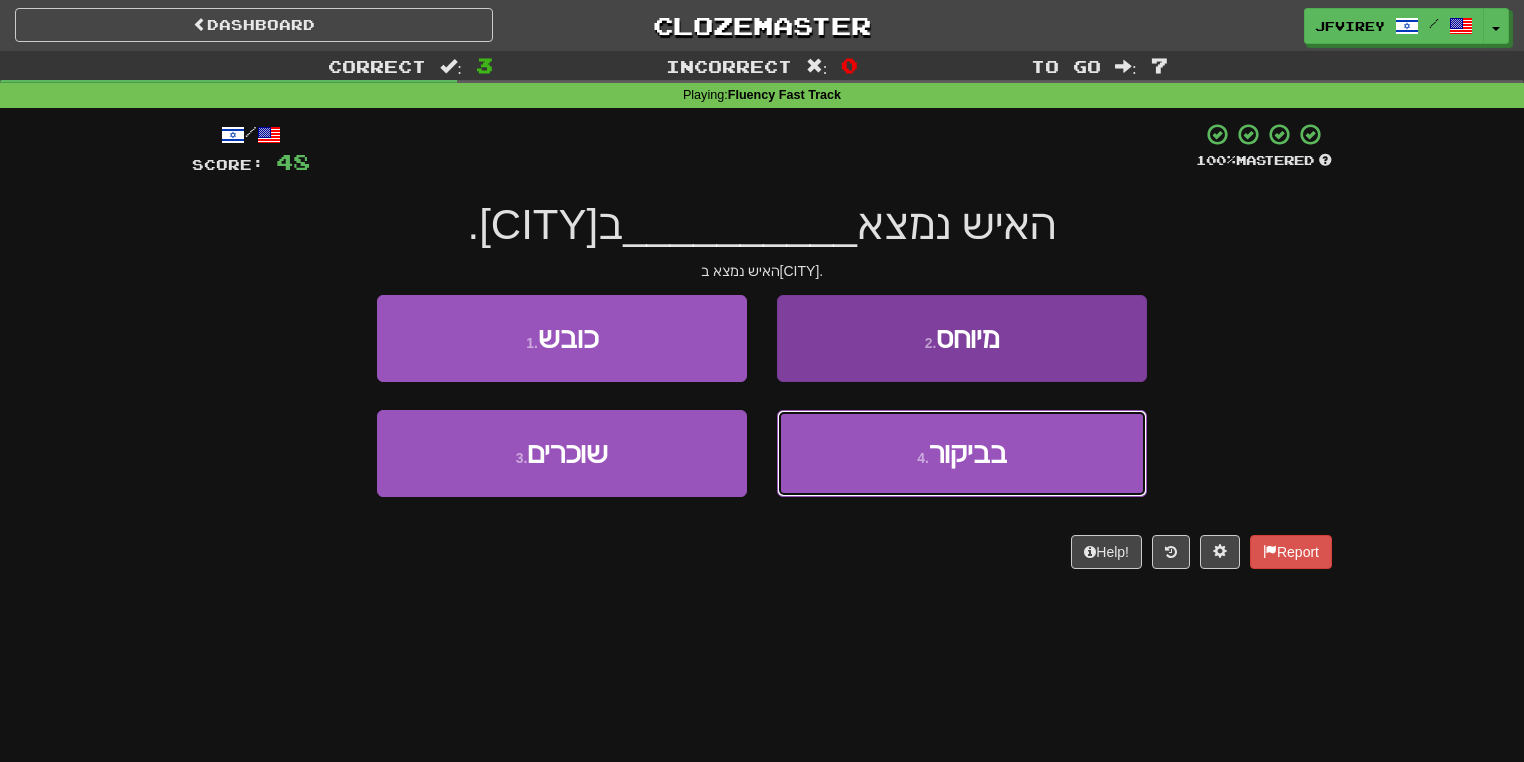 click on "4 .  בביקור" at bounding box center (962, 453) 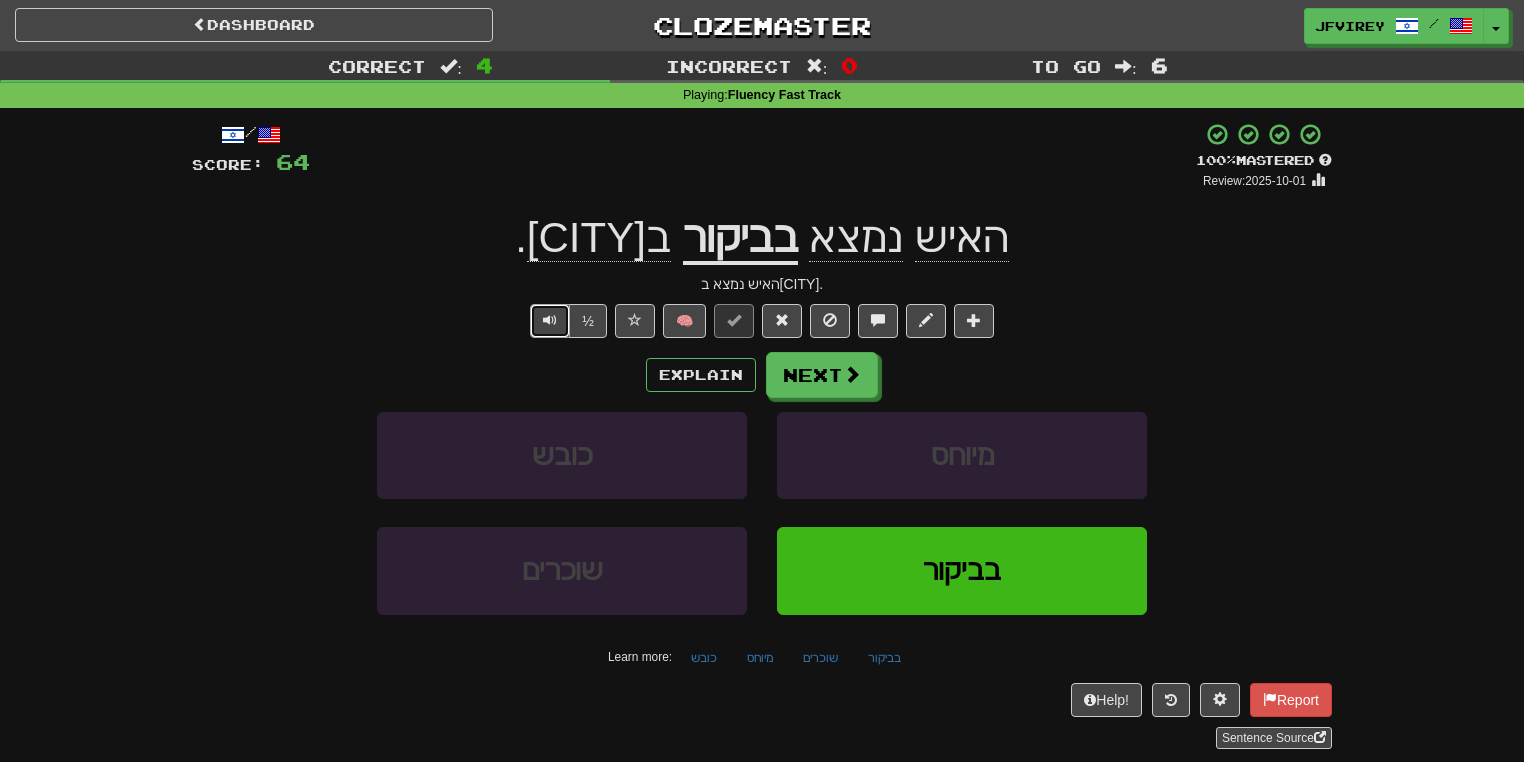 click at bounding box center [550, 321] 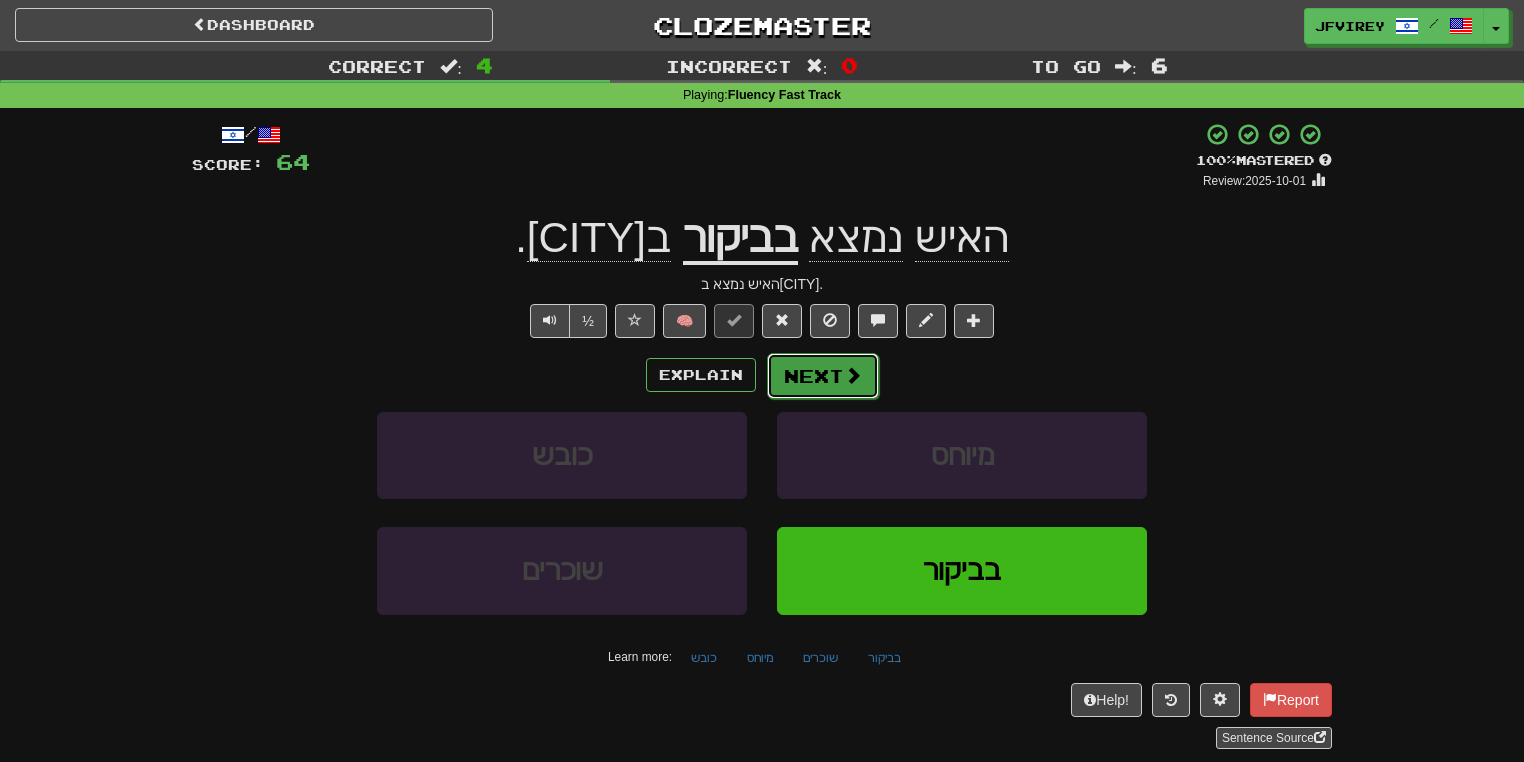 click on "Next" at bounding box center [823, 376] 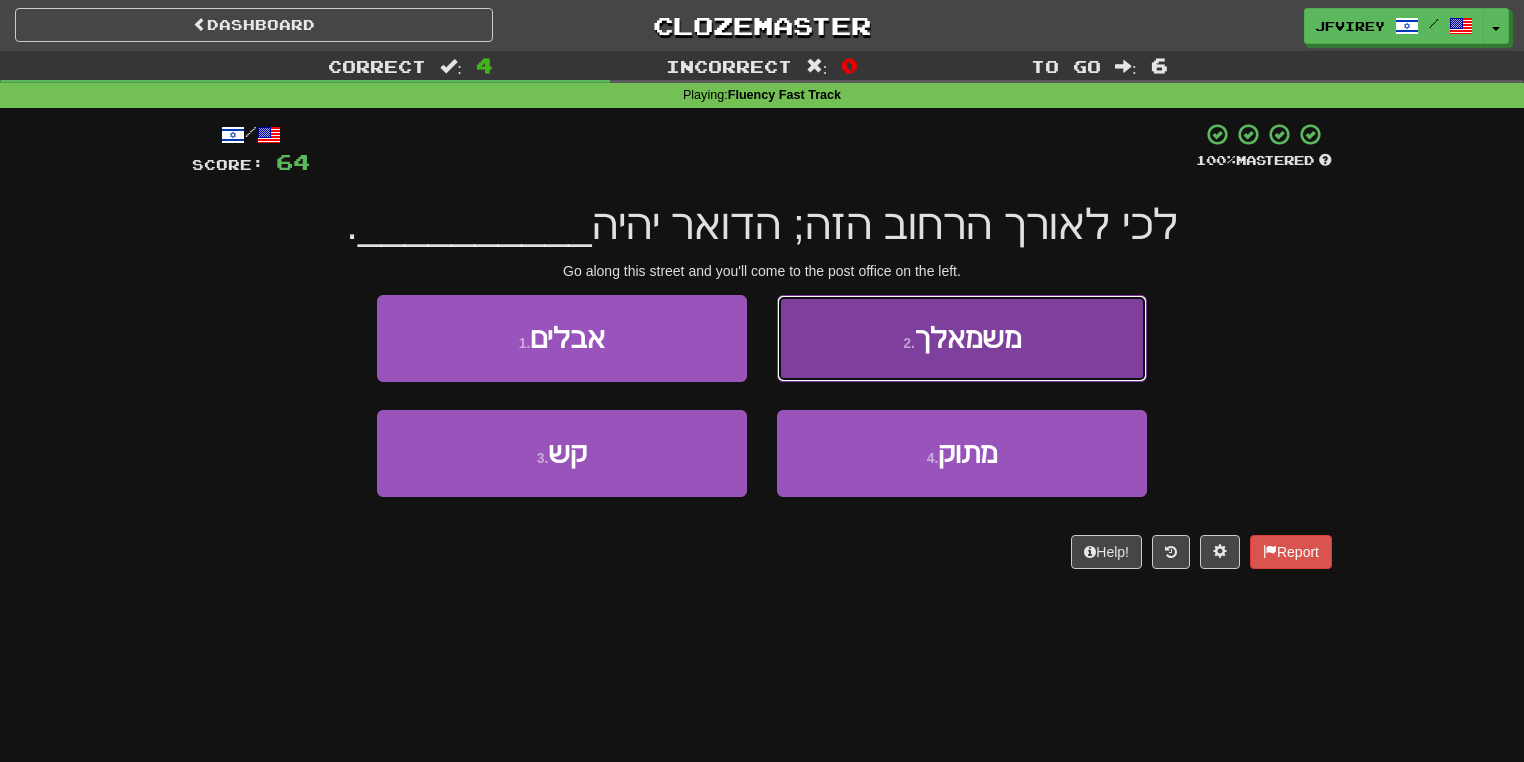 click on "2 .  משמאלך" at bounding box center (962, 338) 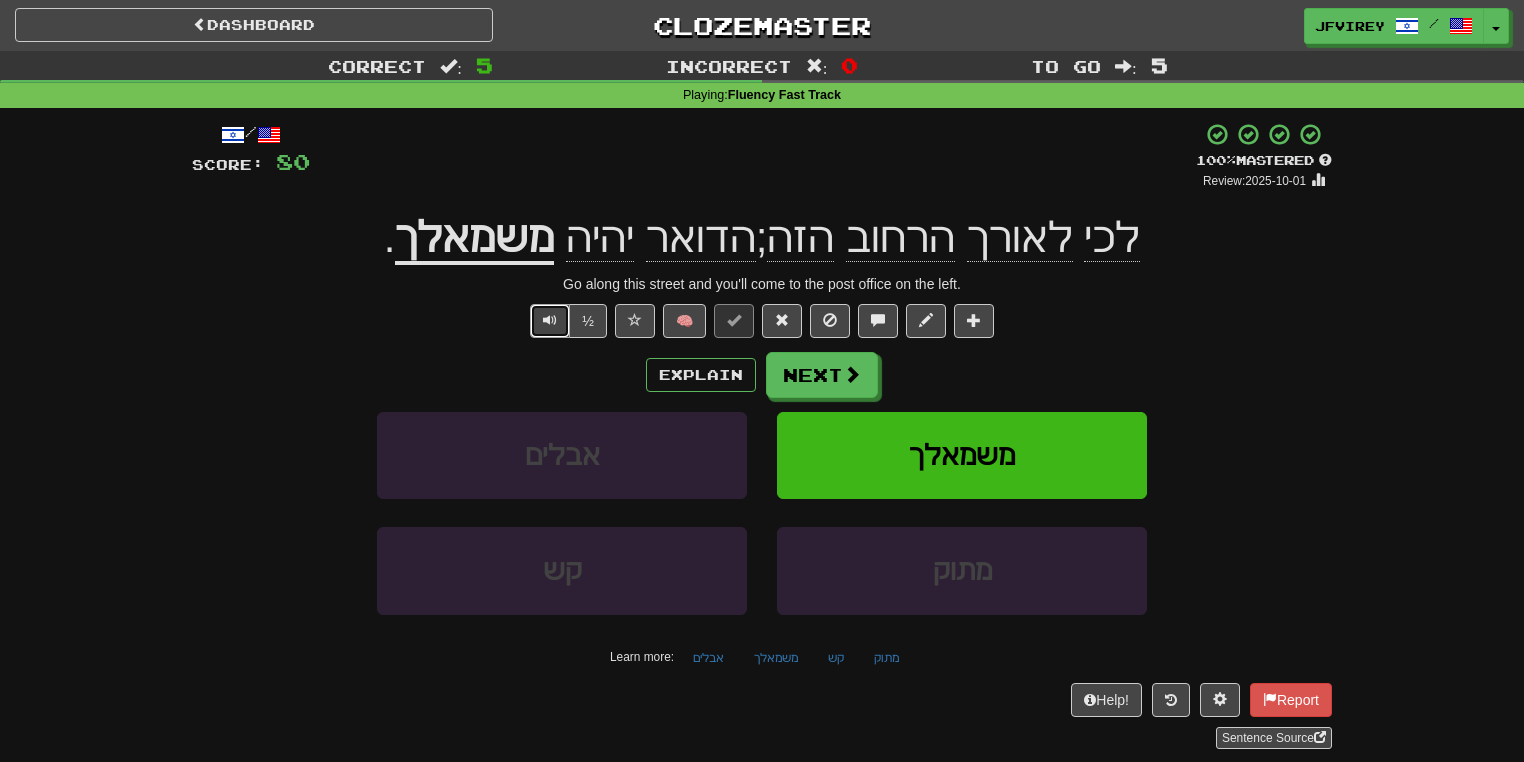 click at bounding box center [550, 321] 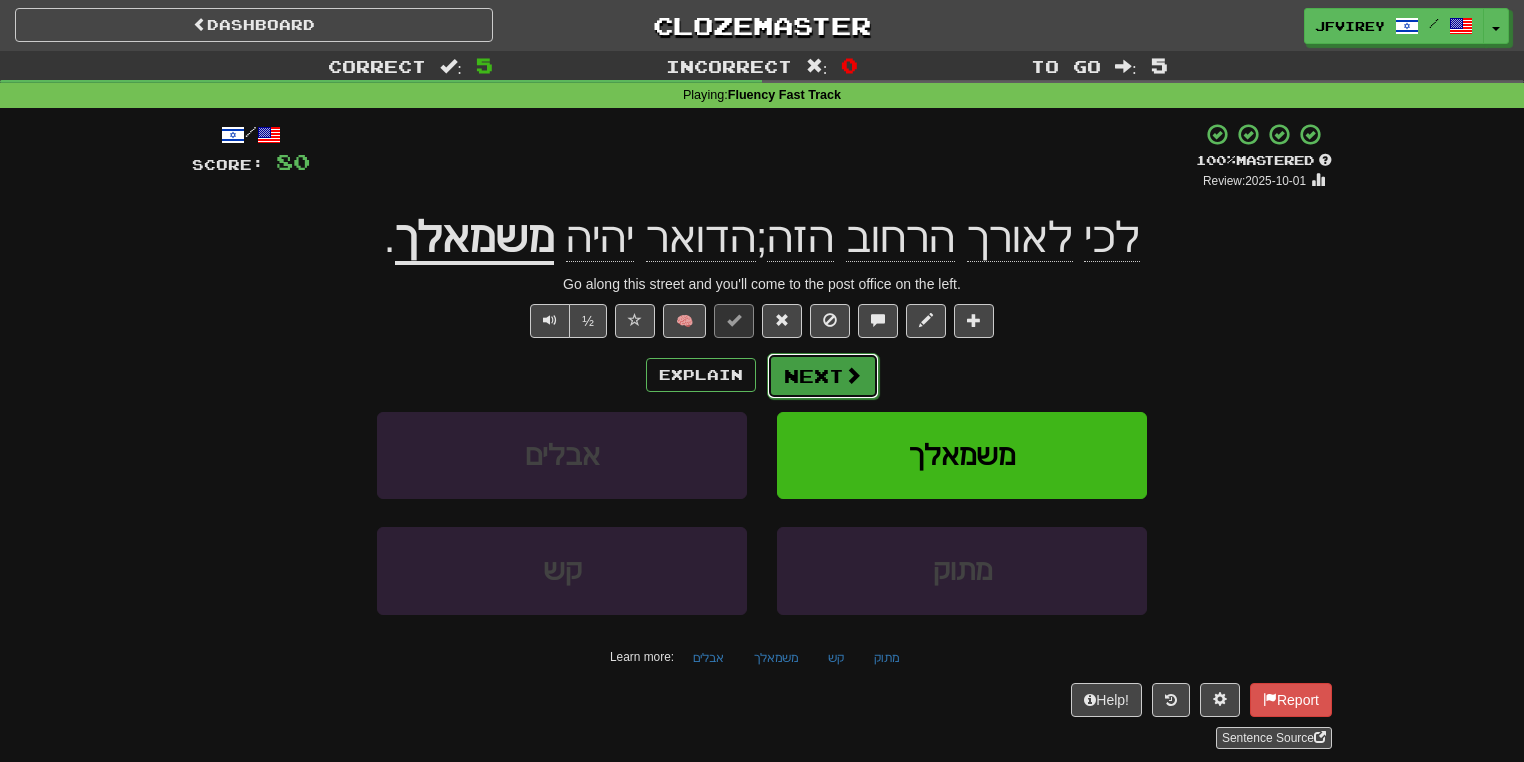 click at bounding box center (853, 375) 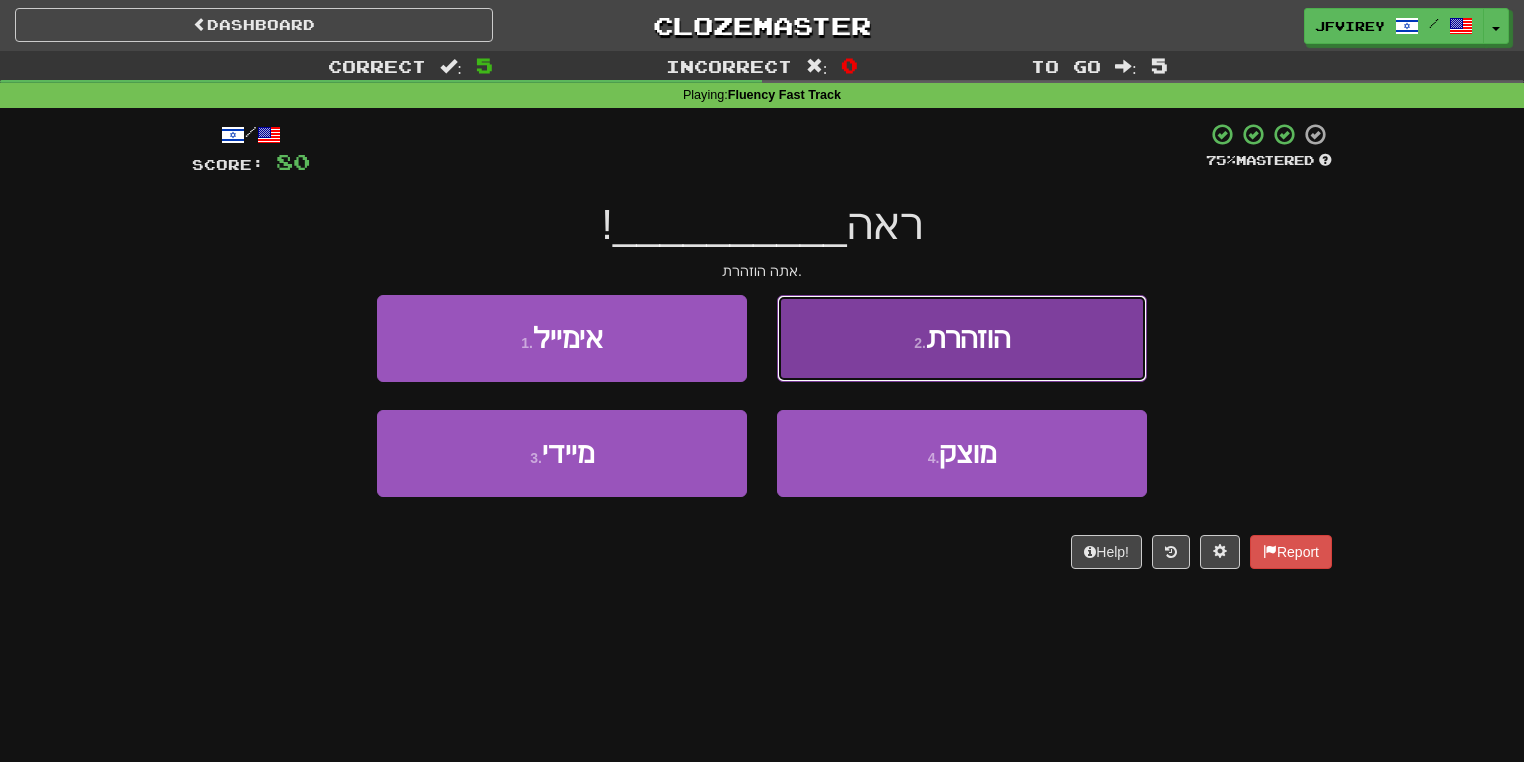 click on "2 .  הוזהרת" at bounding box center (962, 338) 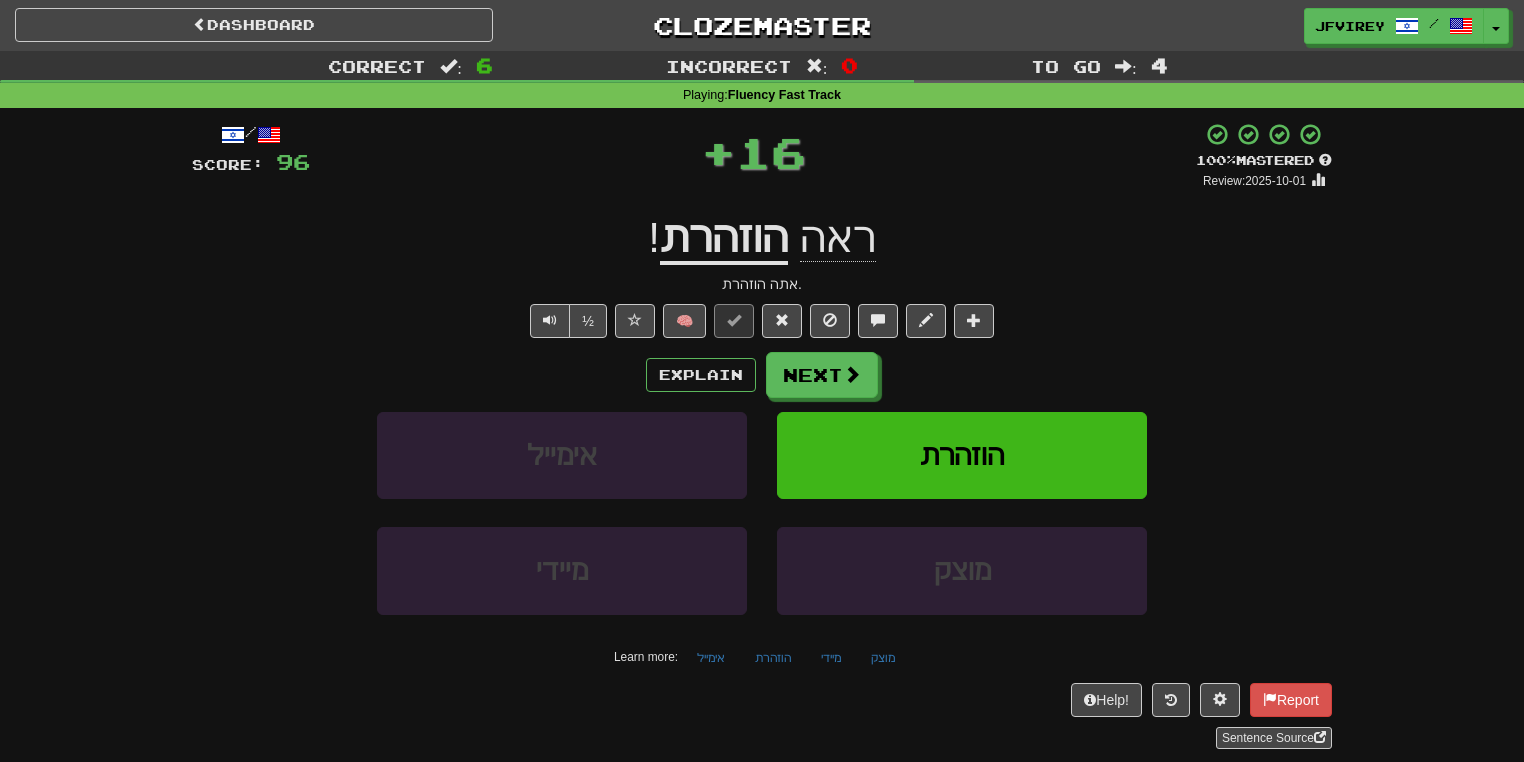 click on "ראה" 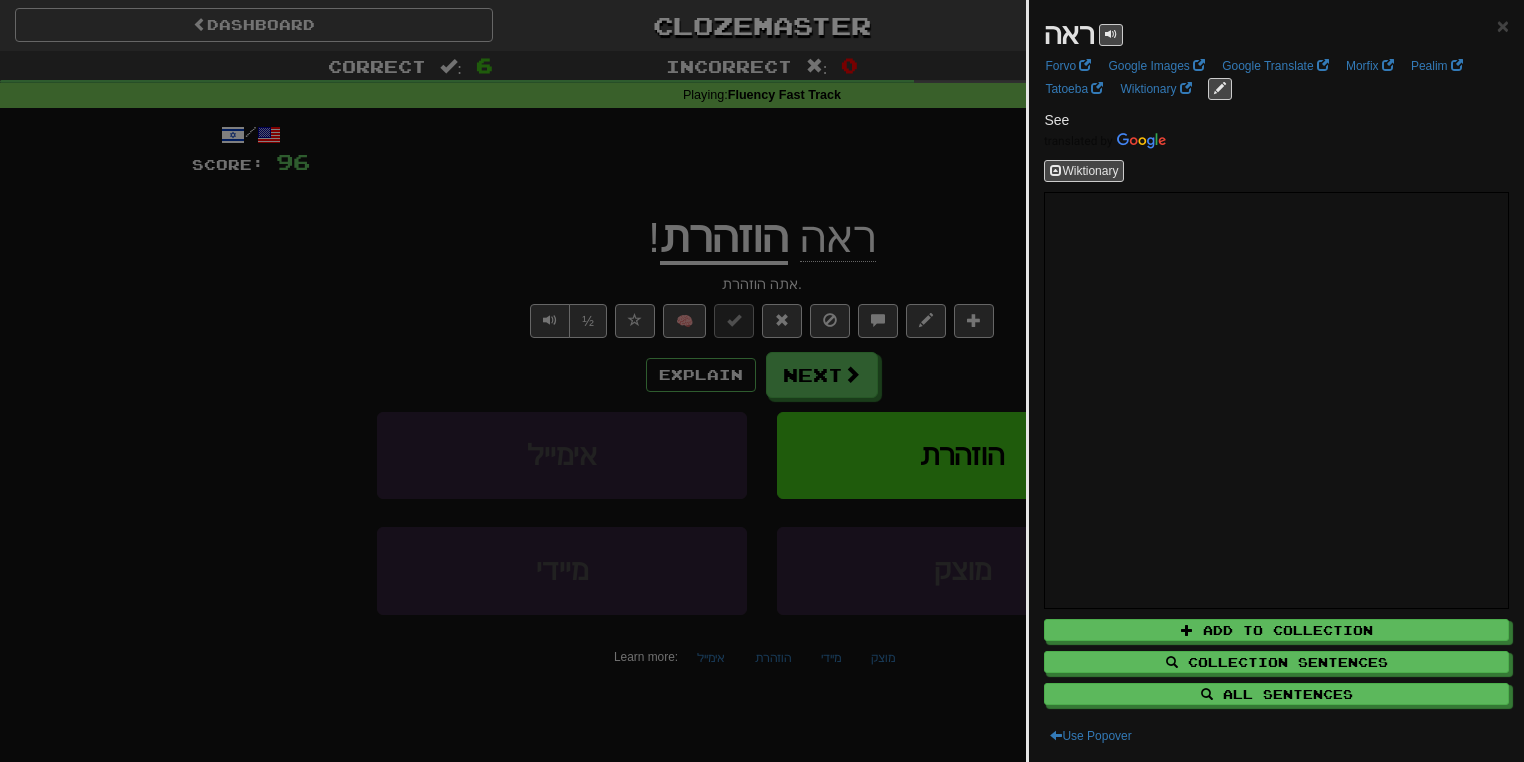 click at bounding box center [762, 381] 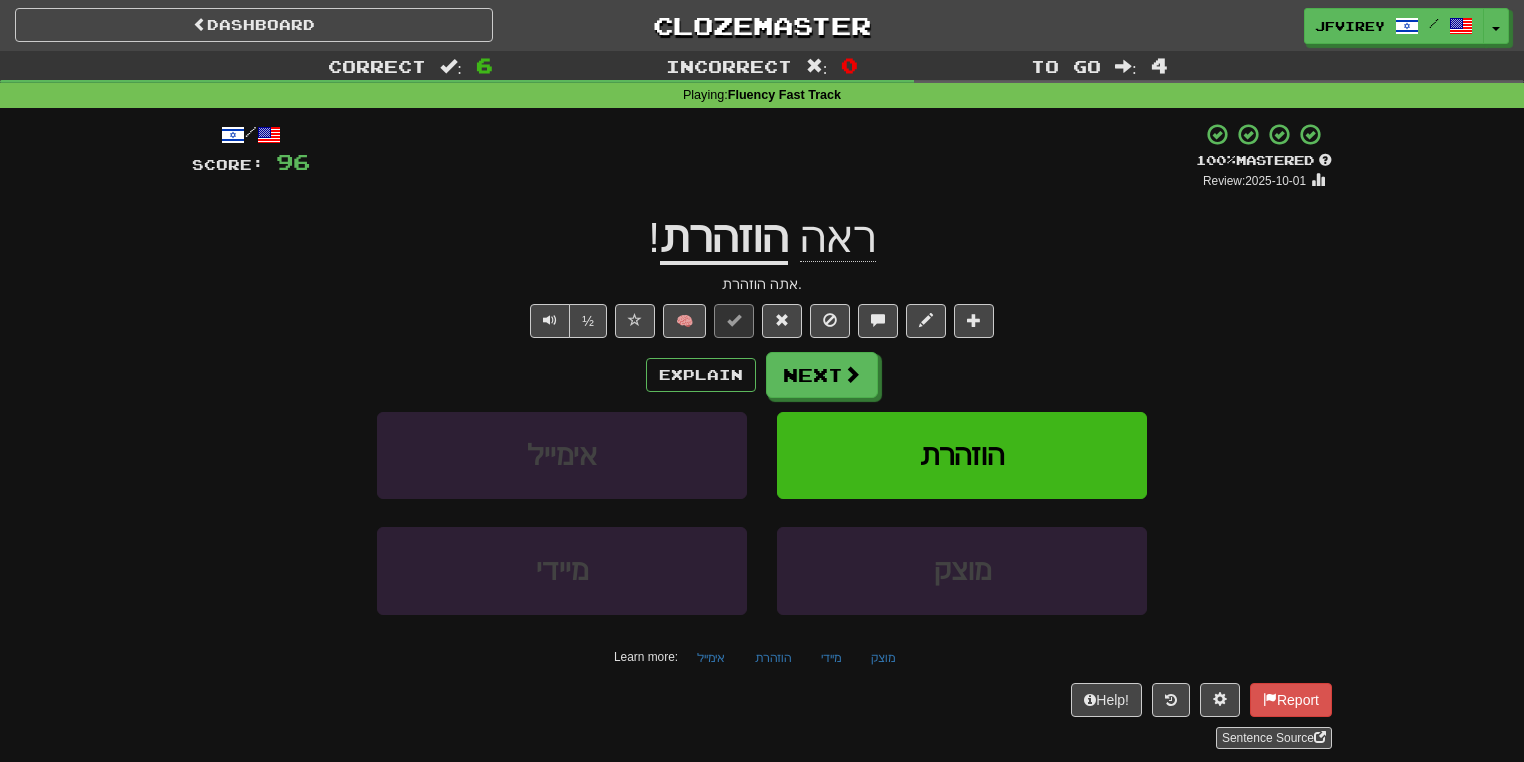 click on "הוזהרת" at bounding box center (724, 239) 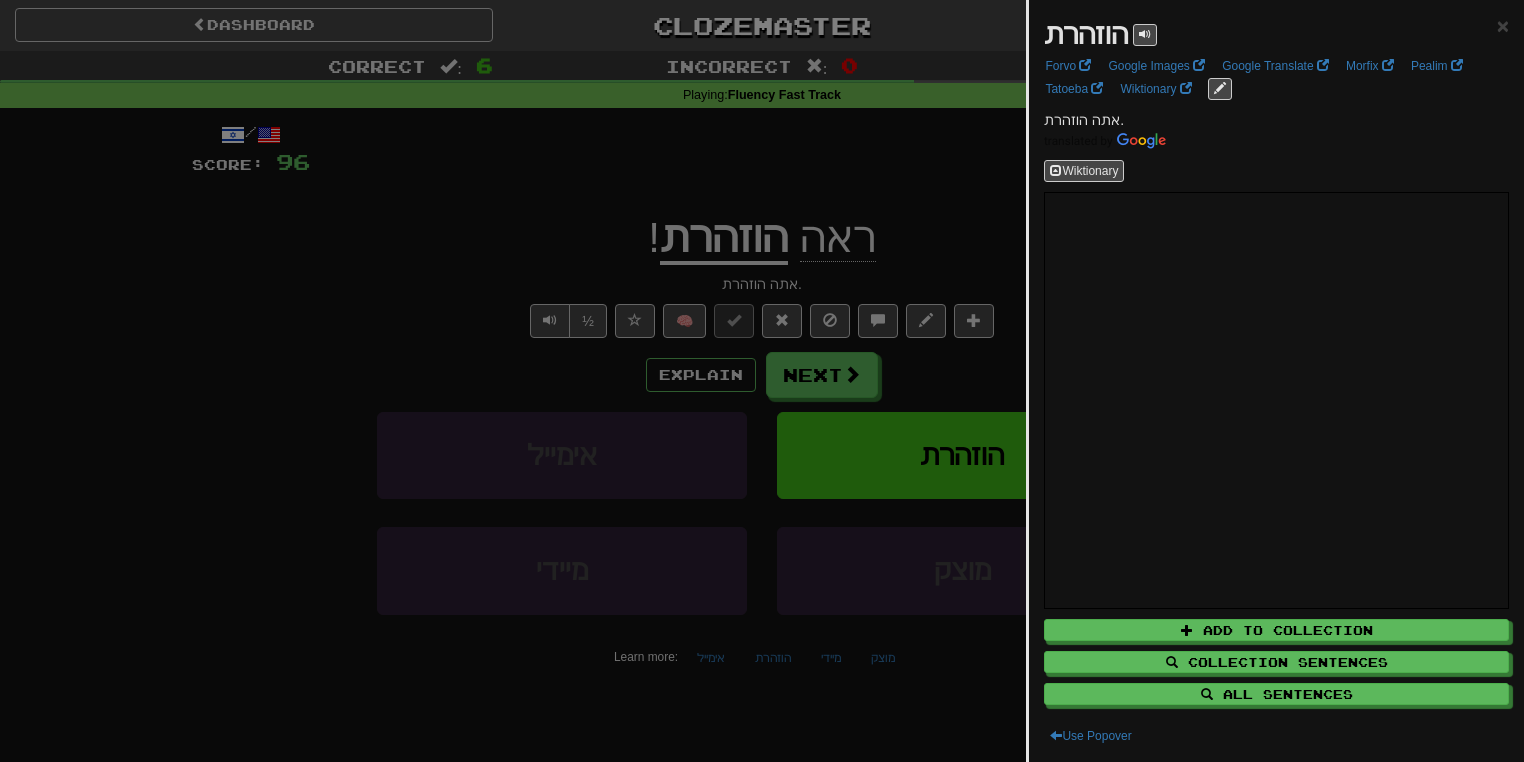 click at bounding box center [762, 381] 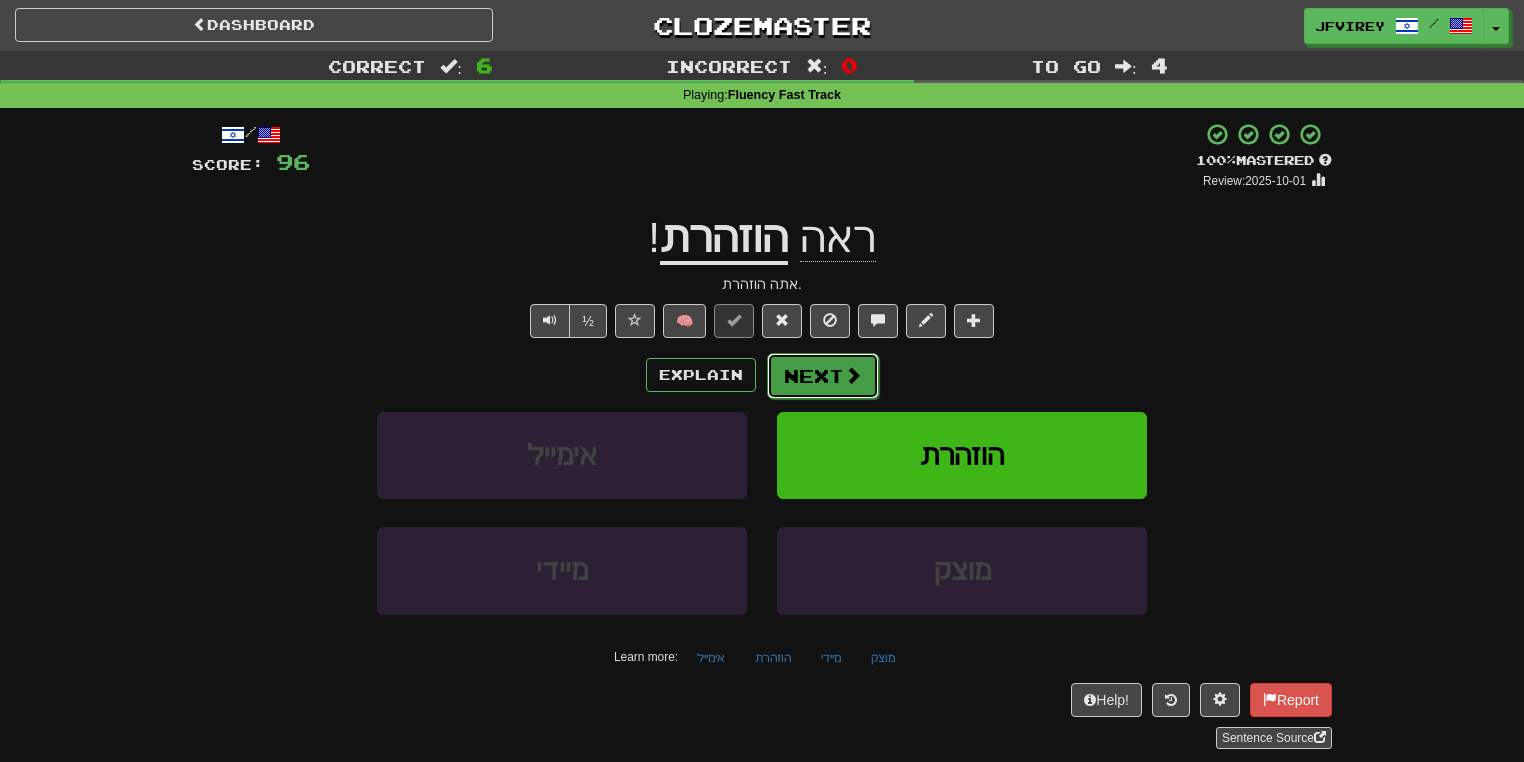 click on "Next" at bounding box center [823, 376] 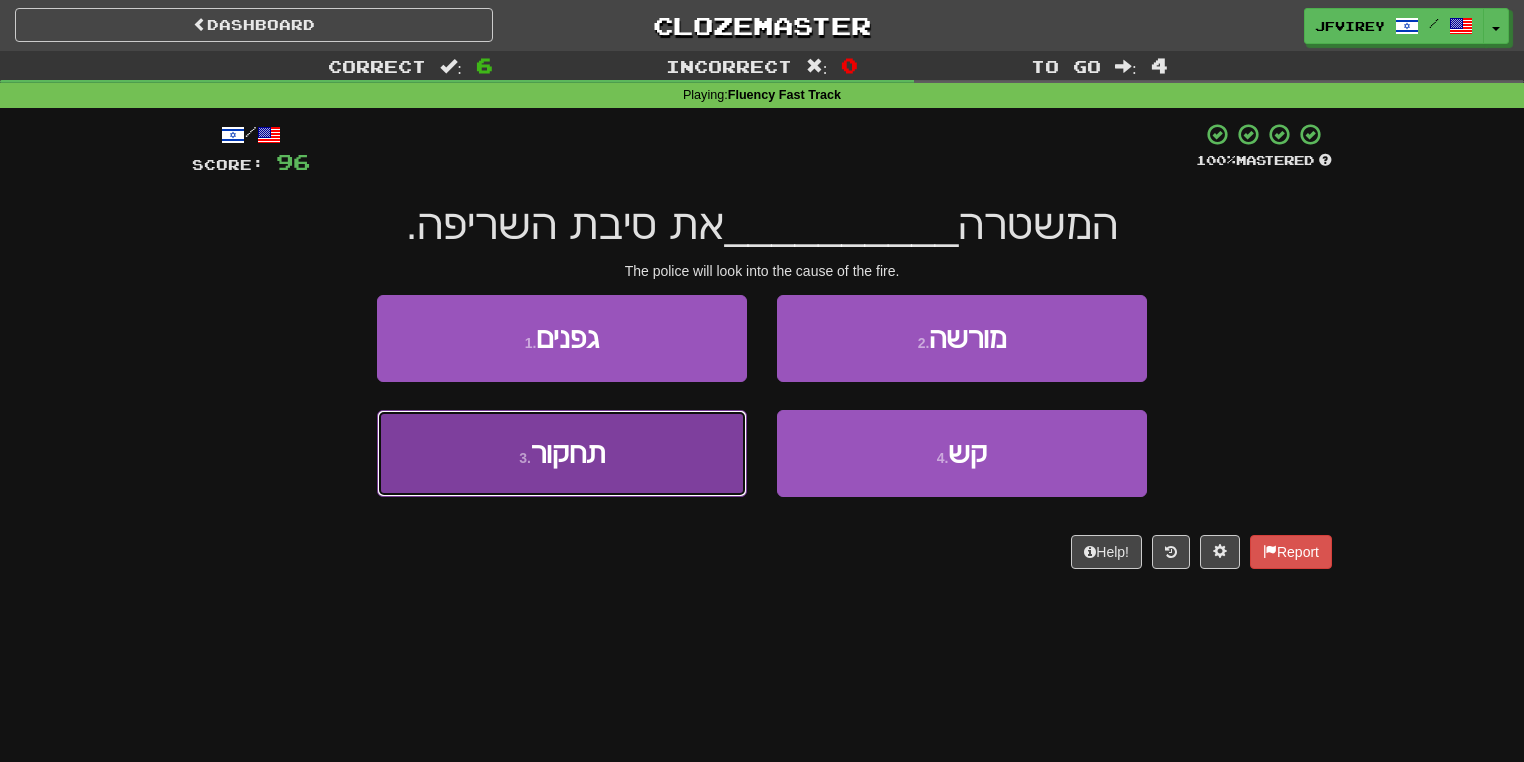 click on "3 .  תחקור" at bounding box center (562, 453) 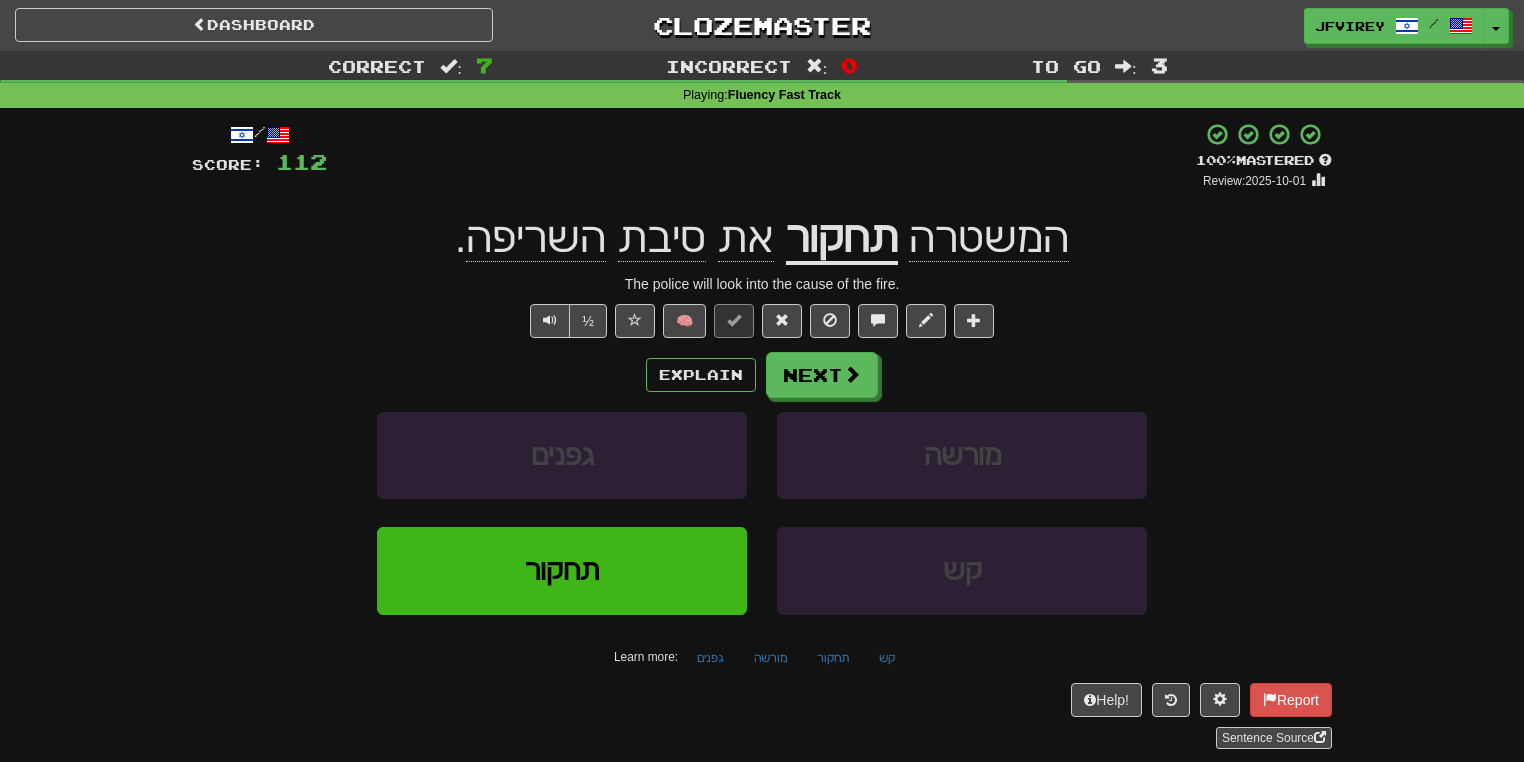 click on "תחקור" at bounding box center [842, 239] 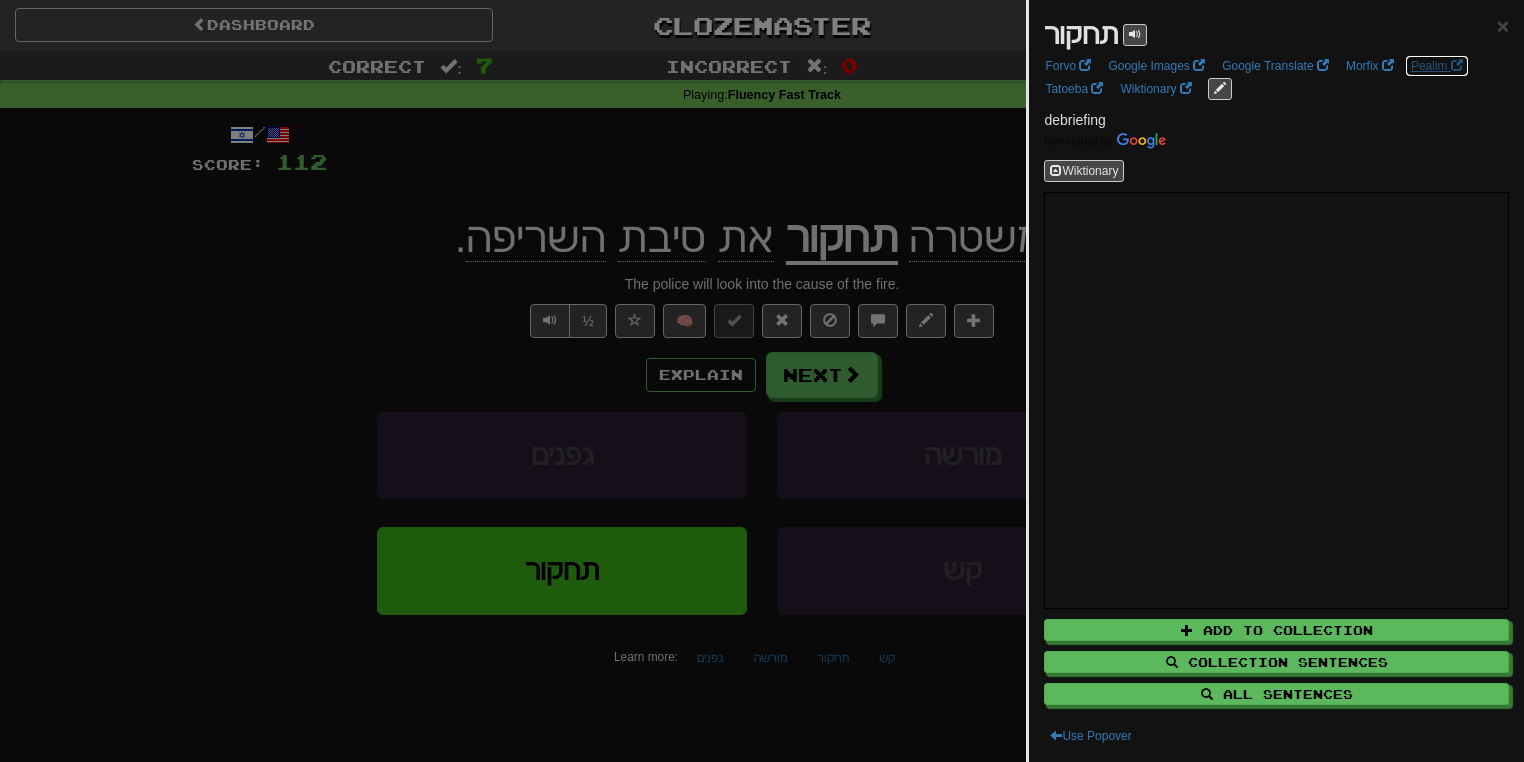 click on "Pealim" at bounding box center [1437, 66] 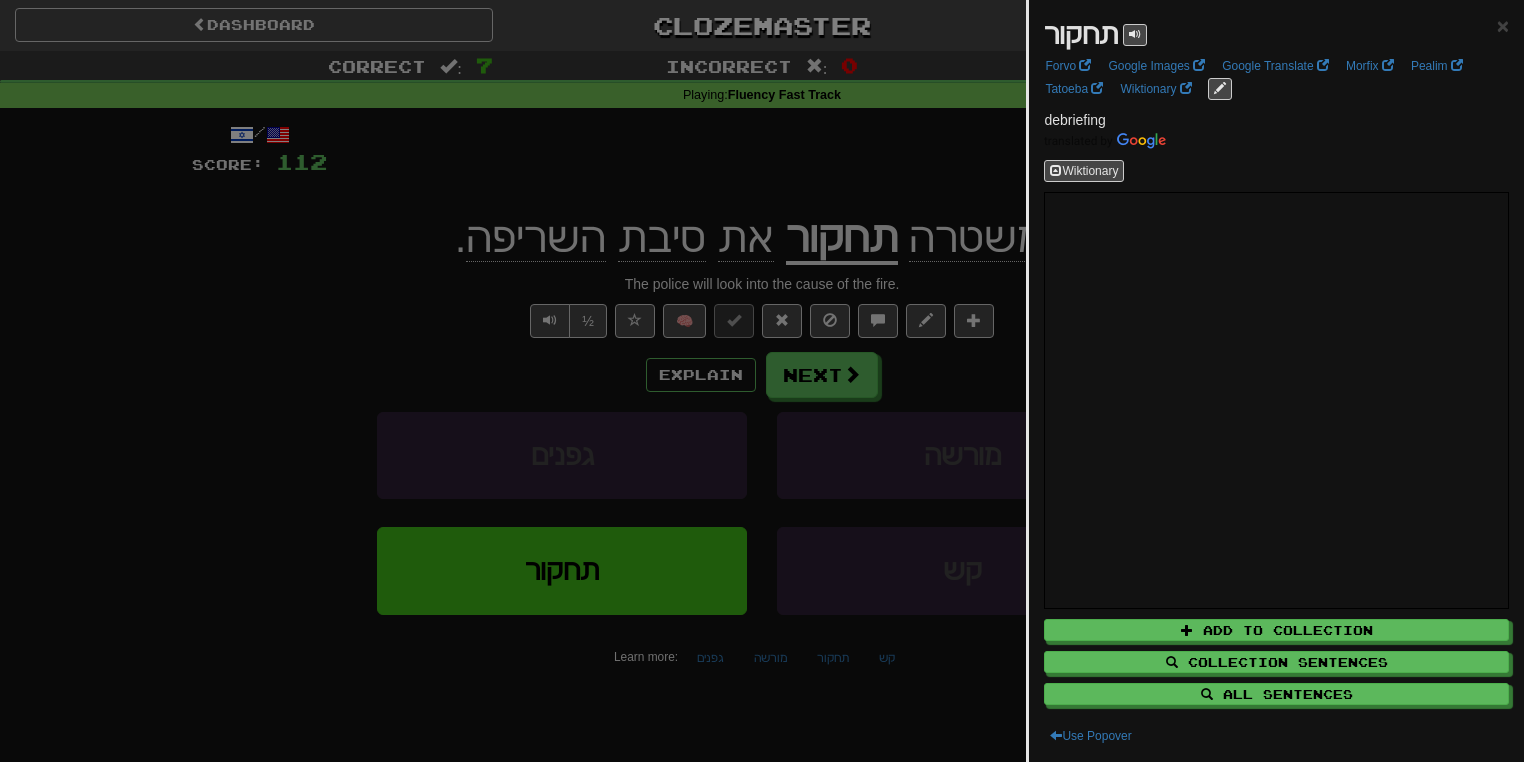 click at bounding box center [762, 381] 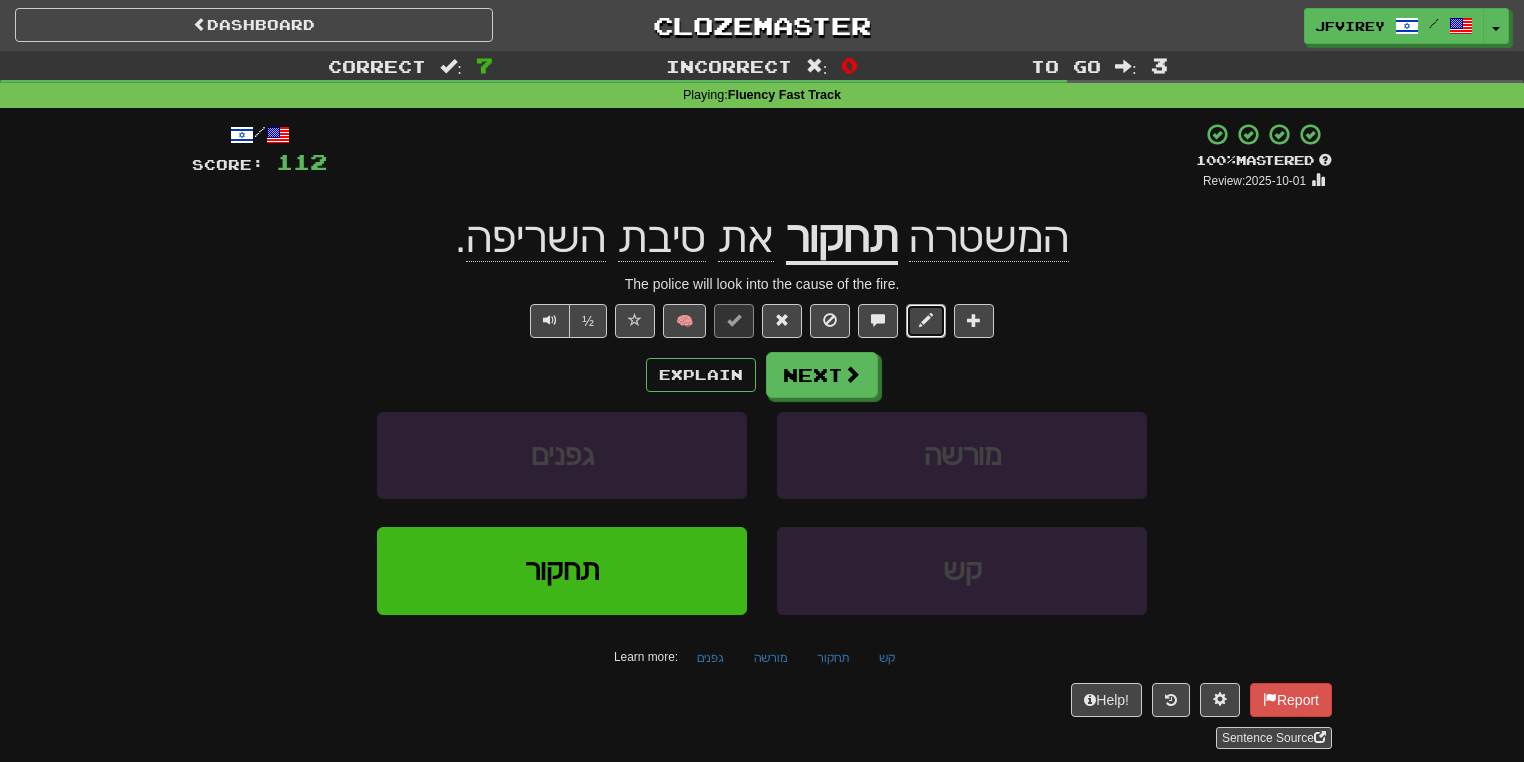 click at bounding box center (926, 321) 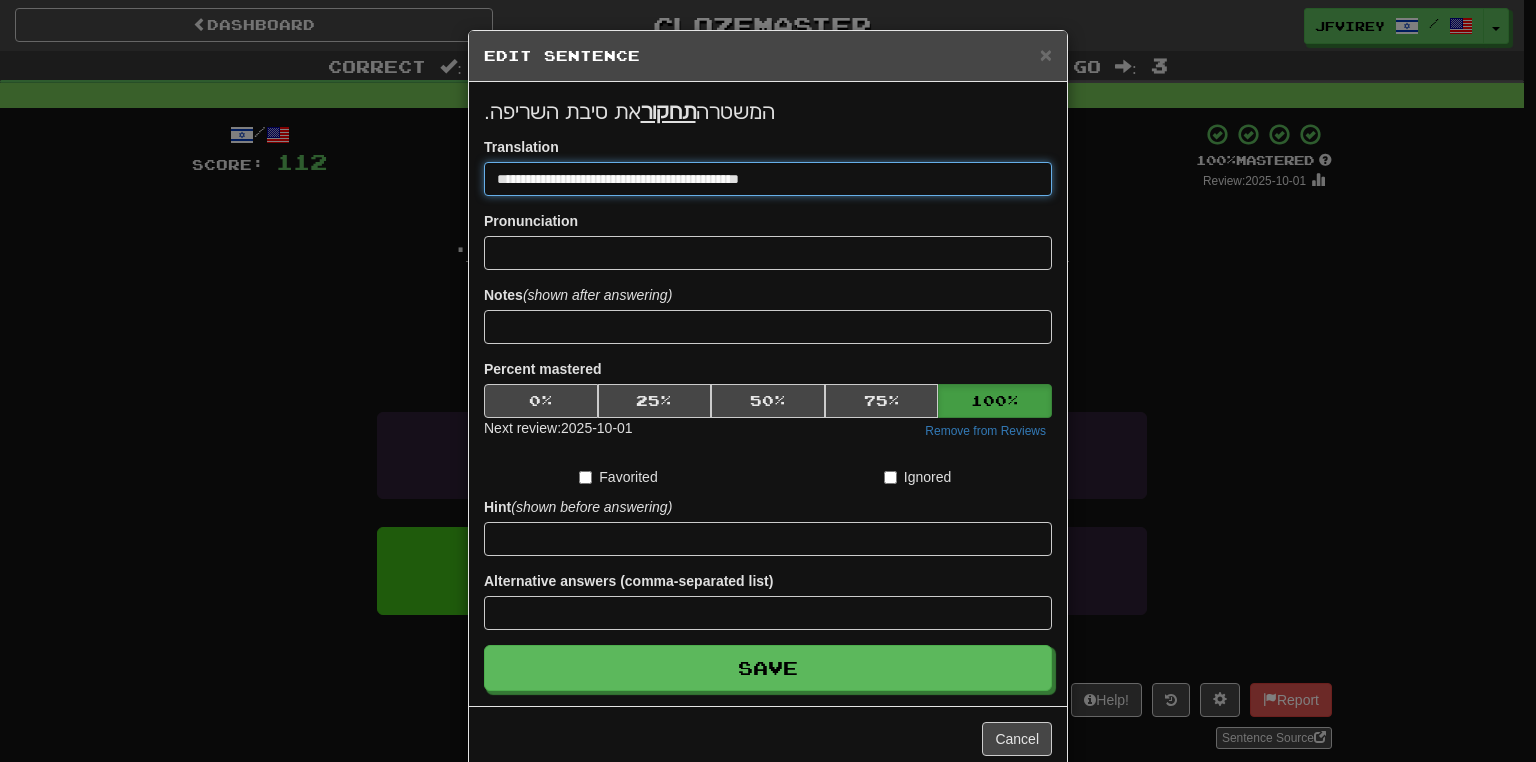 drag, startPoint x: 582, startPoint y: 178, endPoint x: 632, endPoint y: 185, distance: 50.48762 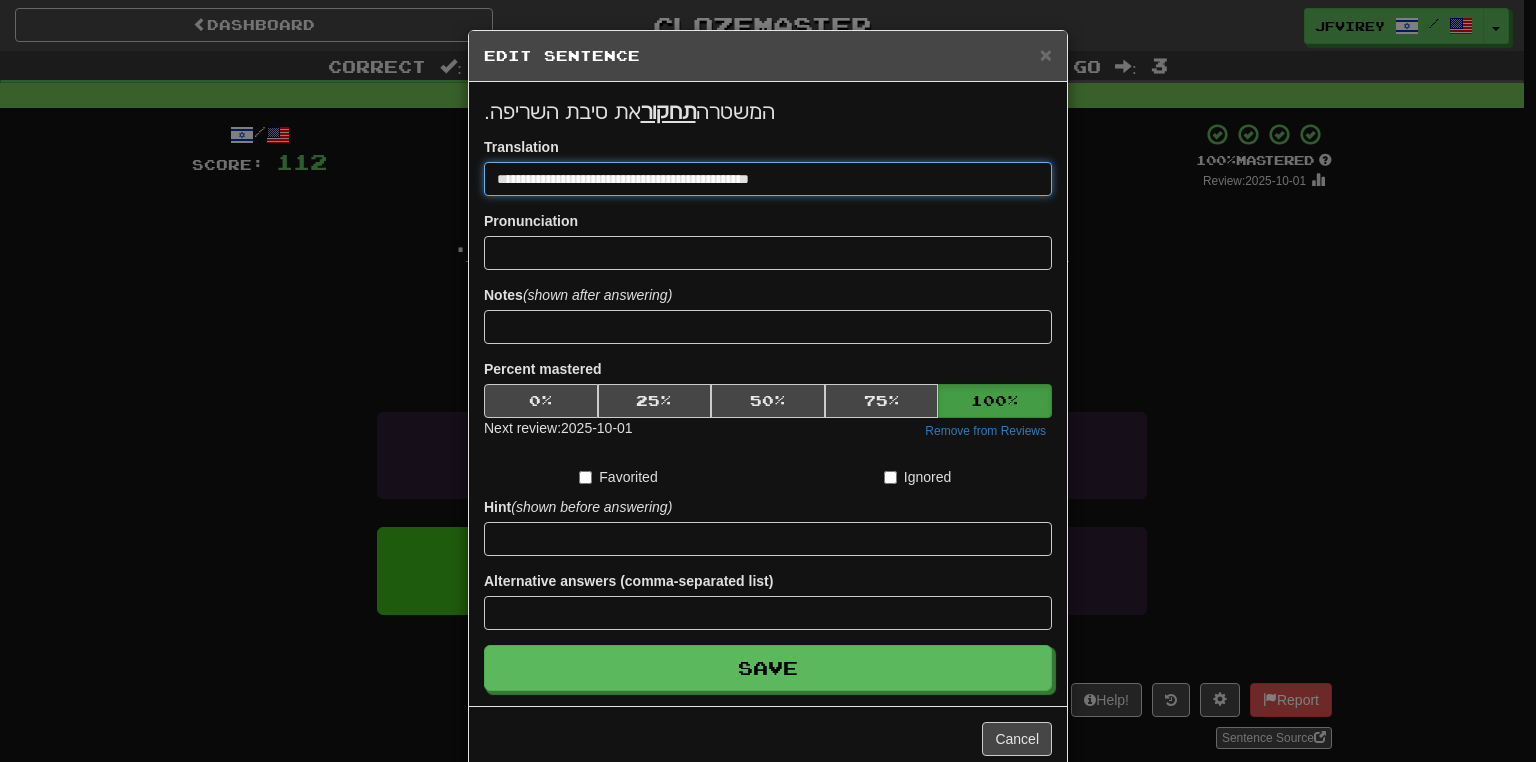 type on "**********" 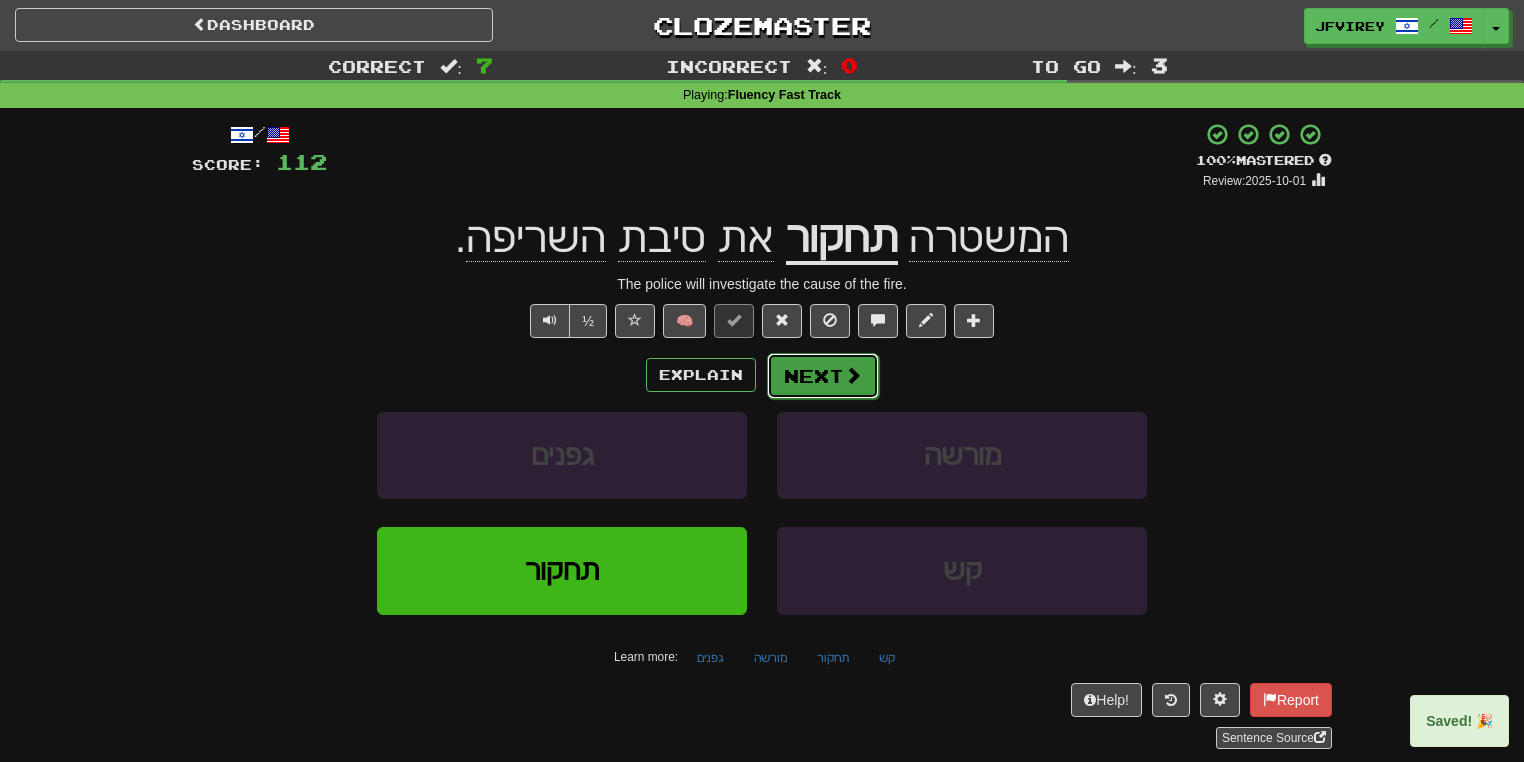 click on "Next" at bounding box center [823, 376] 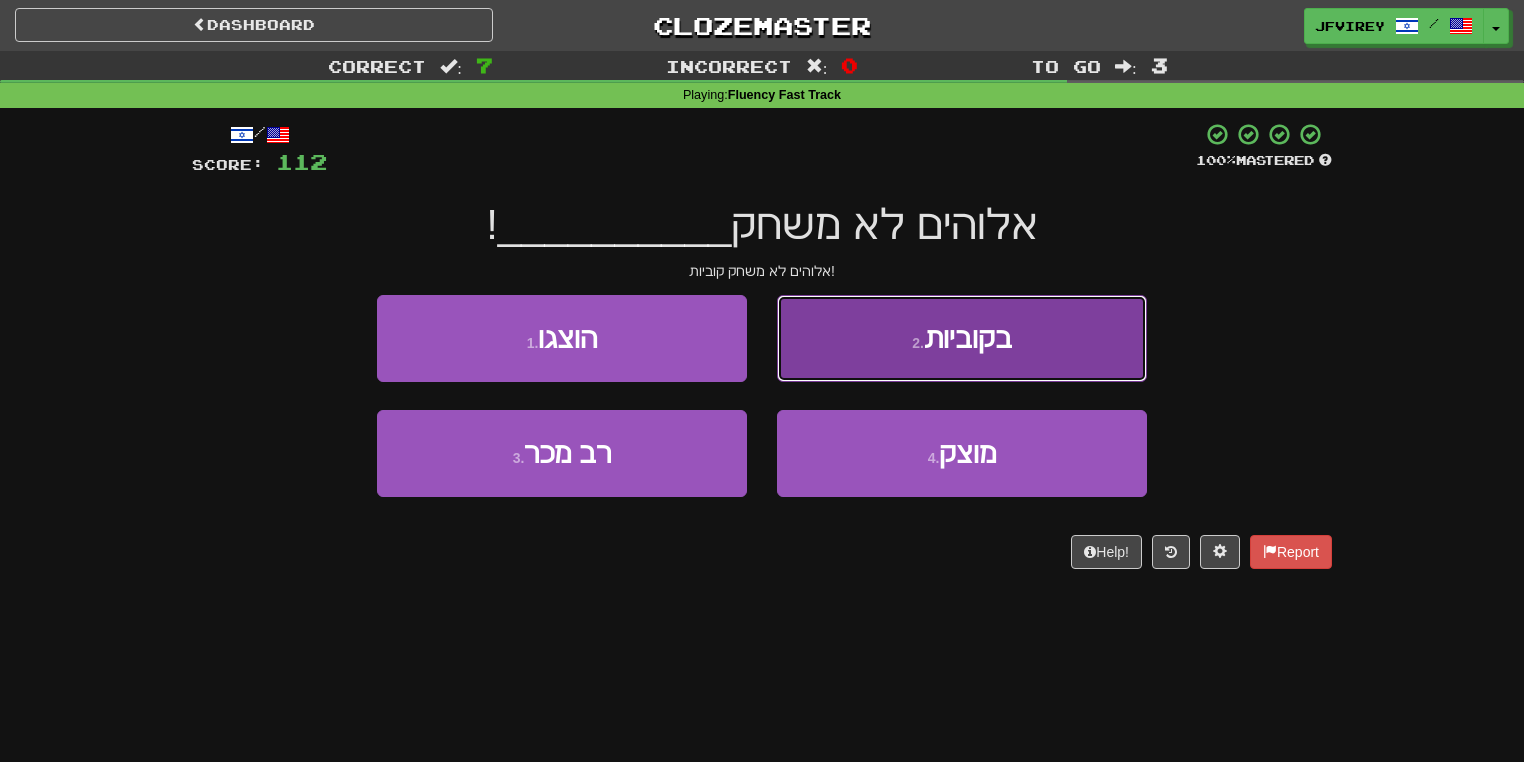 click on "2 .  בקוביות" at bounding box center [962, 338] 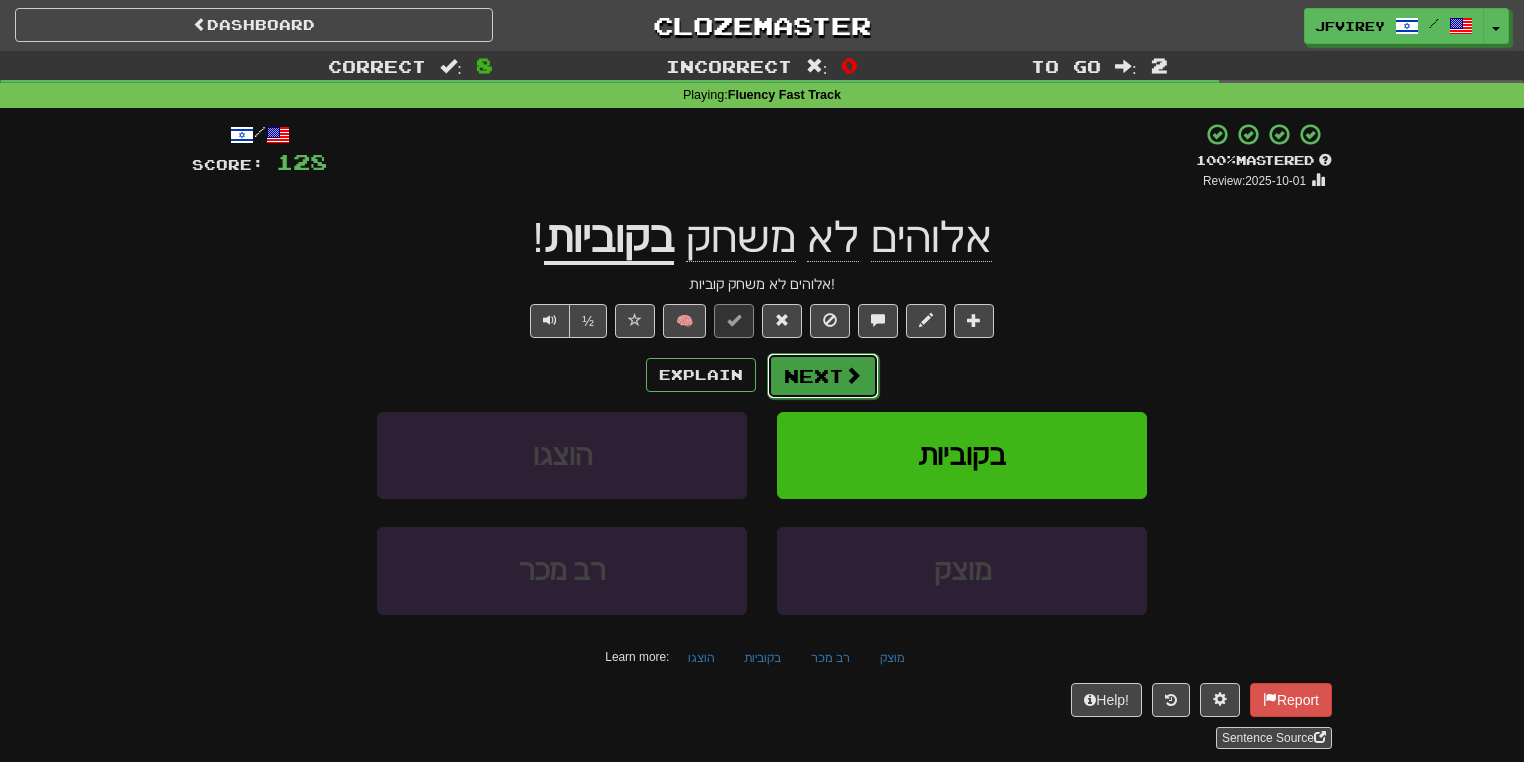 click on "Next" at bounding box center (823, 376) 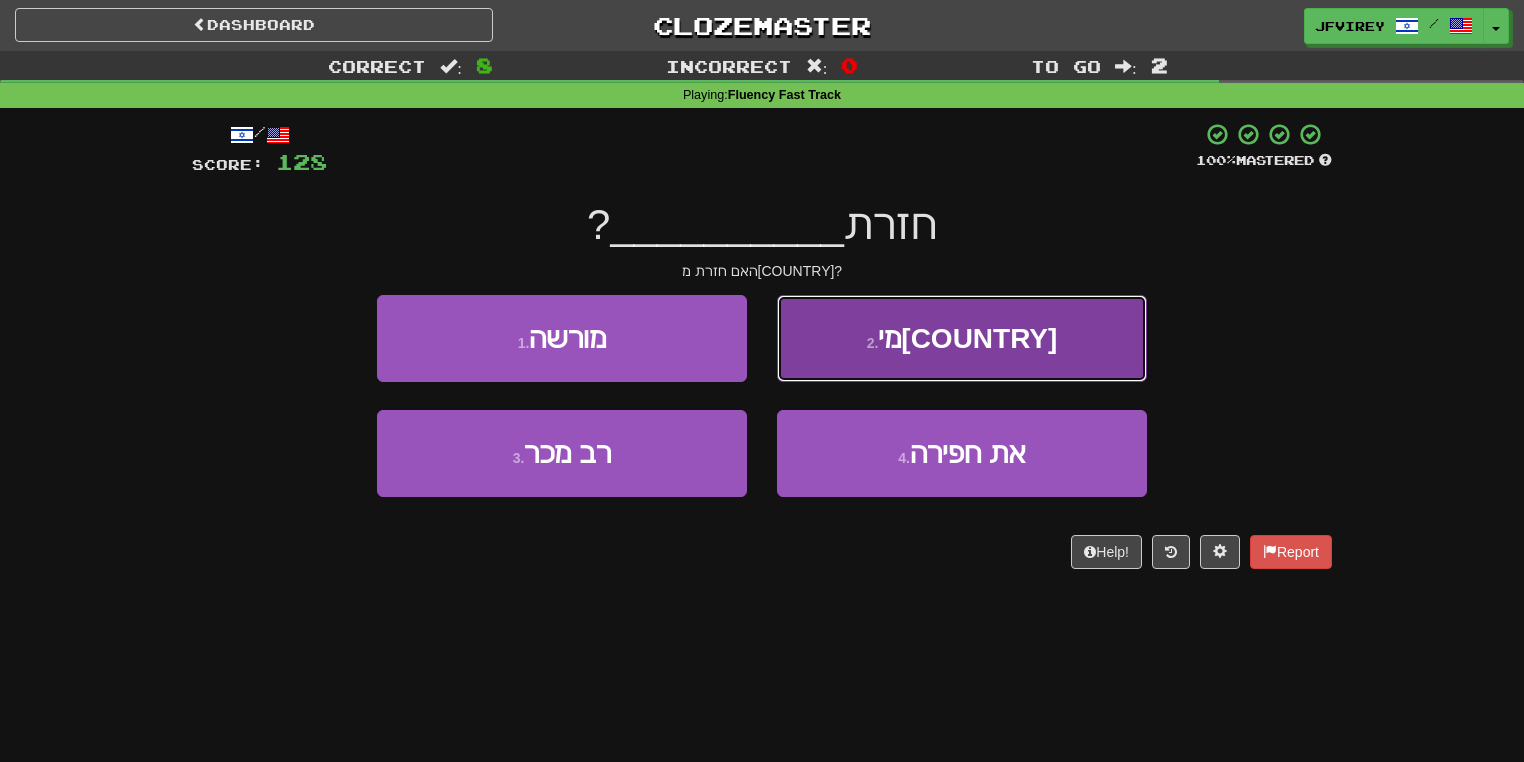 click on "2 .  מי[COUNTRY]" at bounding box center [962, 338] 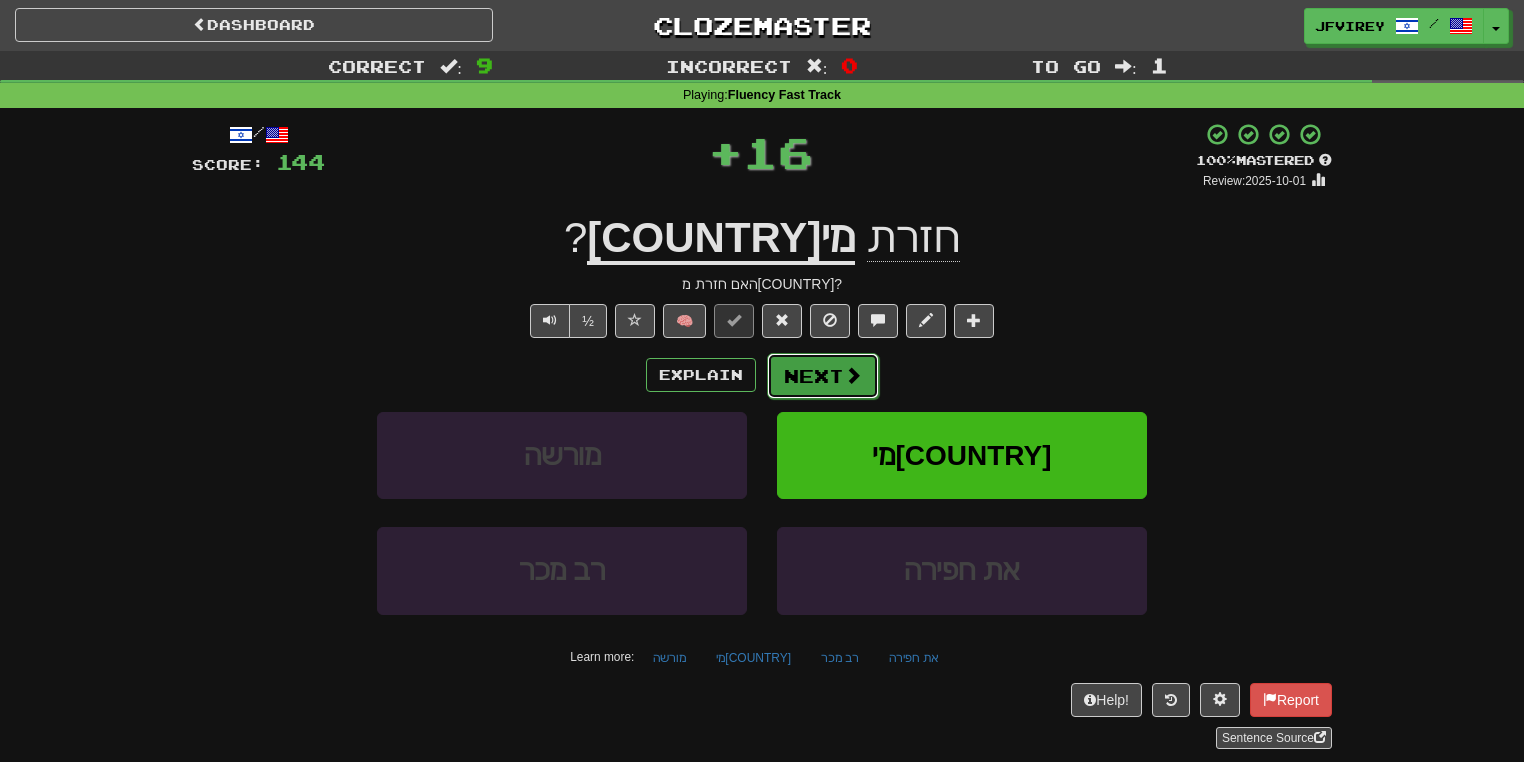 click on "Next" at bounding box center [823, 376] 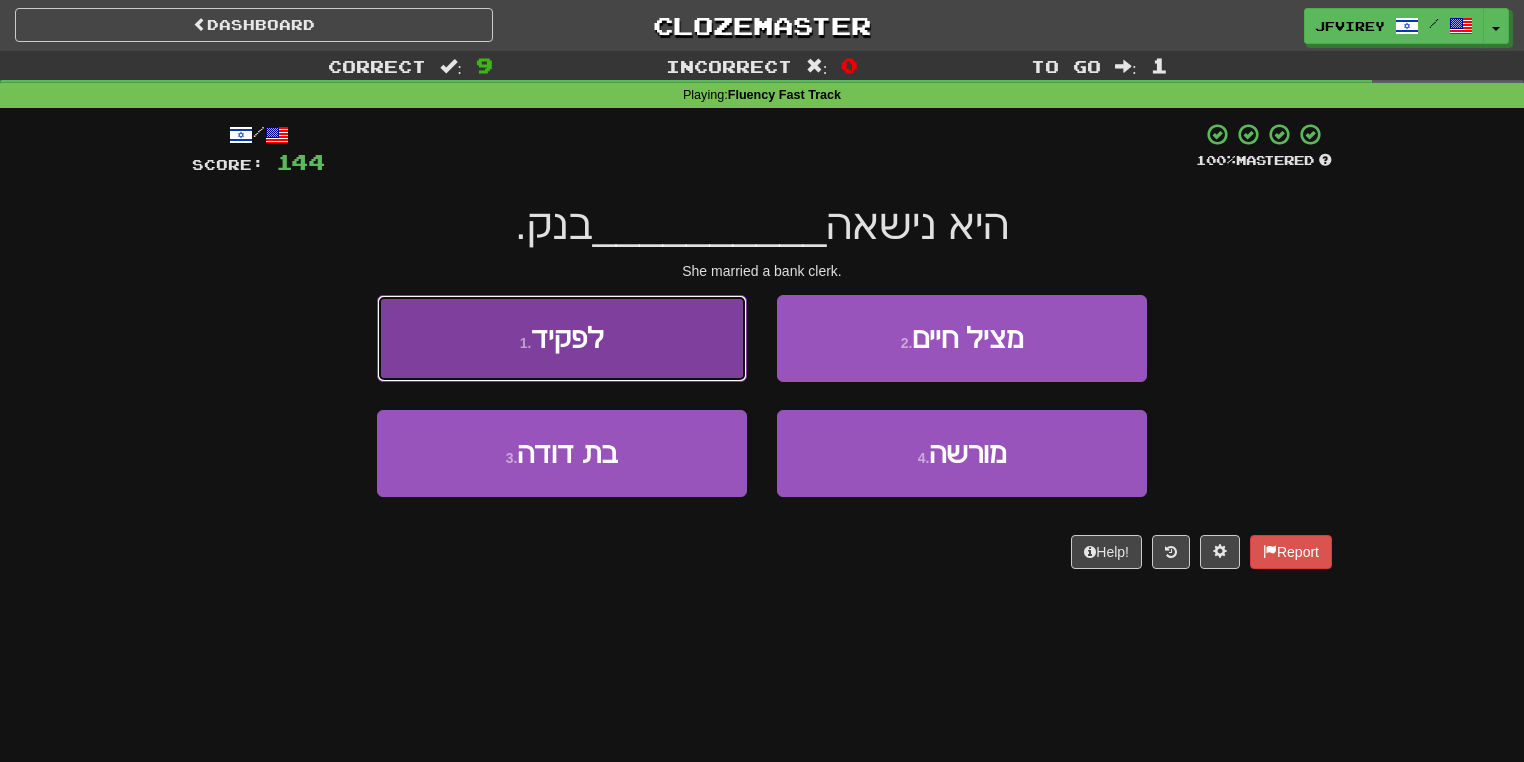 click on "1 .  לפקיד" at bounding box center [562, 338] 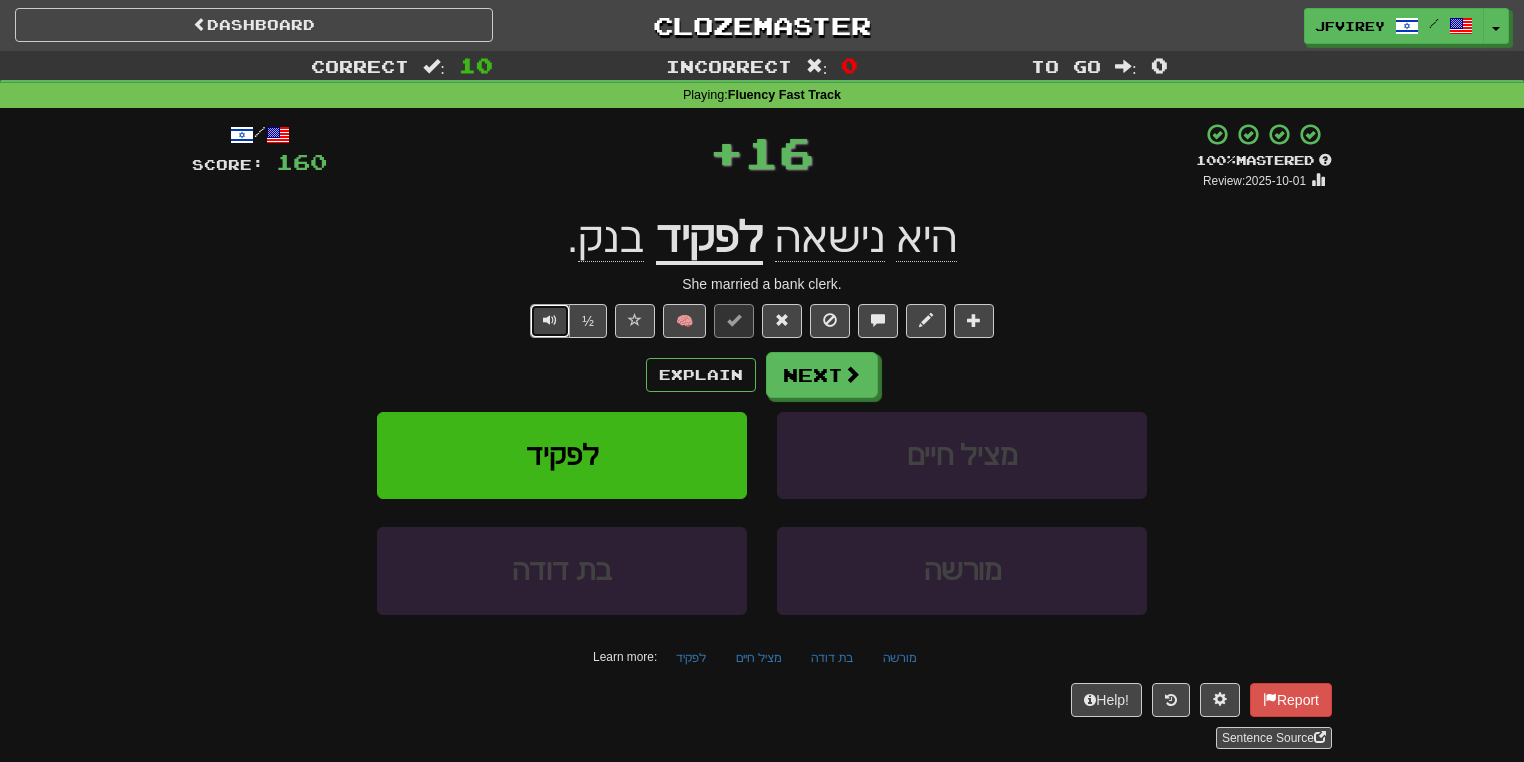 click at bounding box center (550, 321) 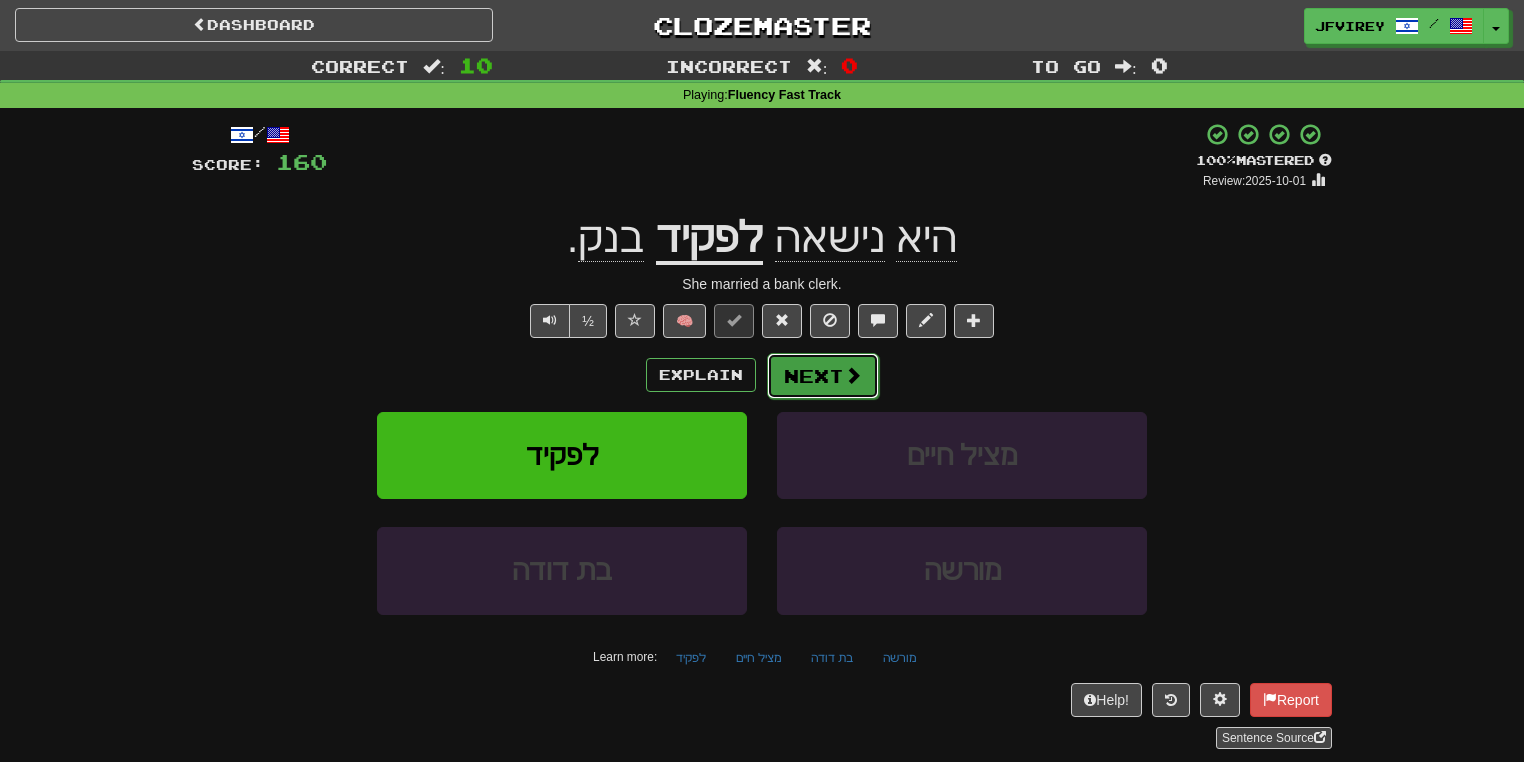 click on "Next" at bounding box center (823, 376) 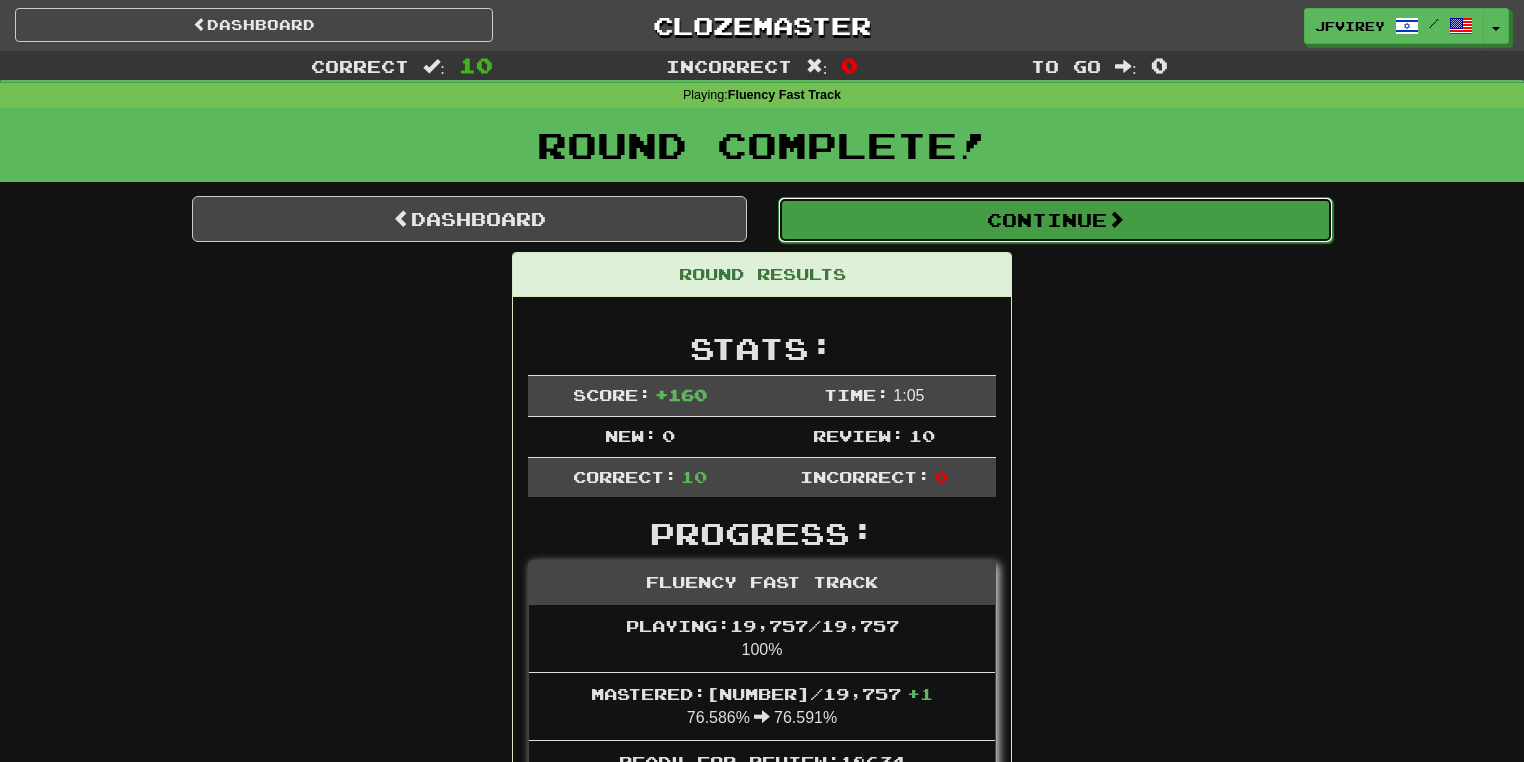 click on "Continue" at bounding box center (1055, 220) 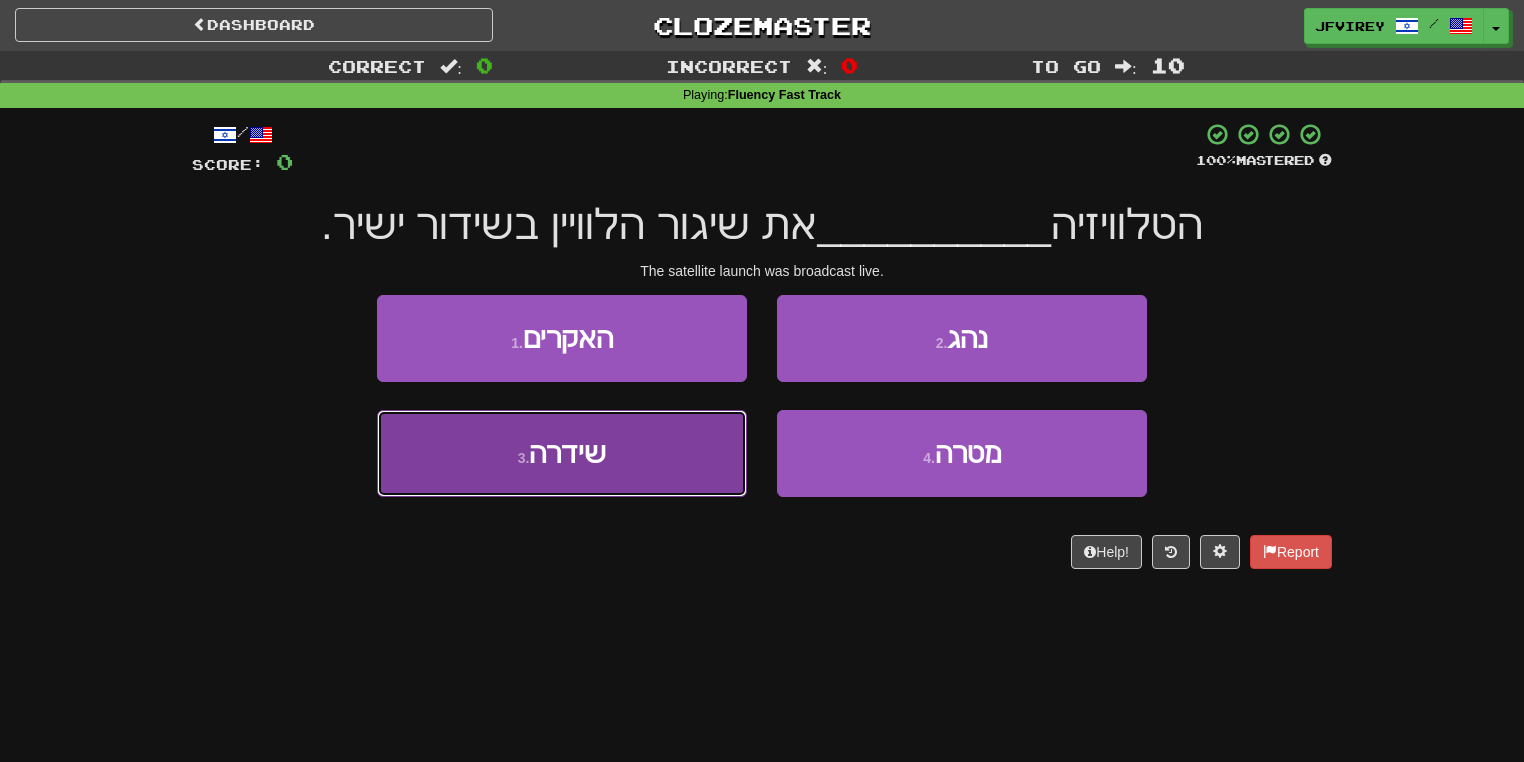 click on "3 .  שידרה" at bounding box center (562, 453) 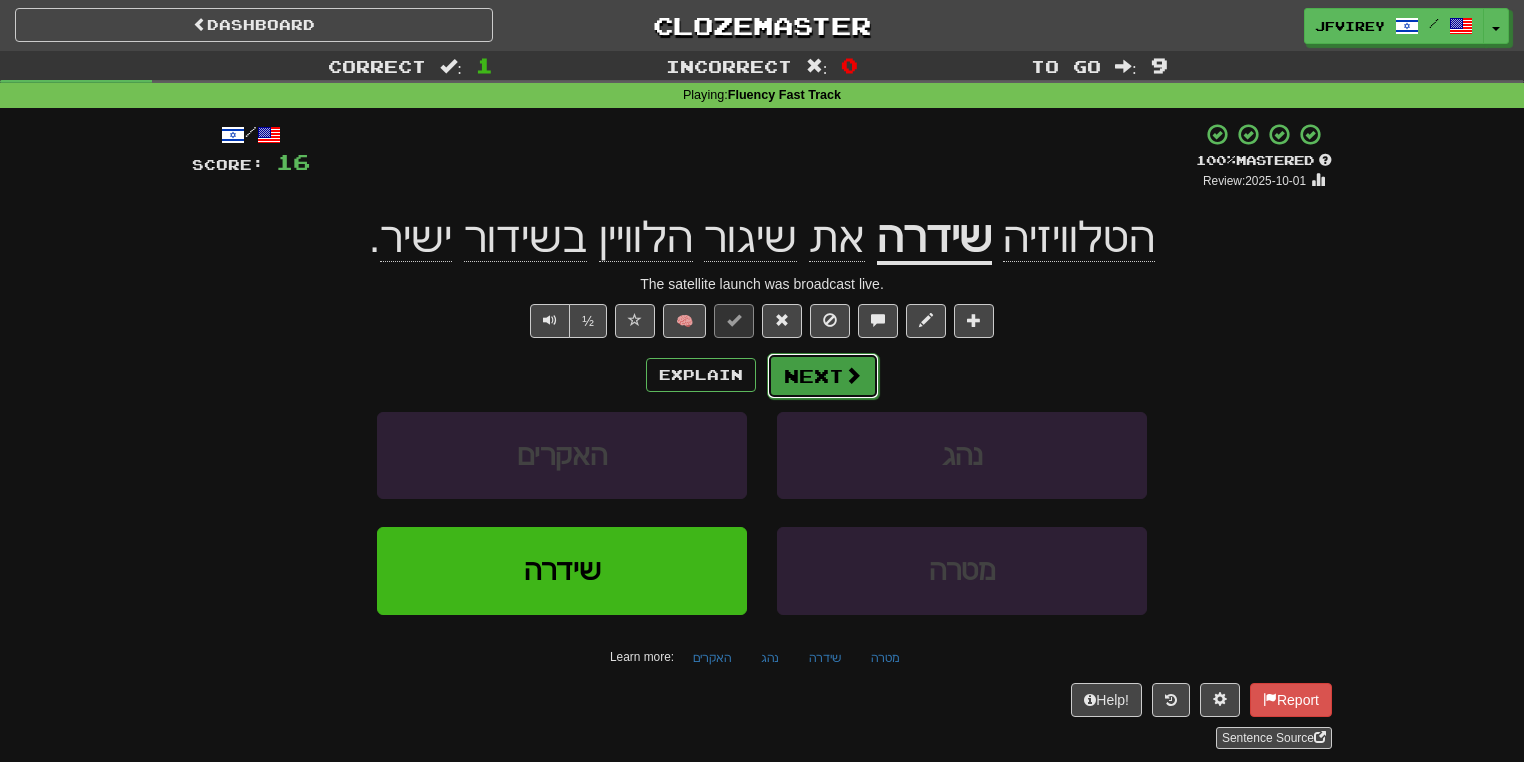 click on "Next" at bounding box center (823, 376) 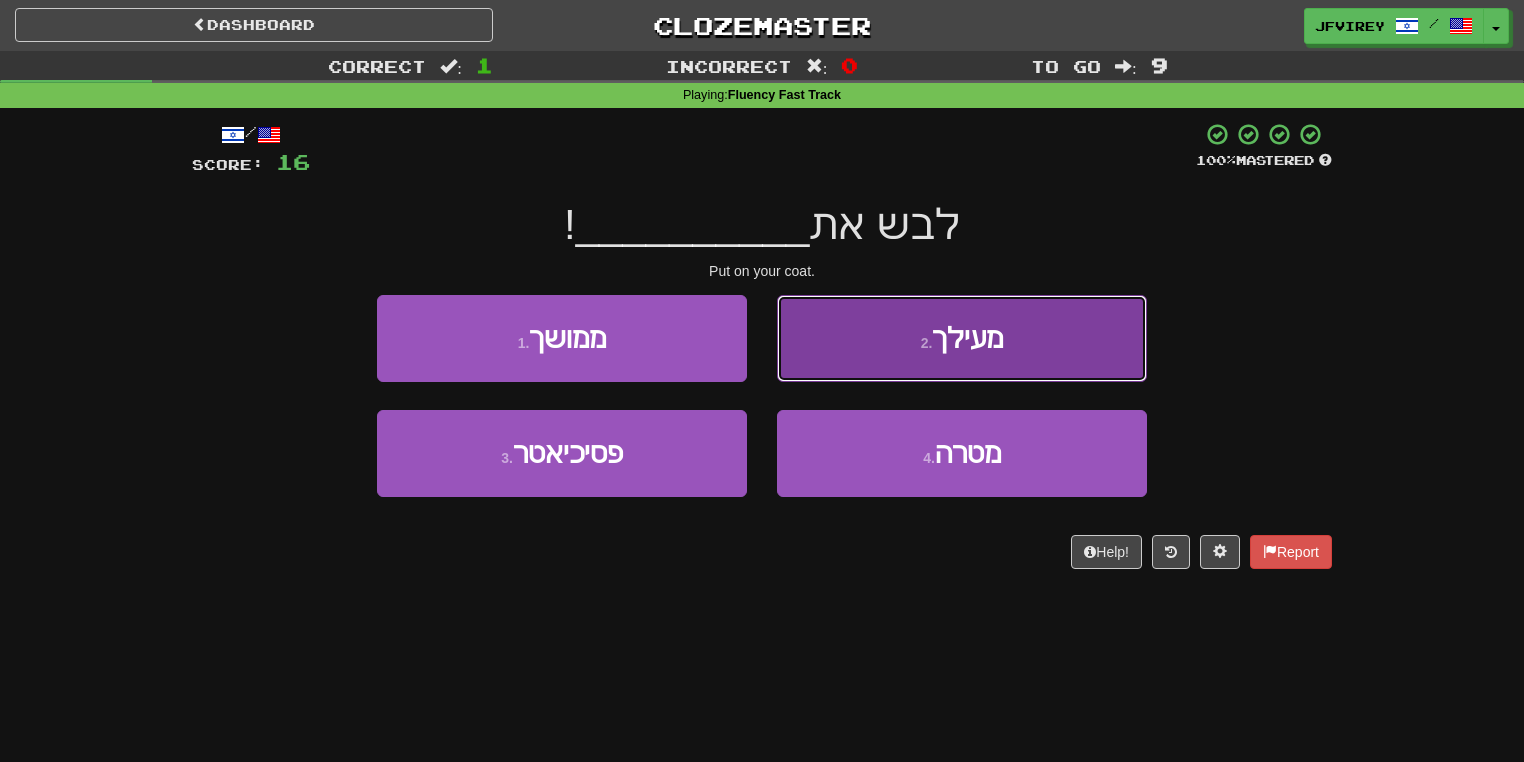 click on "2 .  מעילך" at bounding box center (962, 338) 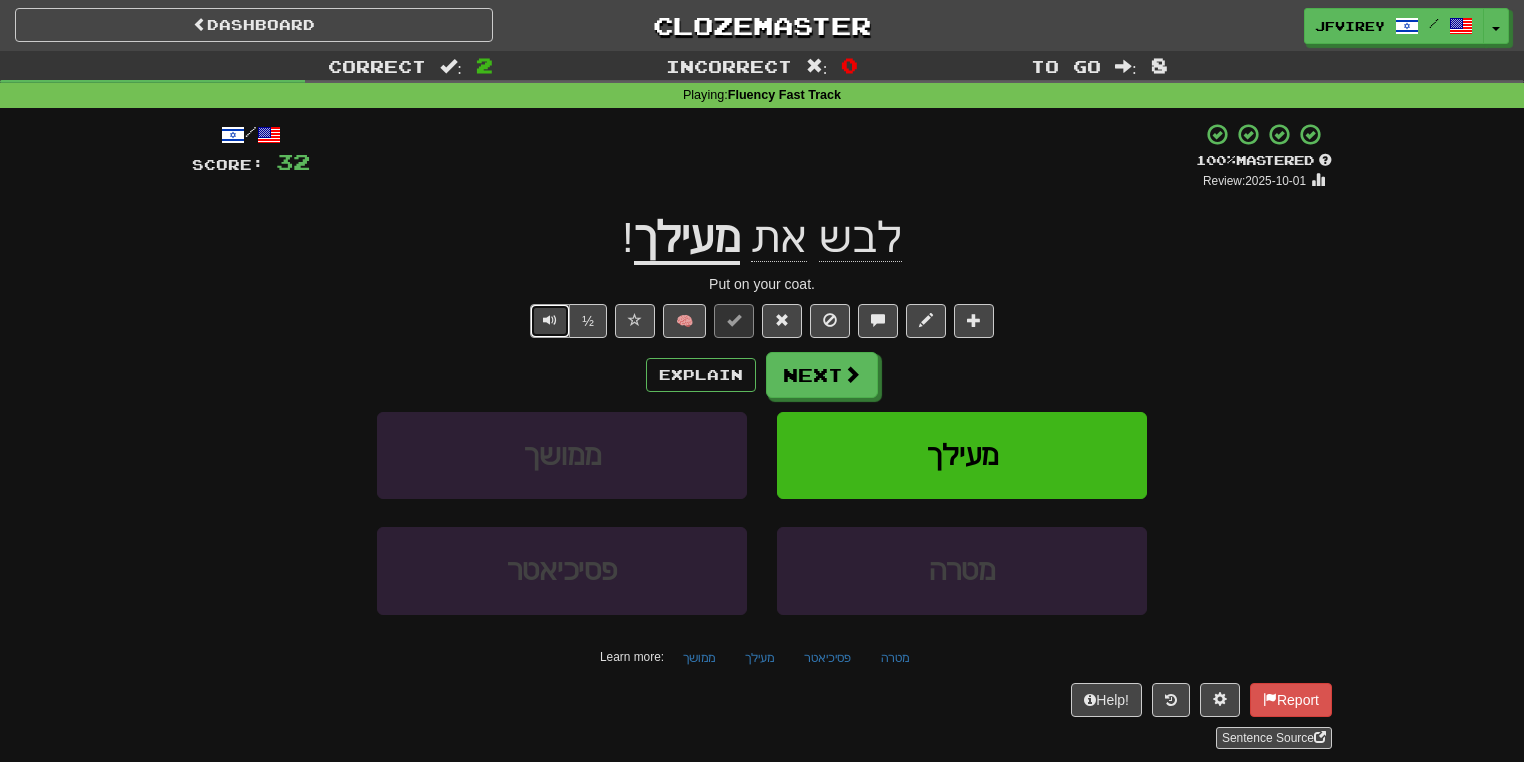 click at bounding box center (550, 321) 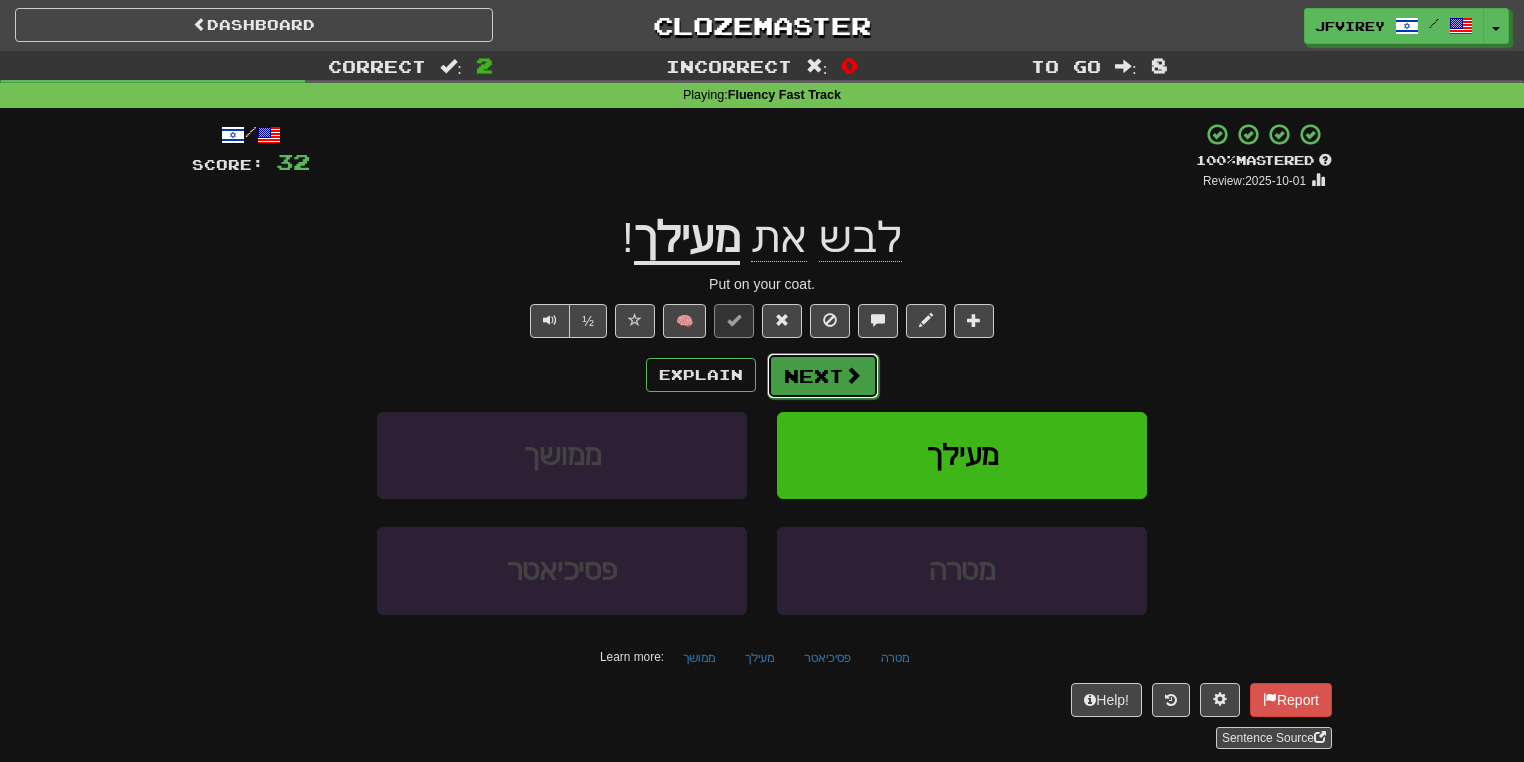 click on "Next" at bounding box center (823, 376) 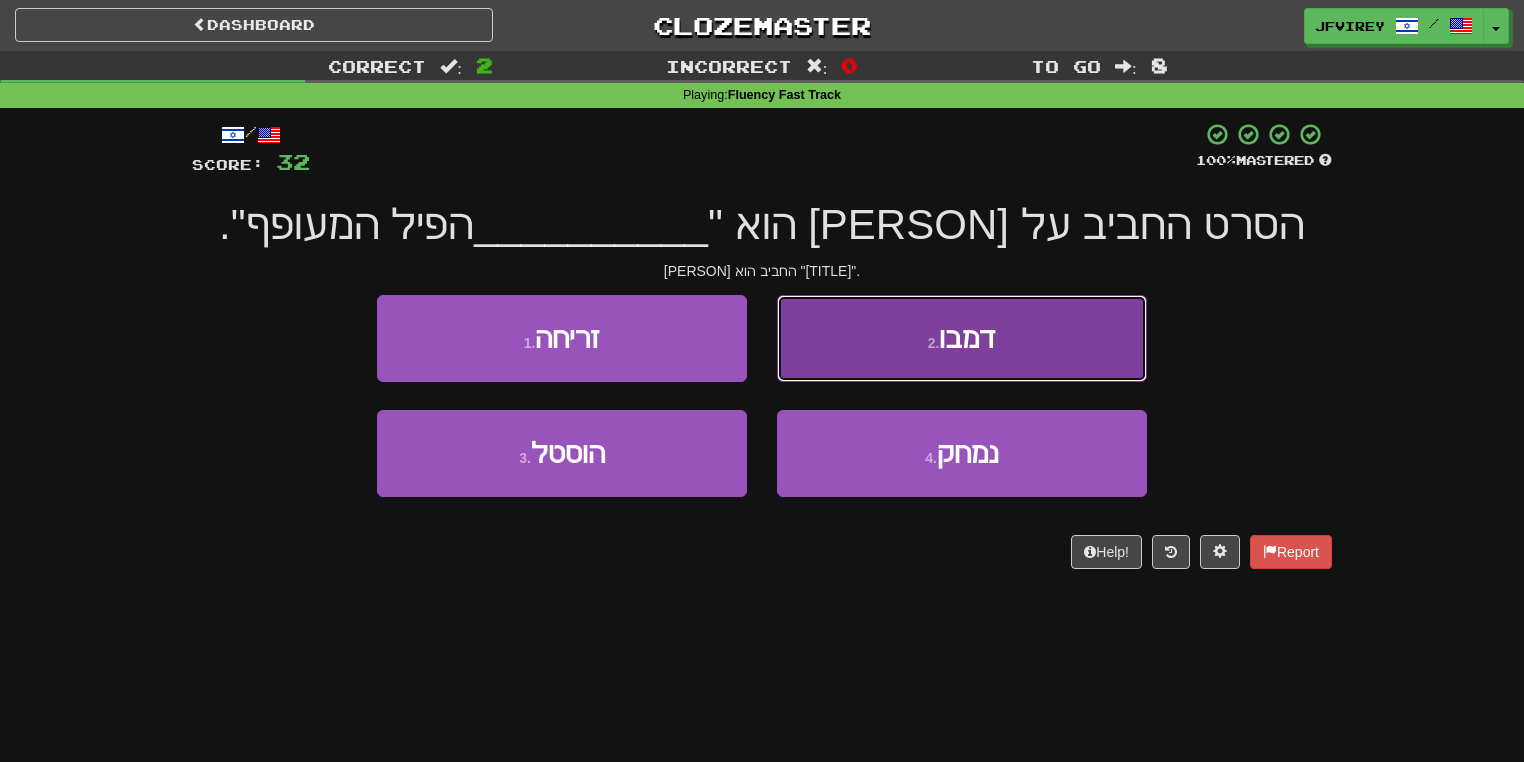 click on "2 ." at bounding box center [934, 343] 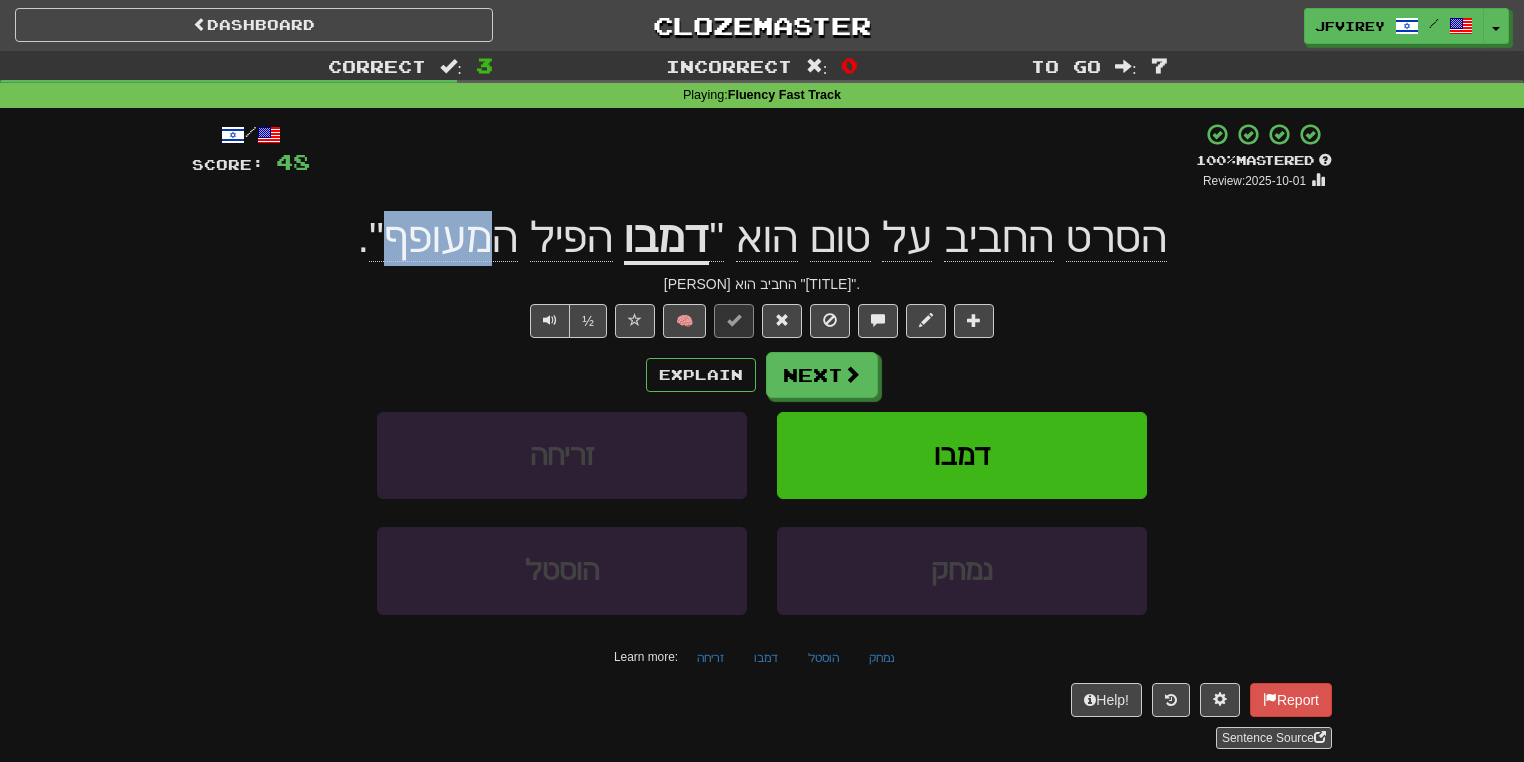 drag, startPoint x: 496, startPoint y: 251, endPoint x: 406, endPoint y: 254, distance: 90.04999 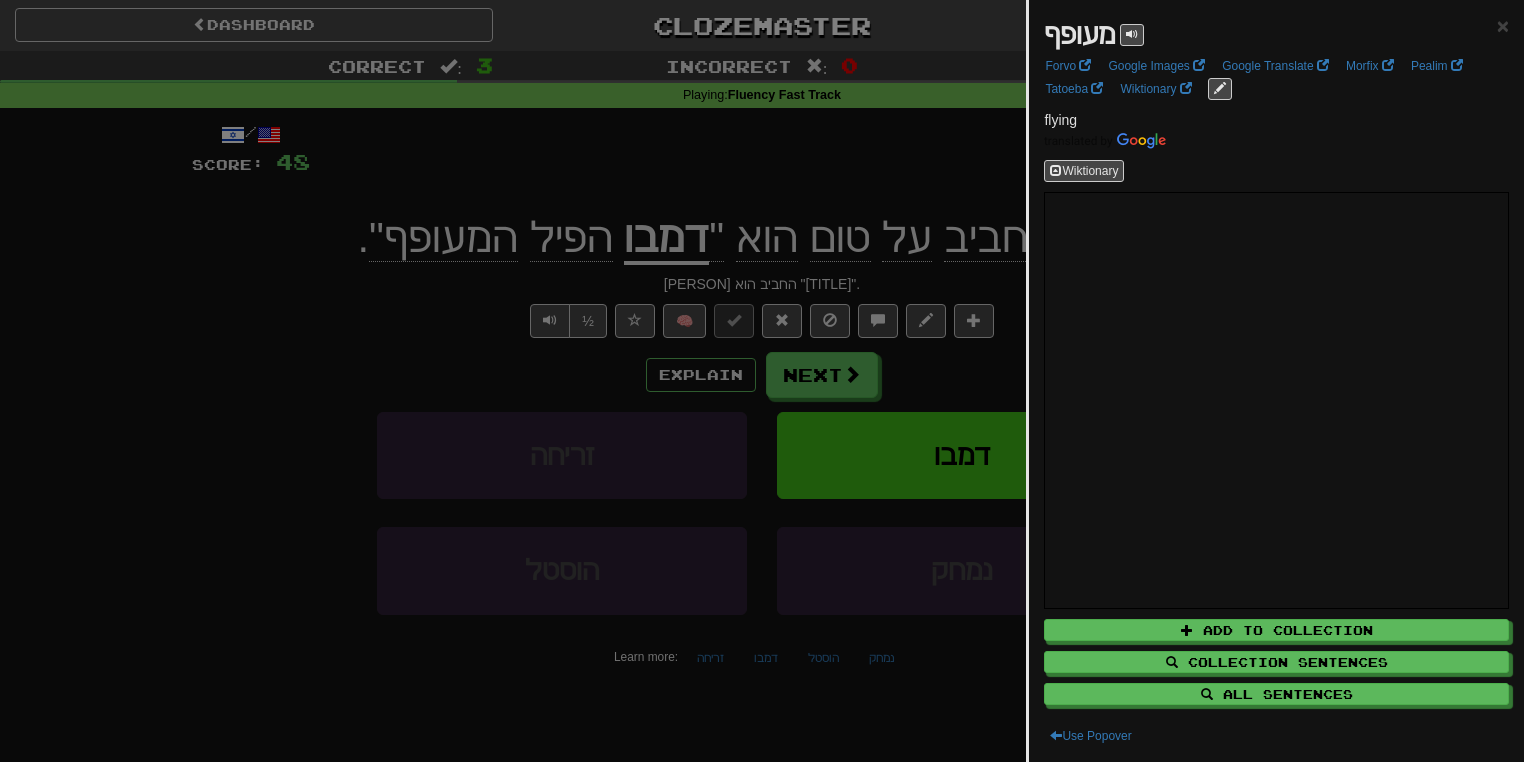 click at bounding box center (762, 381) 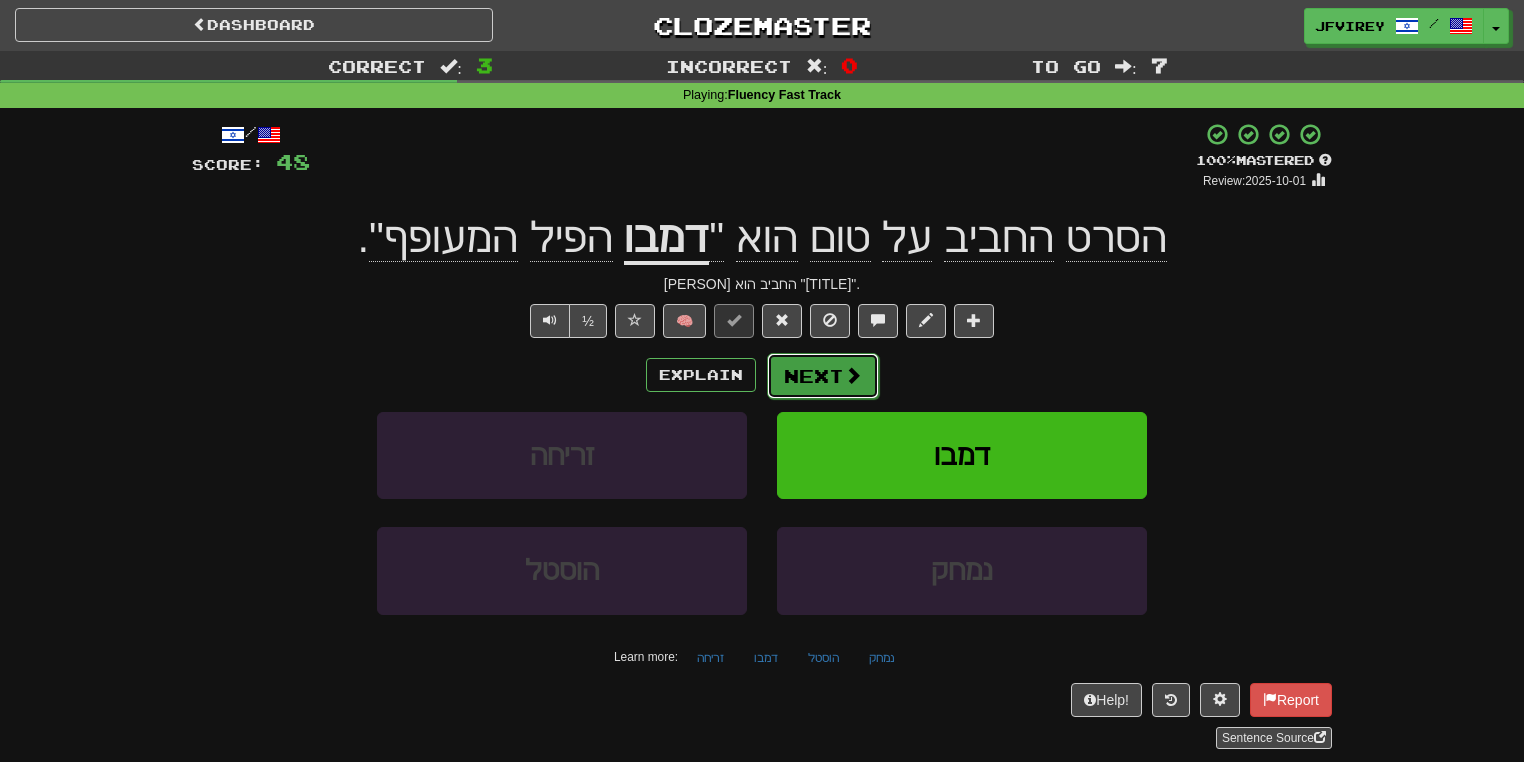 click on "Next" at bounding box center (823, 376) 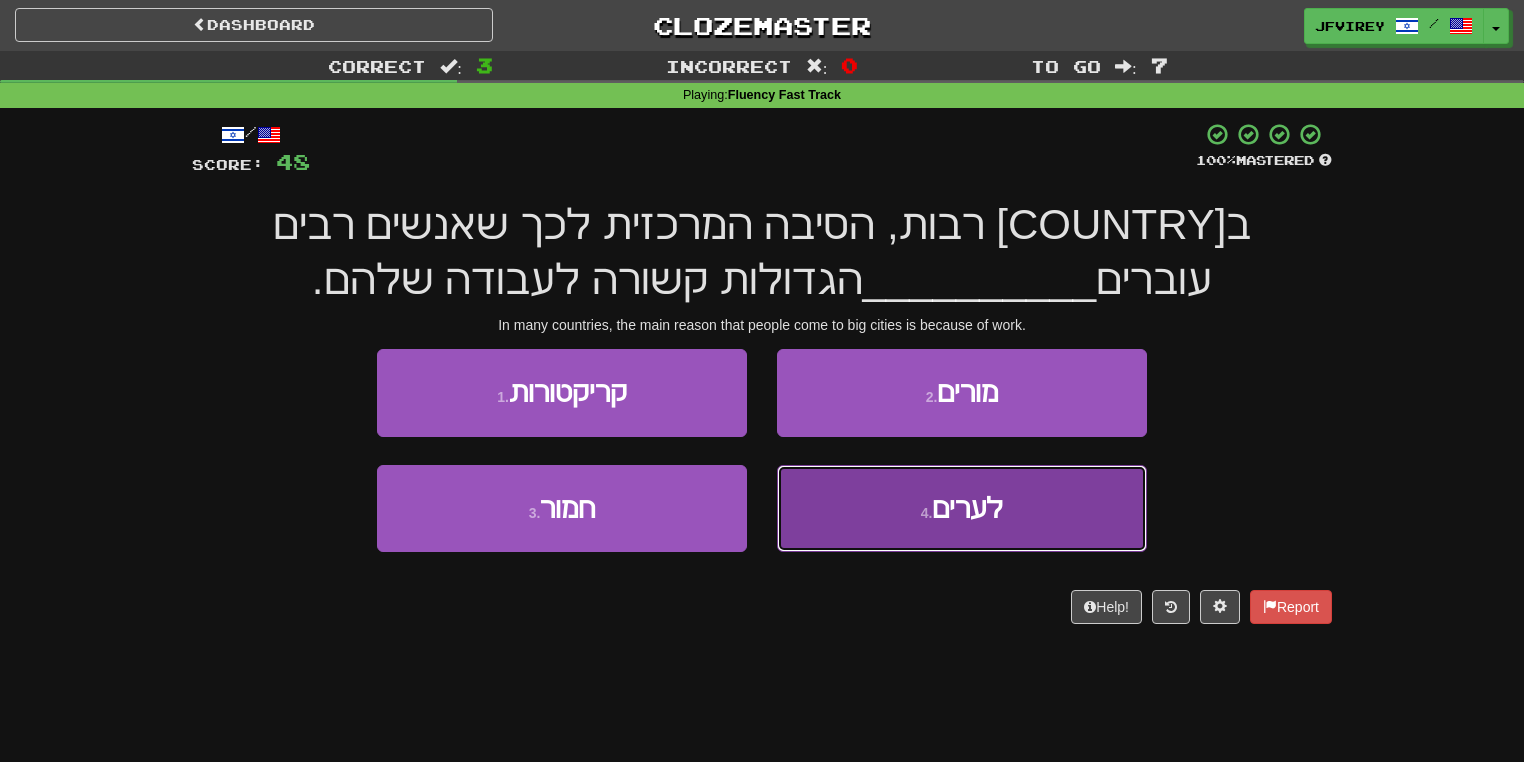 click on "4 .  לערים" at bounding box center (962, 508) 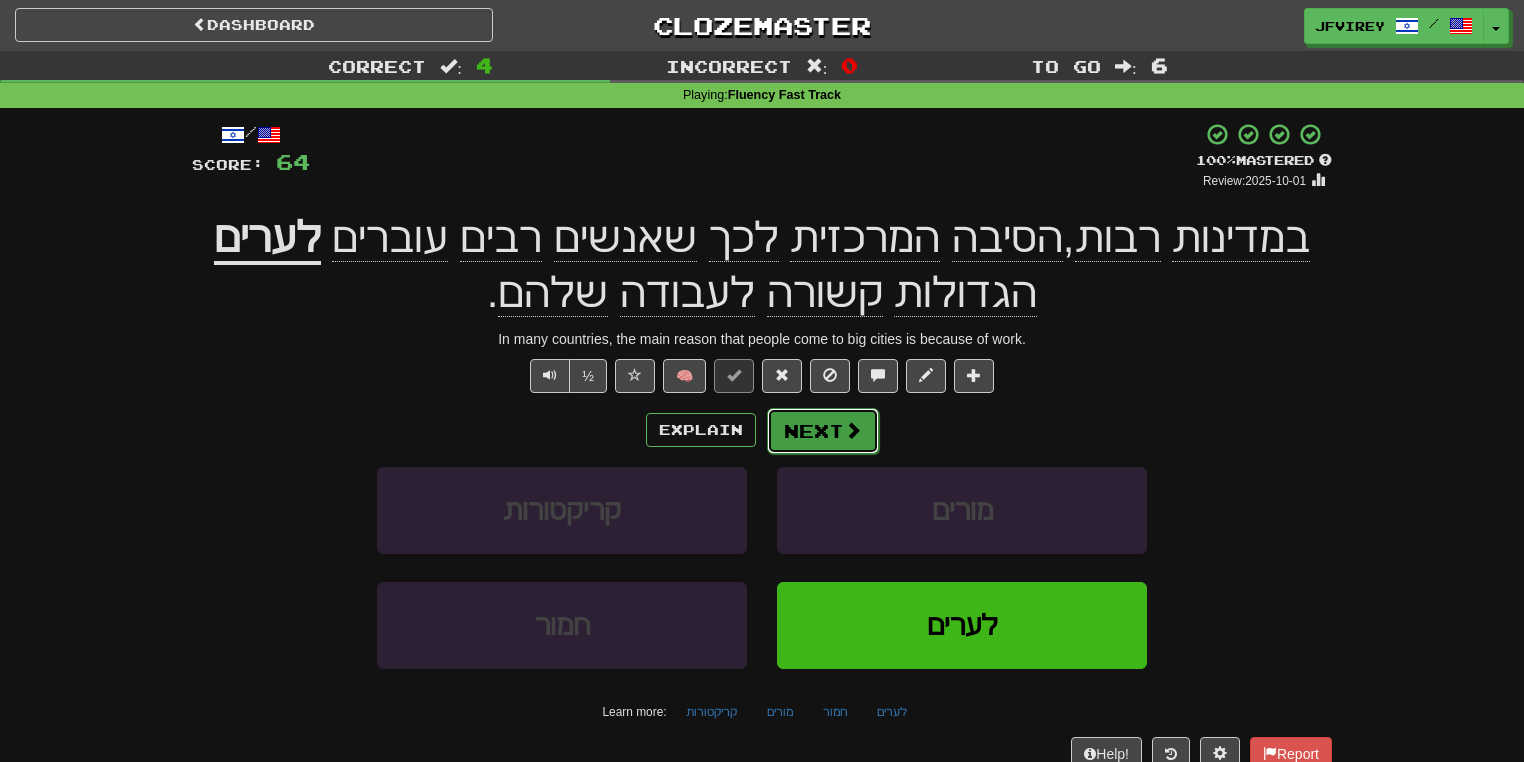 click on "Next" at bounding box center (823, 431) 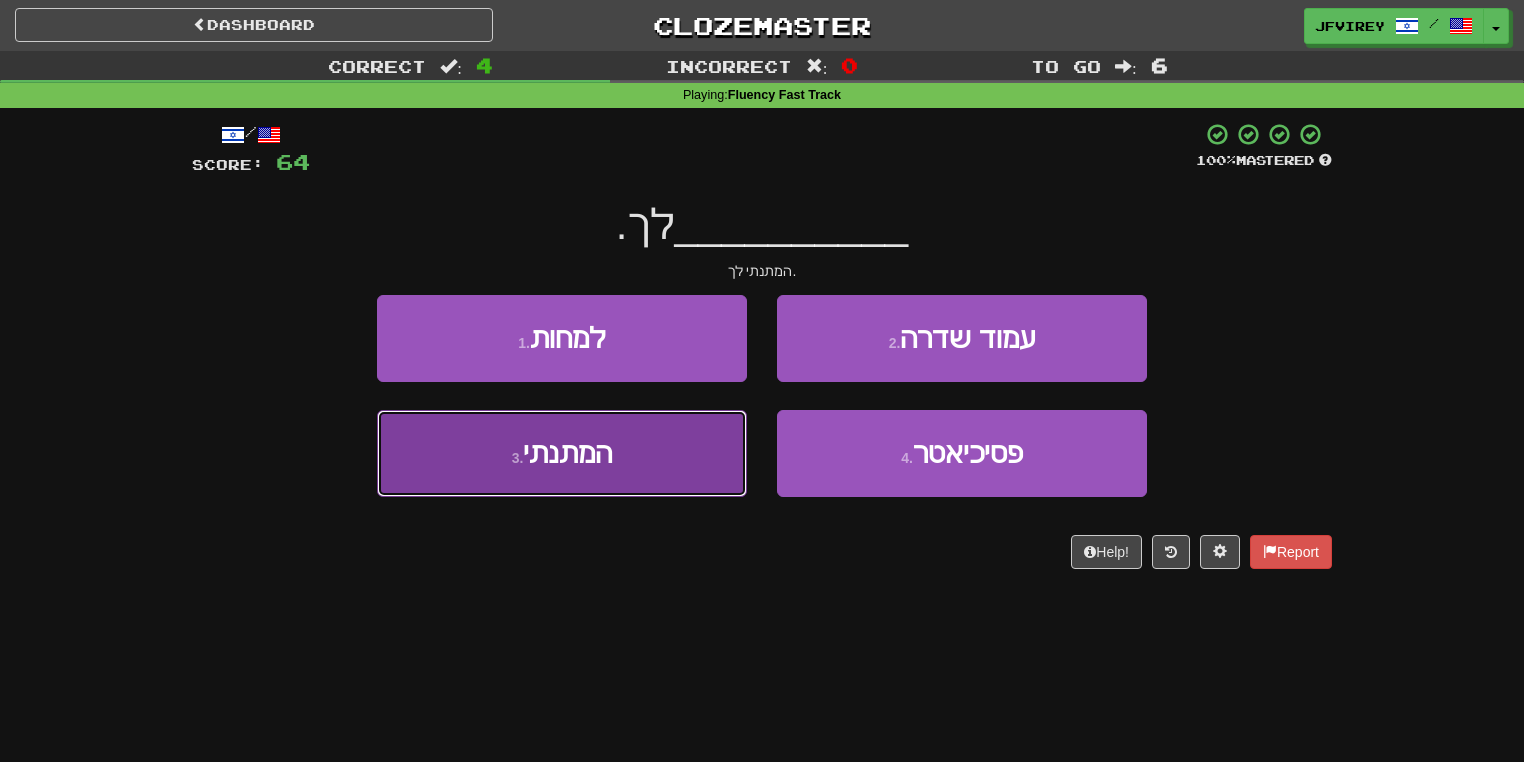 click on "3 .  המתנתי" at bounding box center [562, 453] 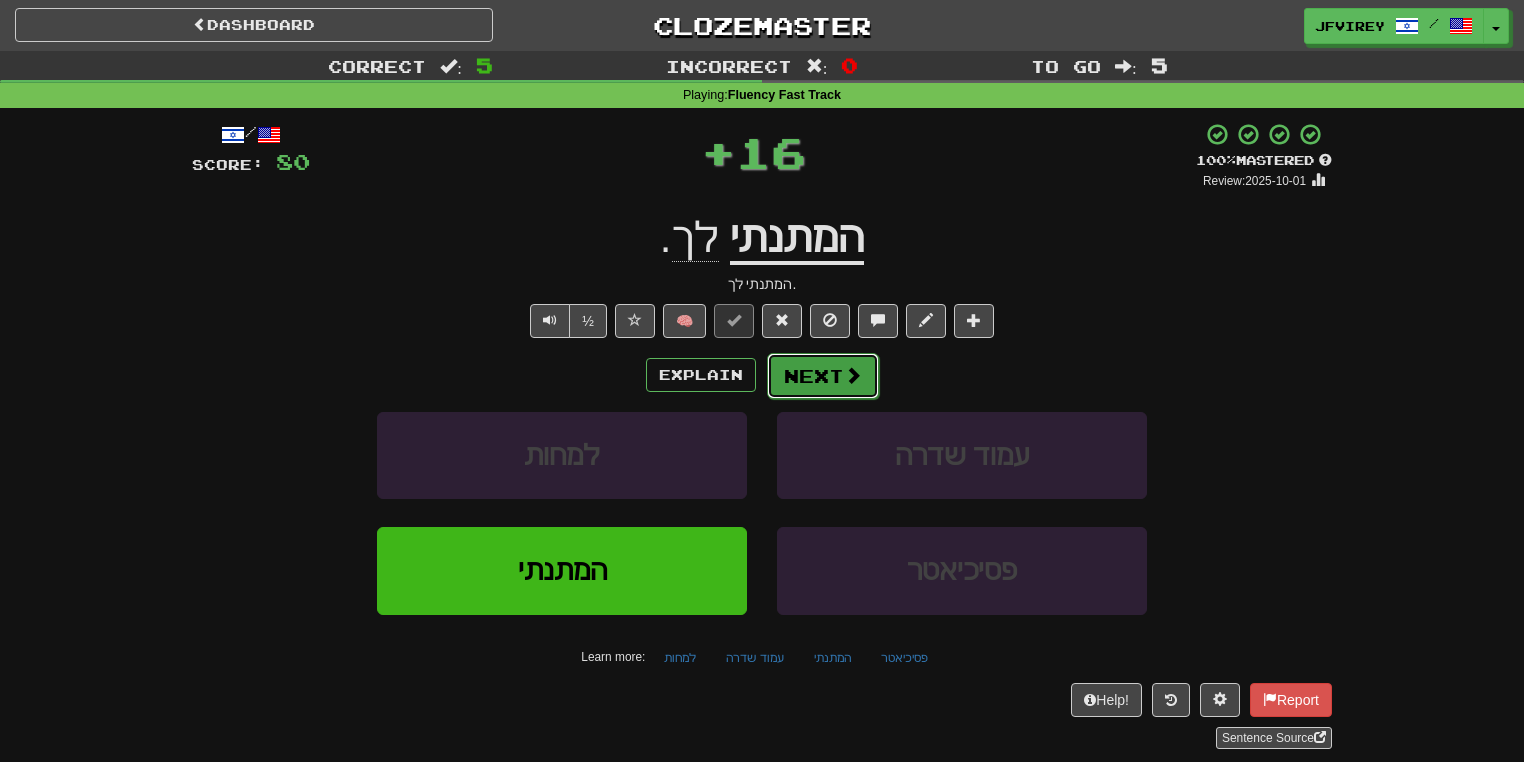 click on "Next" at bounding box center (823, 376) 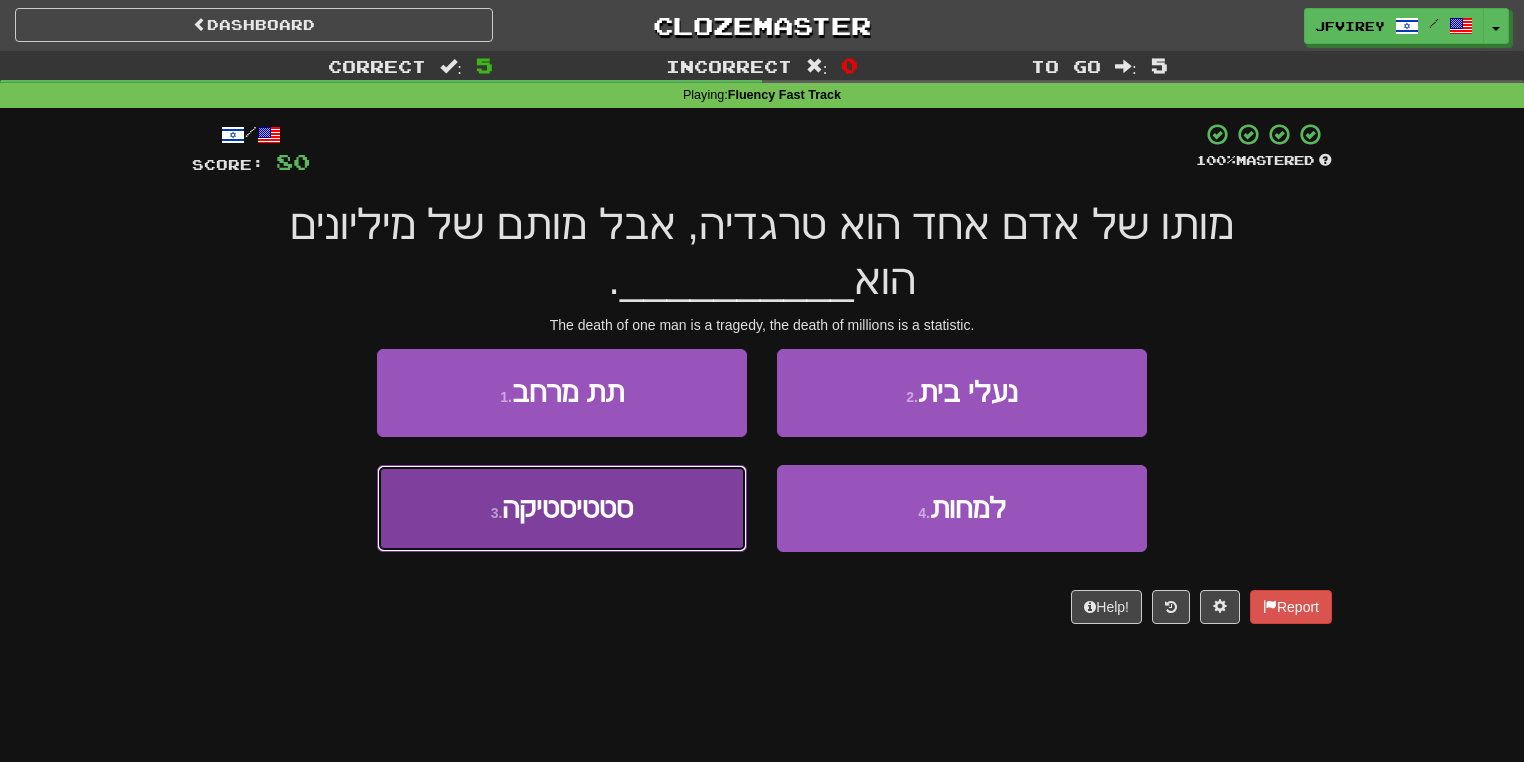 click on "3 .  סטטיסטיקה" at bounding box center [562, 508] 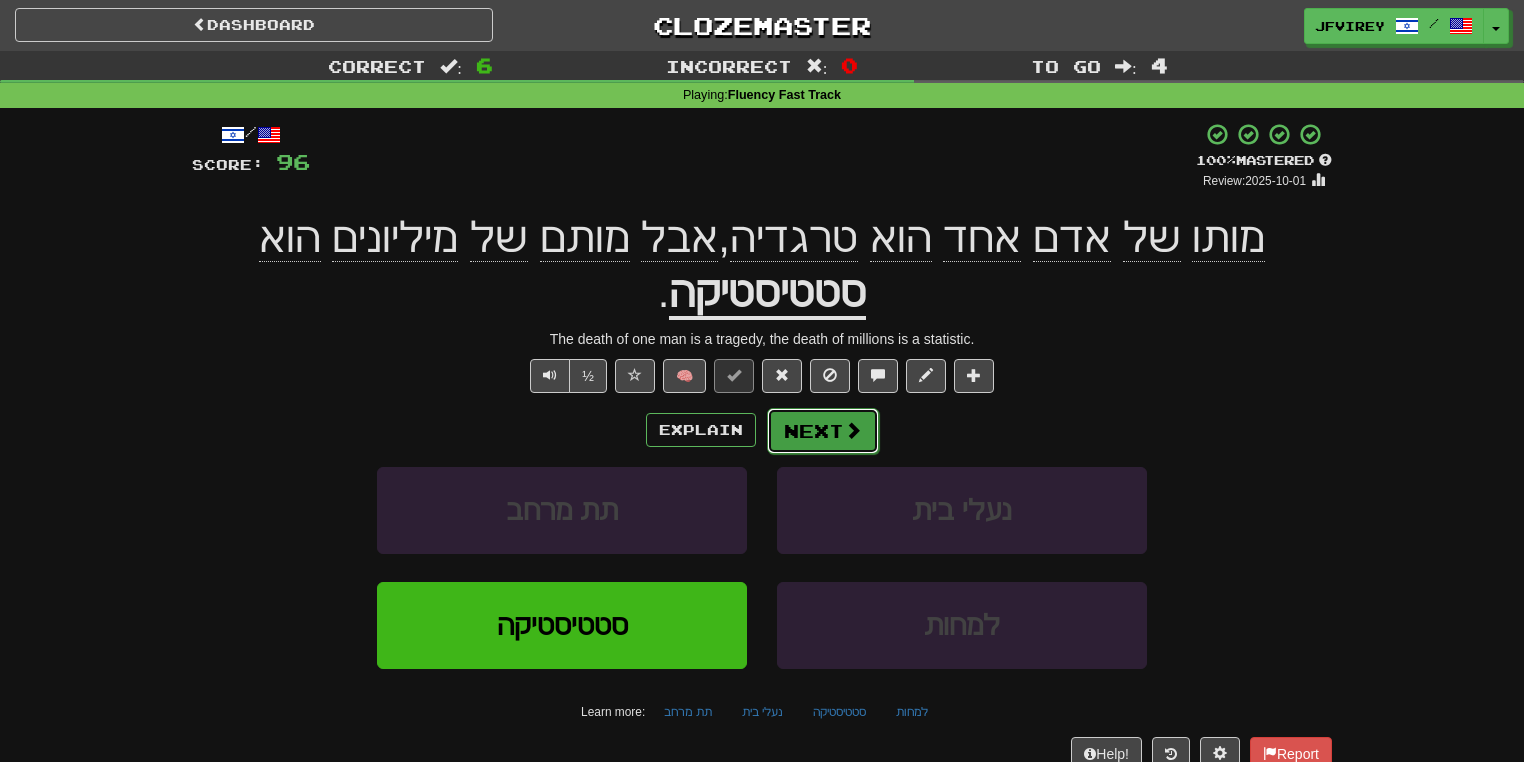 click on "Next" at bounding box center (823, 431) 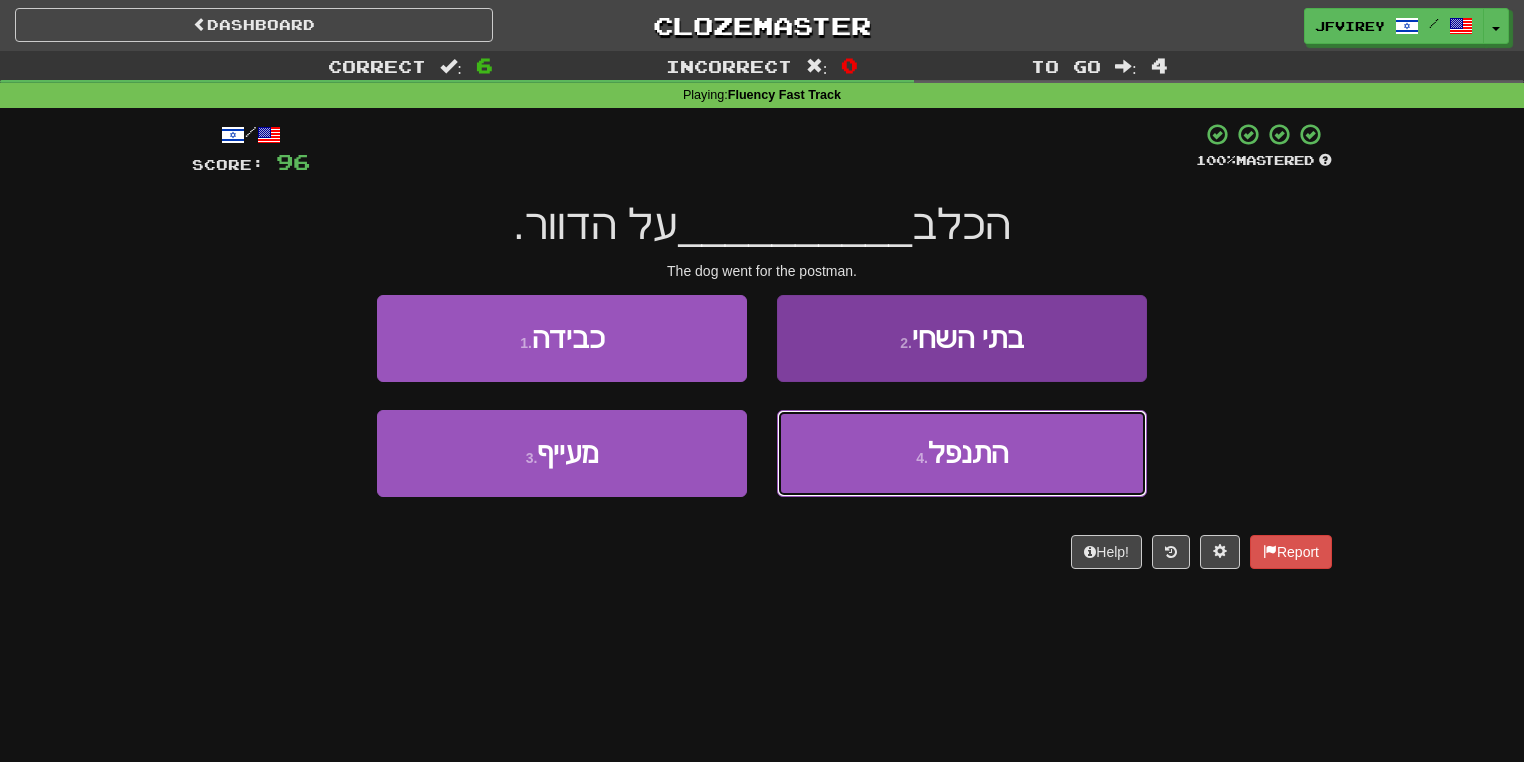 drag, startPoint x: 947, startPoint y: 450, endPoint x: 972, endPoint y: 445, distance: 25.495098 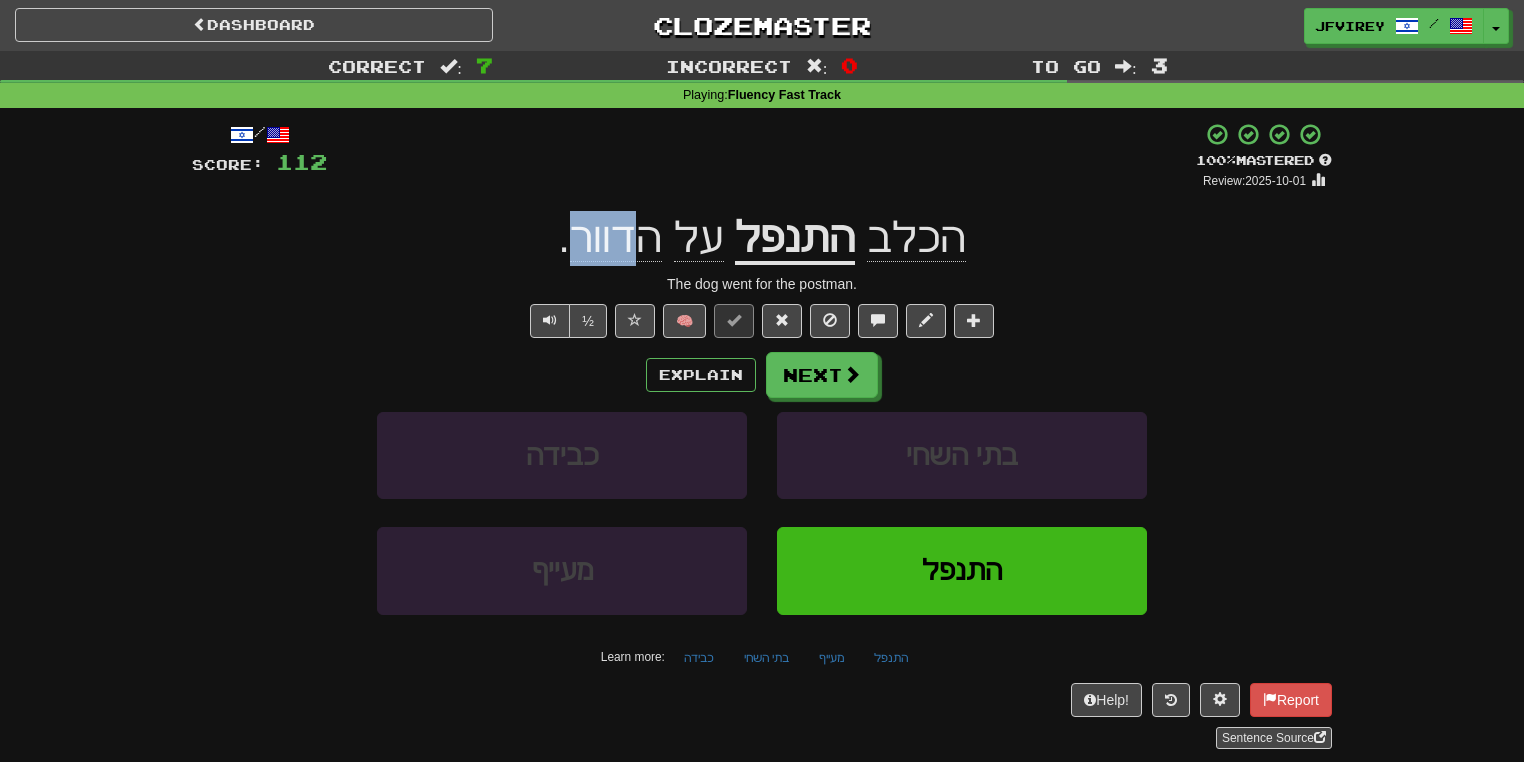 drag, startPoint x: 647, startPoint y: 260, endPoint x: 588, endPoint y: 255, distance: 59.211487 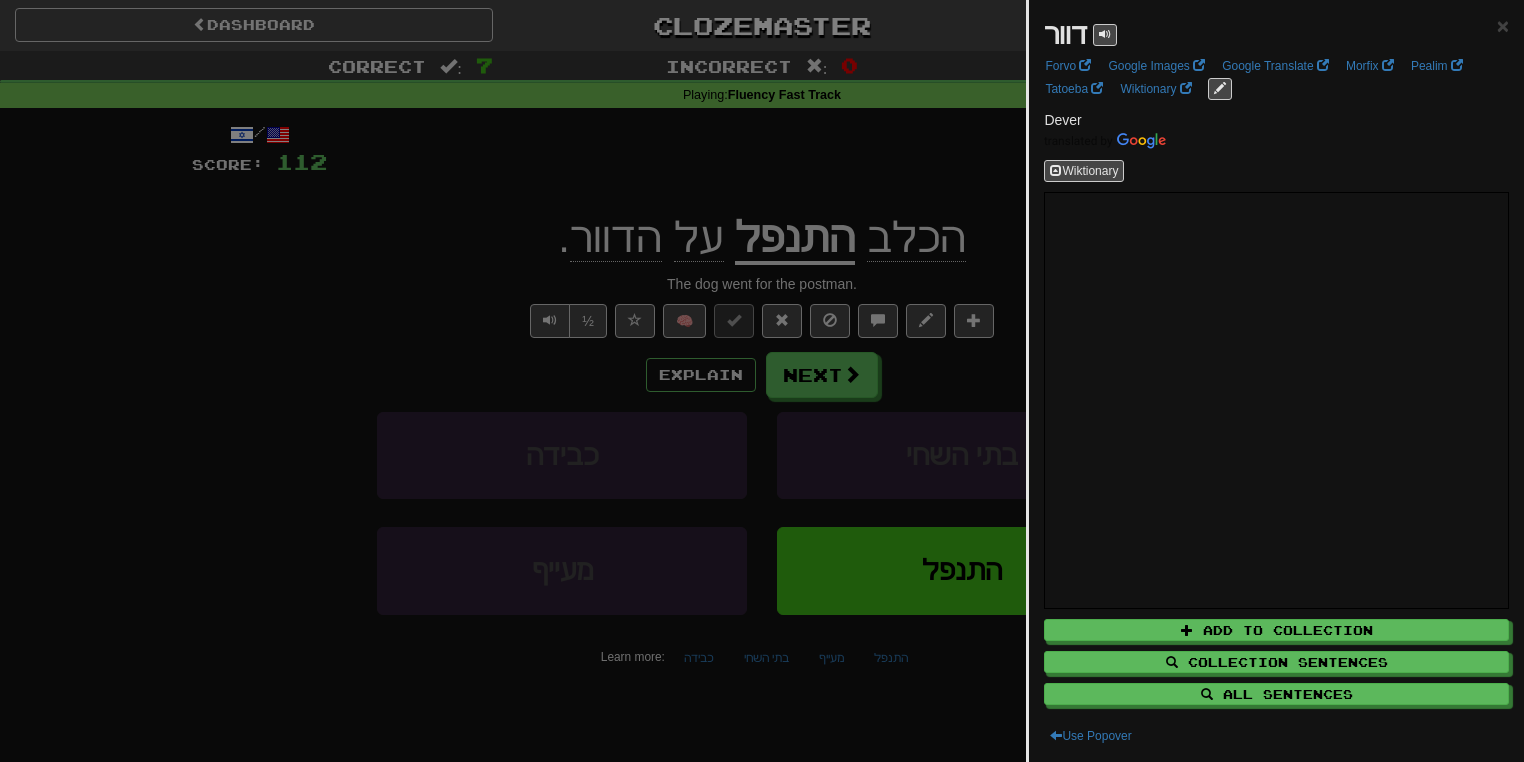 click at bounding box center (762, 381) 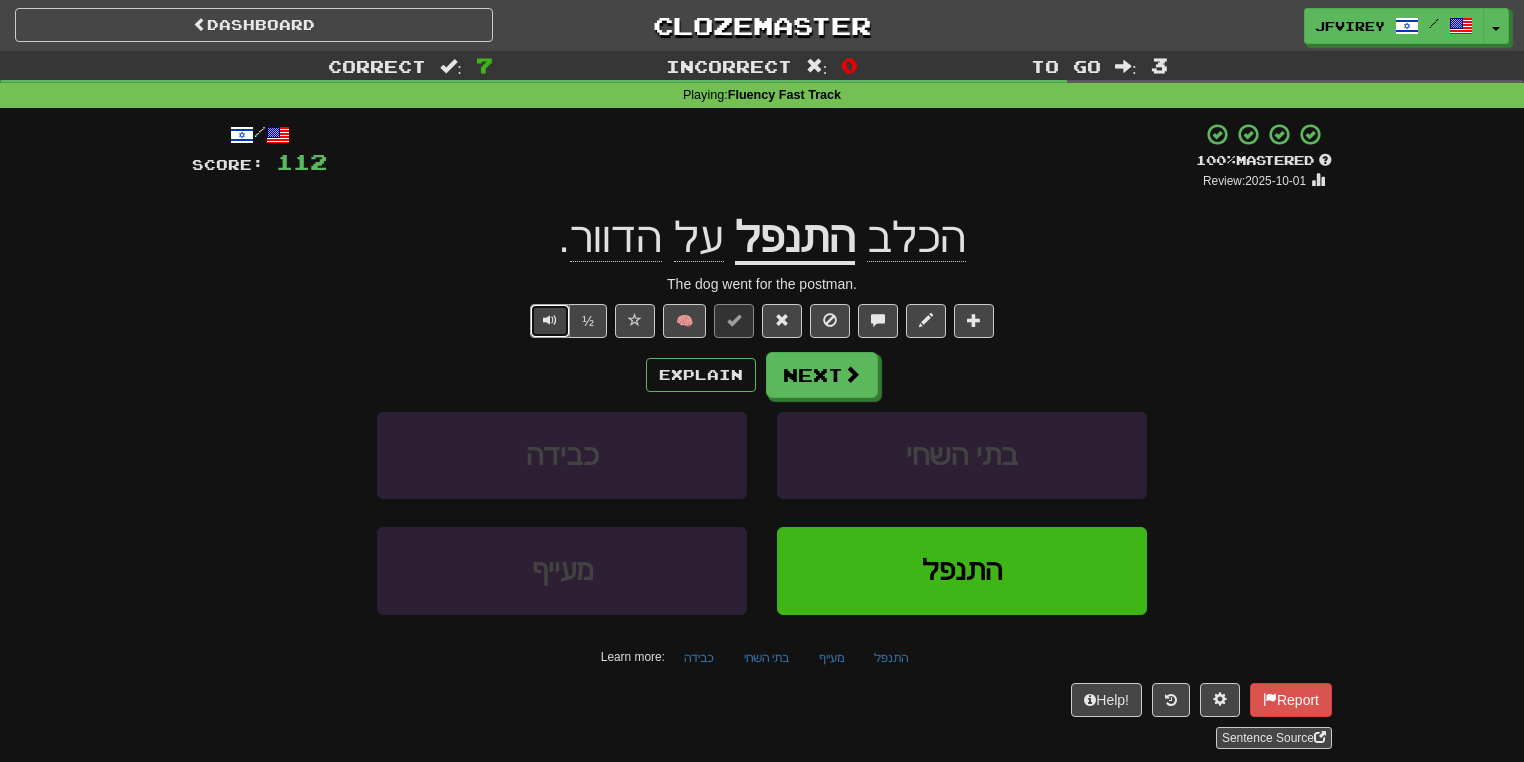 click at bounding box center [550, 320] 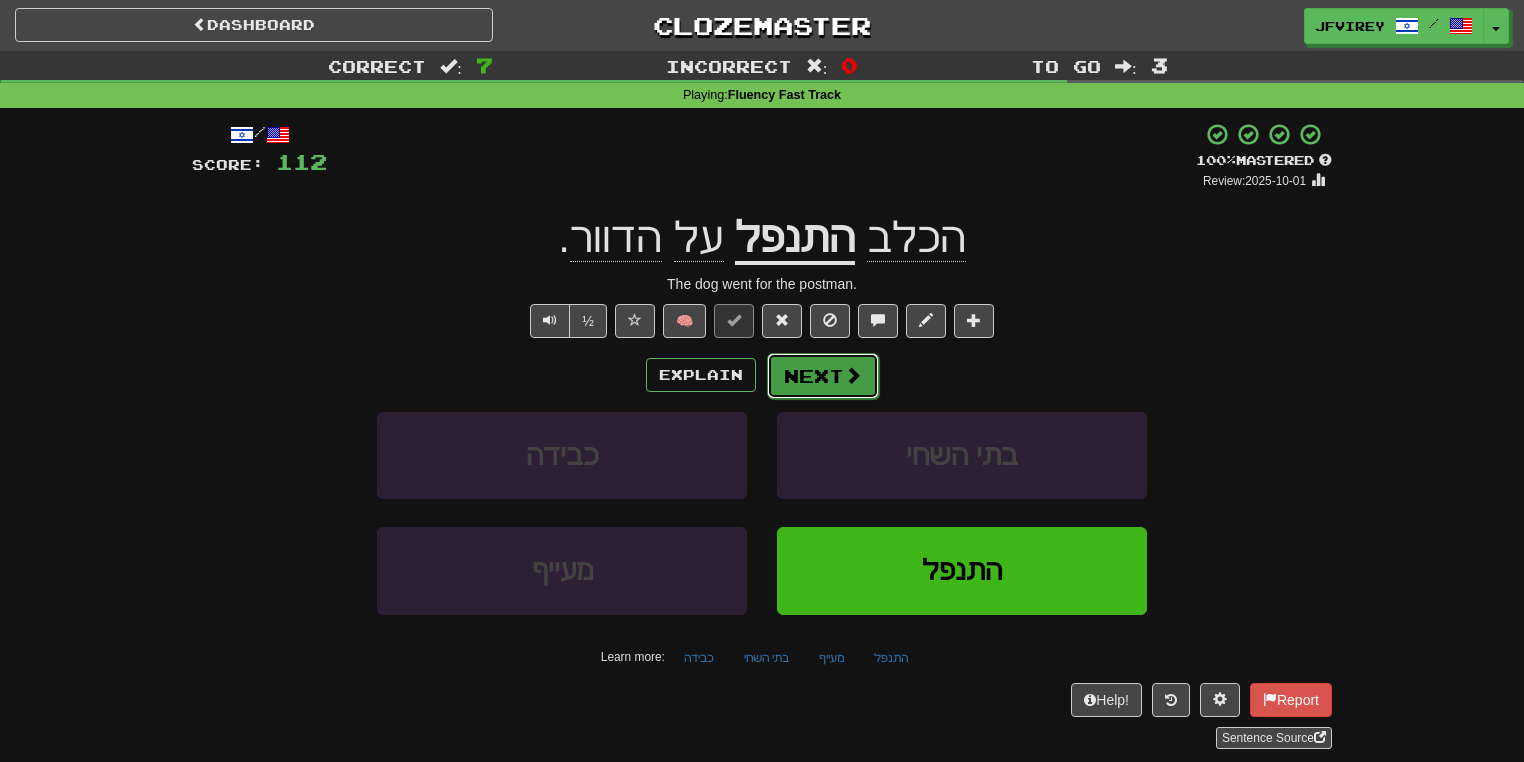 click on "Next" at bounding box center (823, 376) 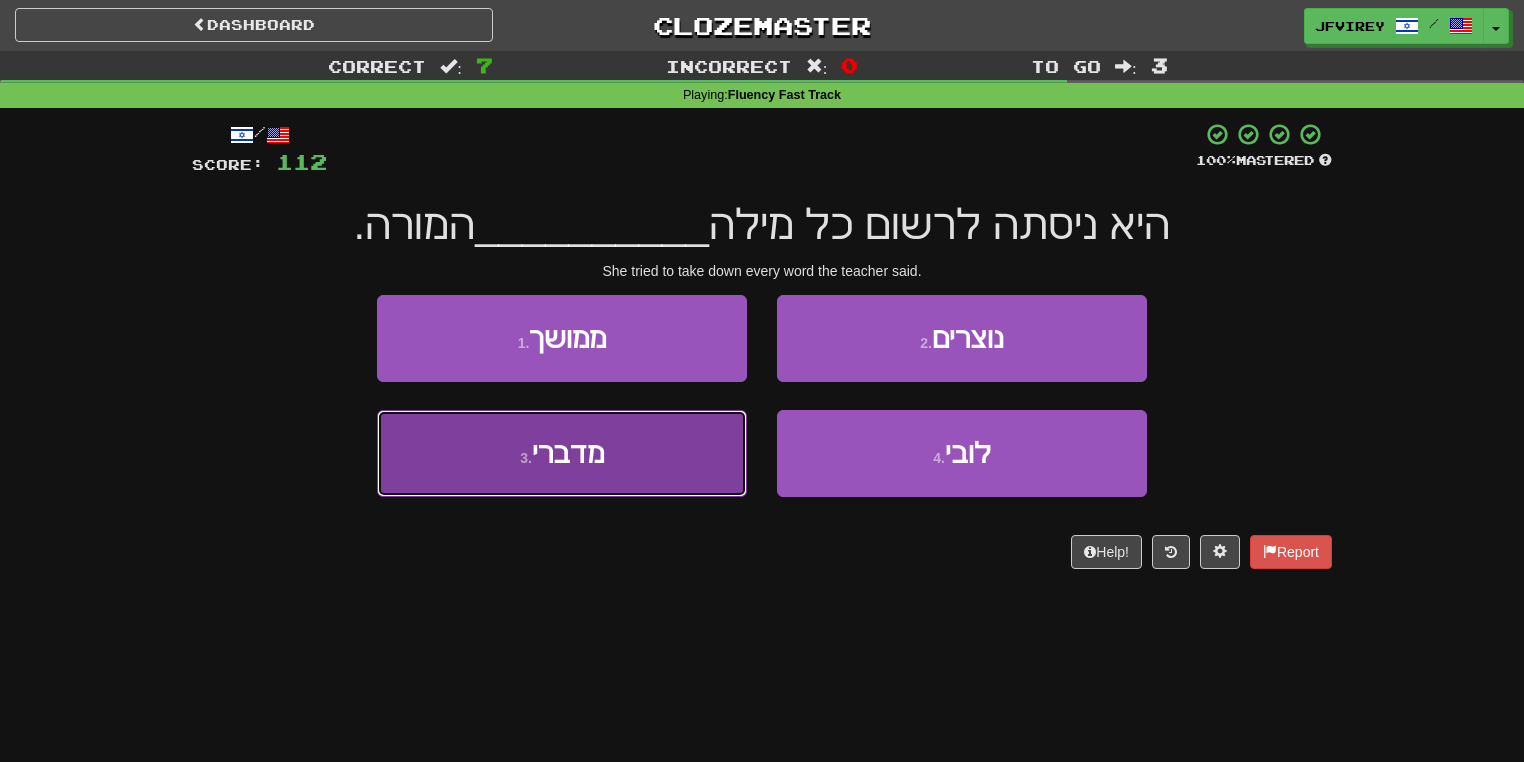 click on "3 .  מדברי" at bounding box center [562, 453] 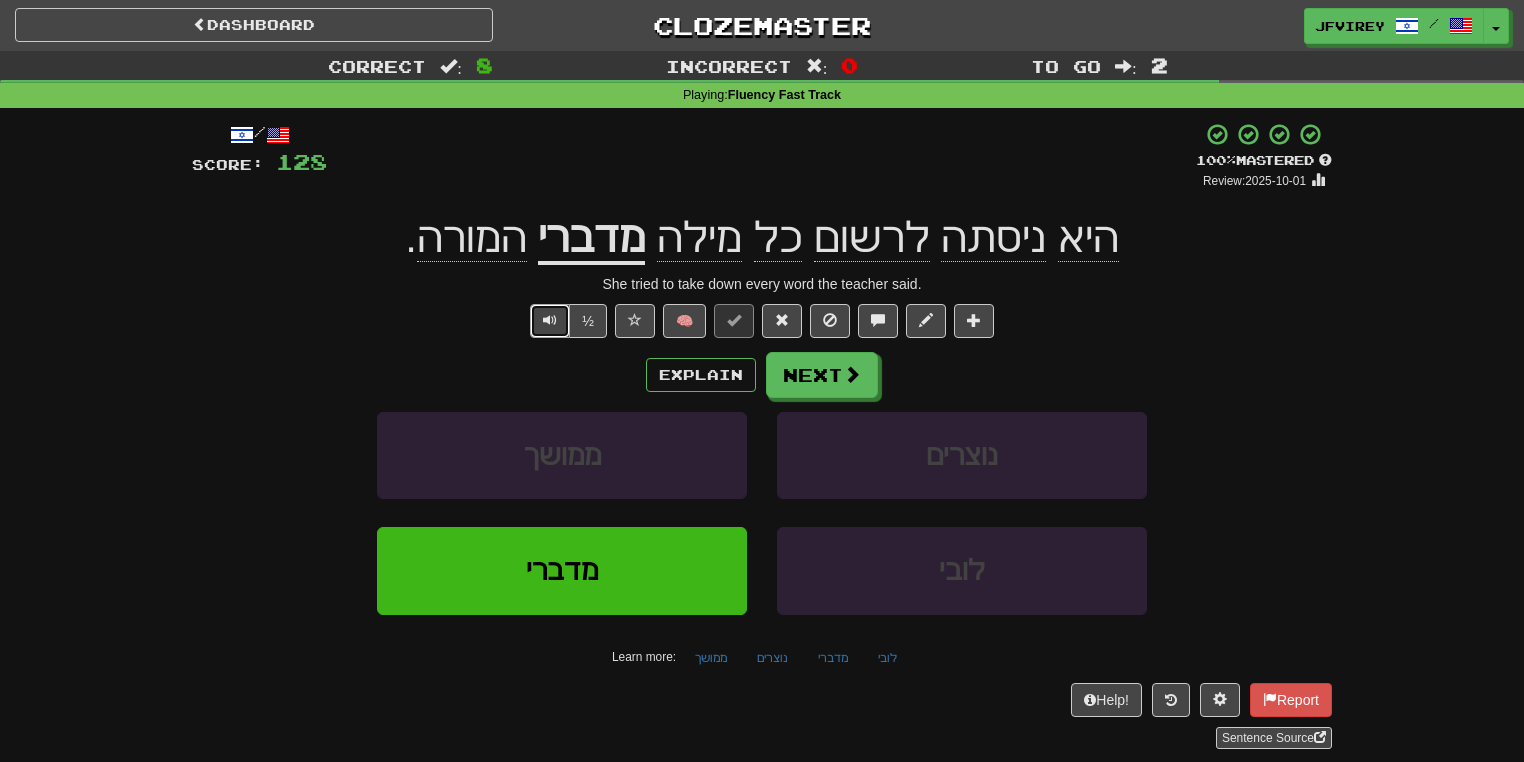 click at bounding box center (550, 321) 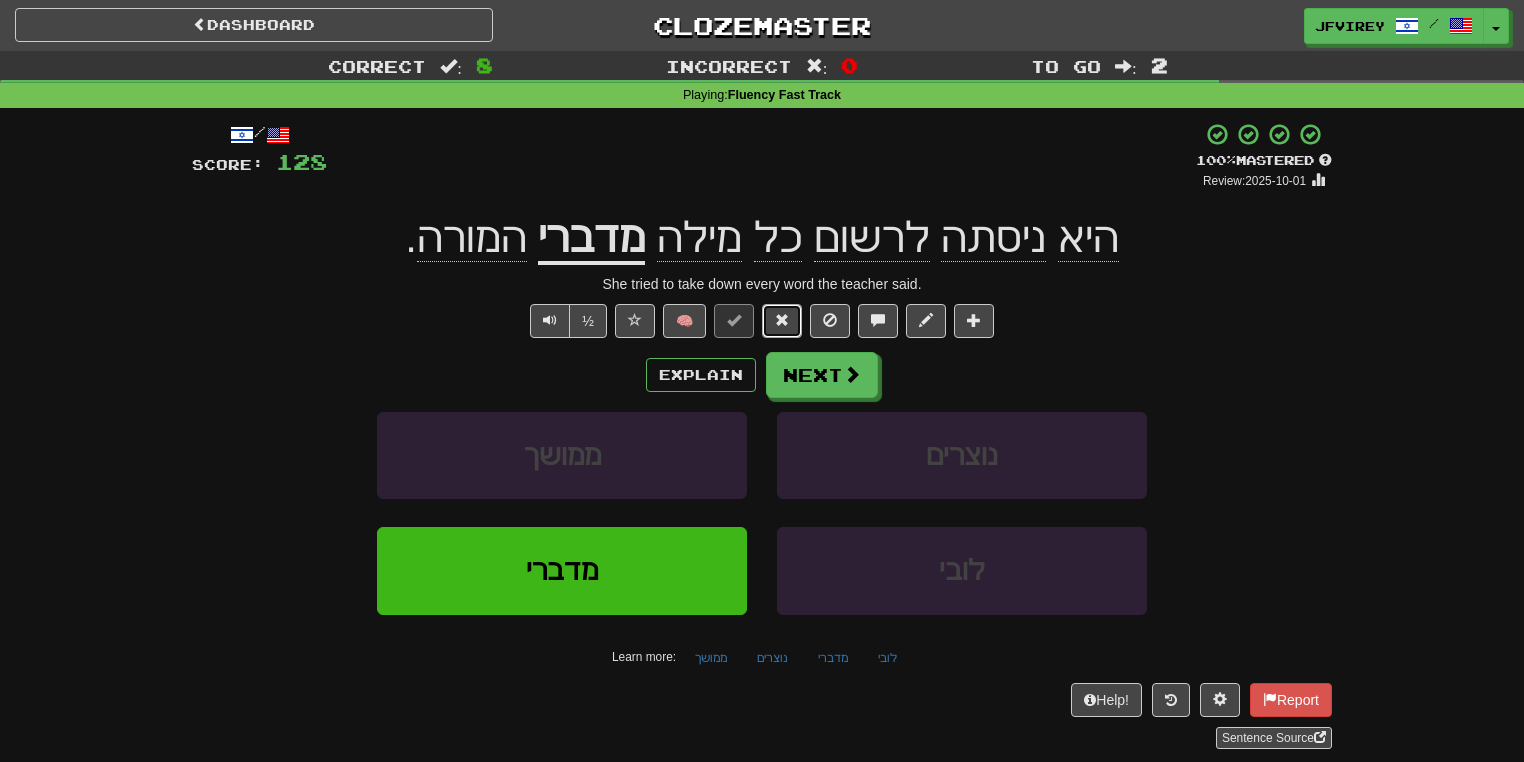 click at bounding box center (782, 320) 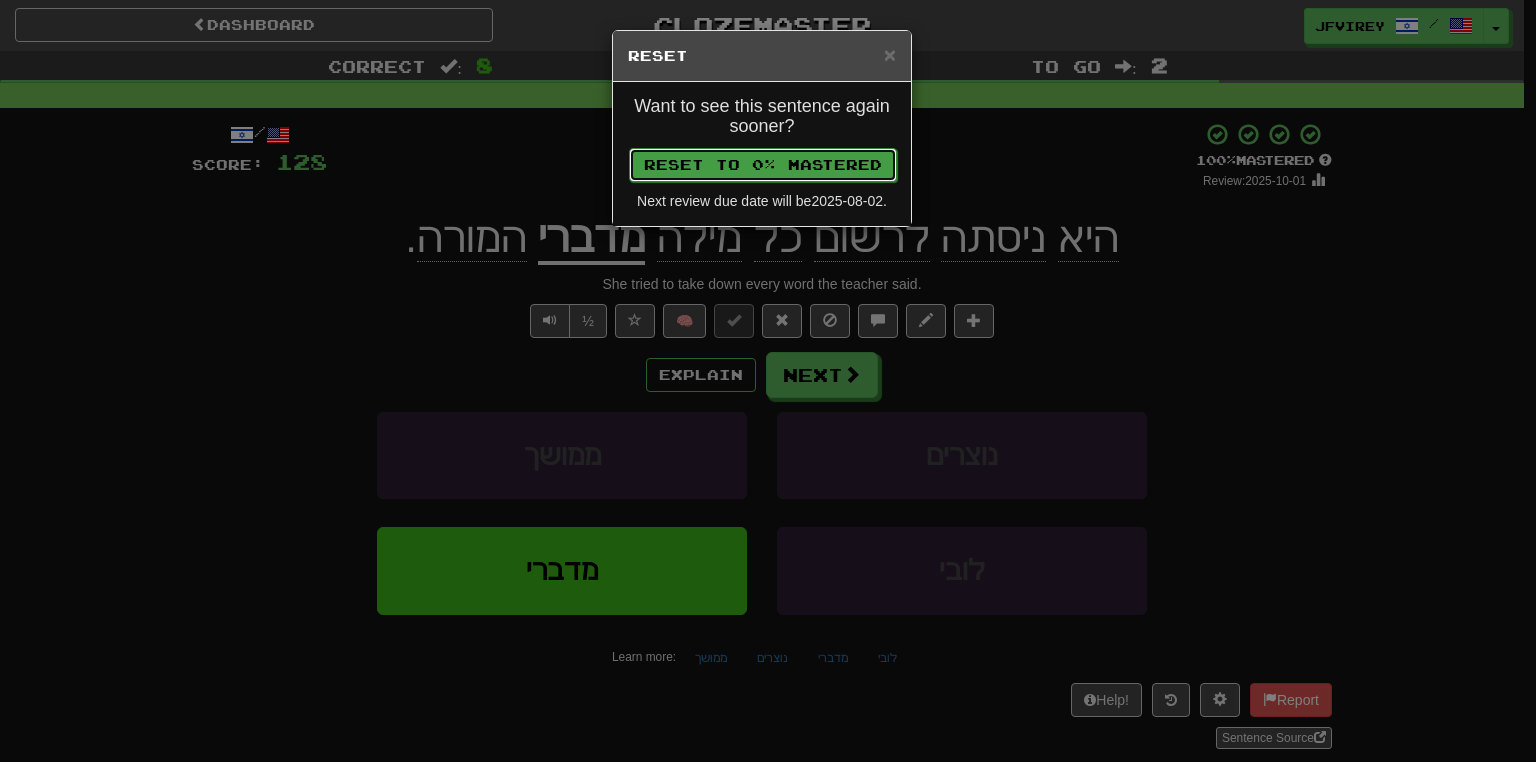 click on "Reset to 0% Mastered" at bounding box center (763, 165) 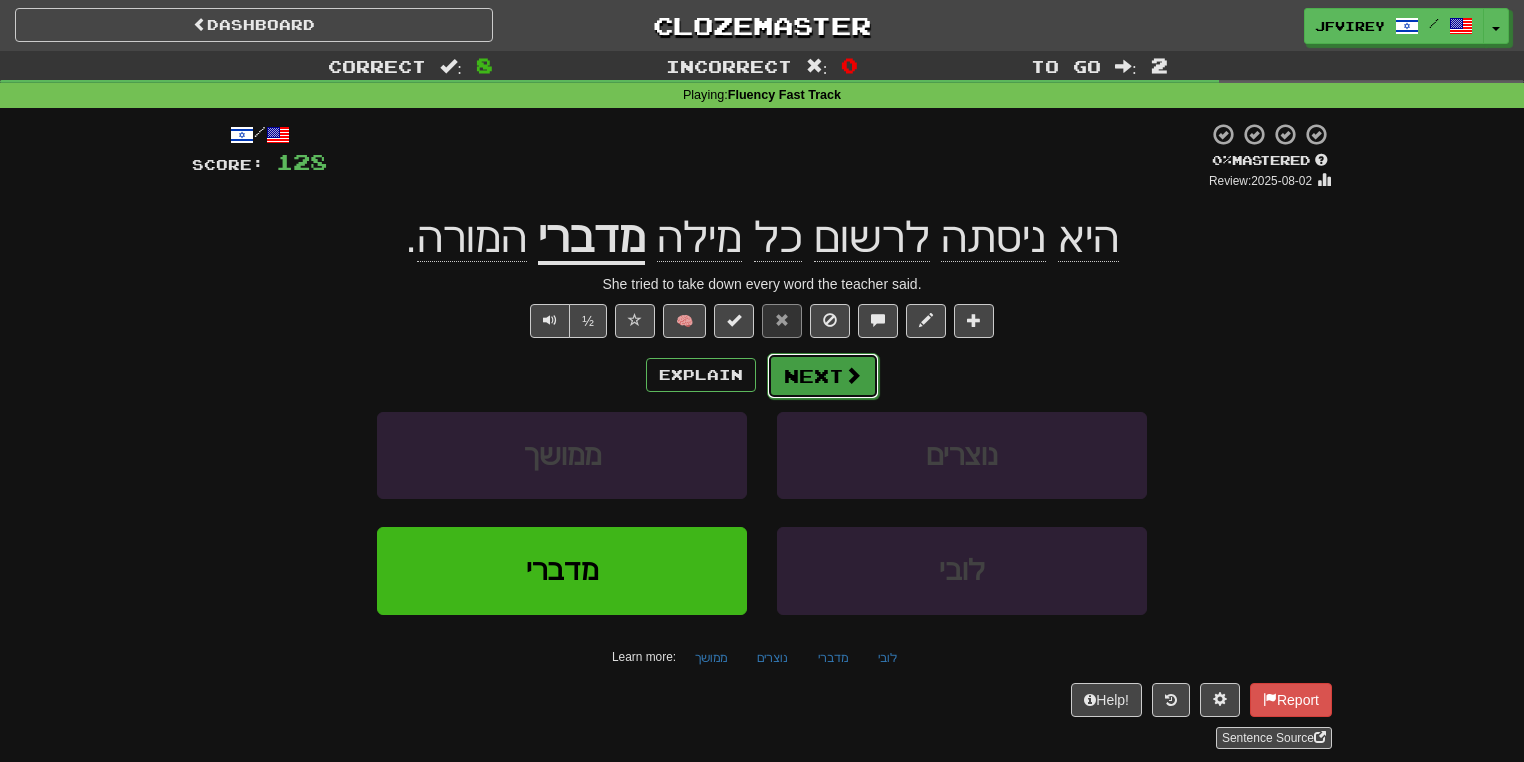 click on "Next" at bounding box center [823, 376] 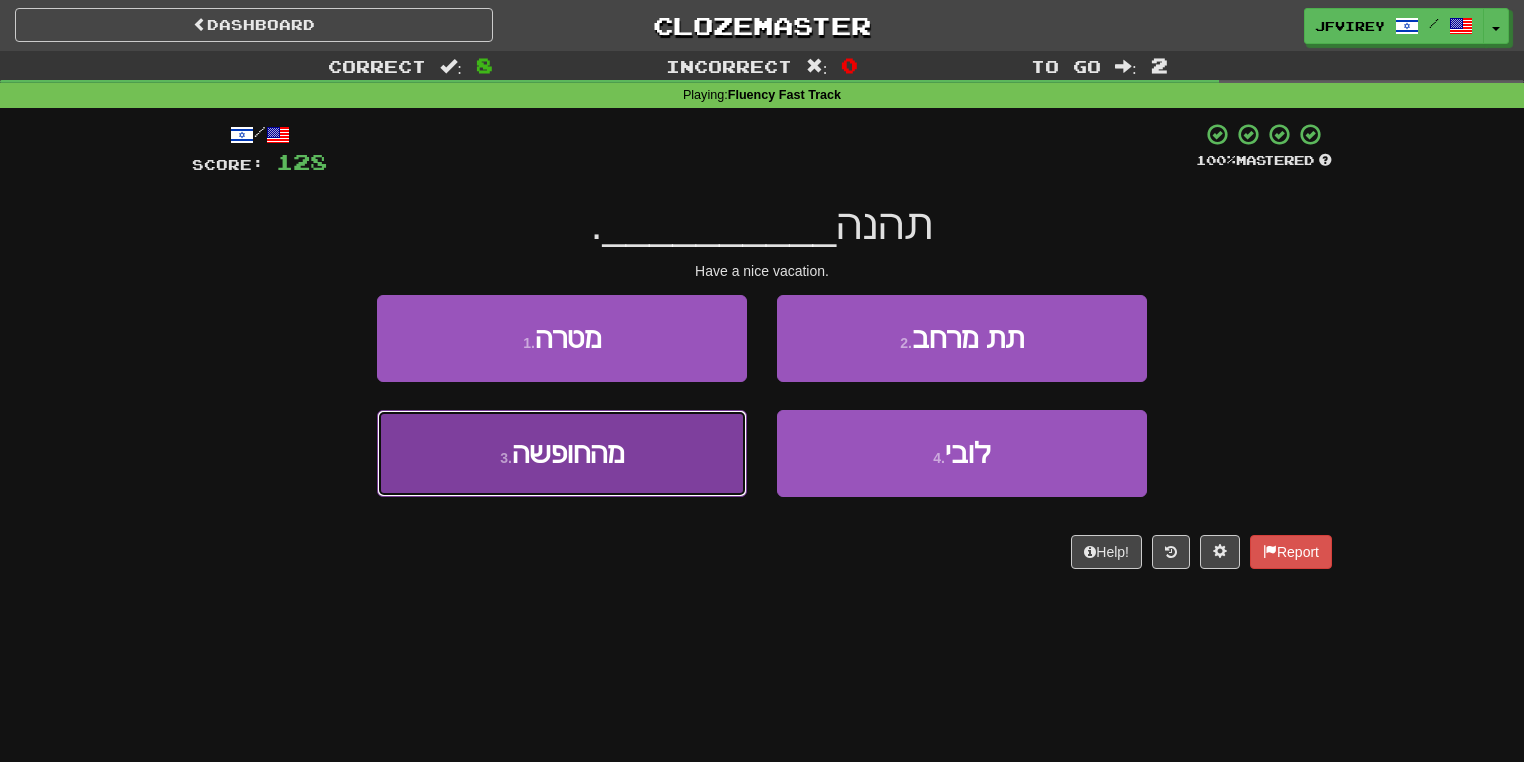drag, startPoint x: 582, startPoint y: 464, endPoint x: 593, endPoint y: 465, distance: 11.045361 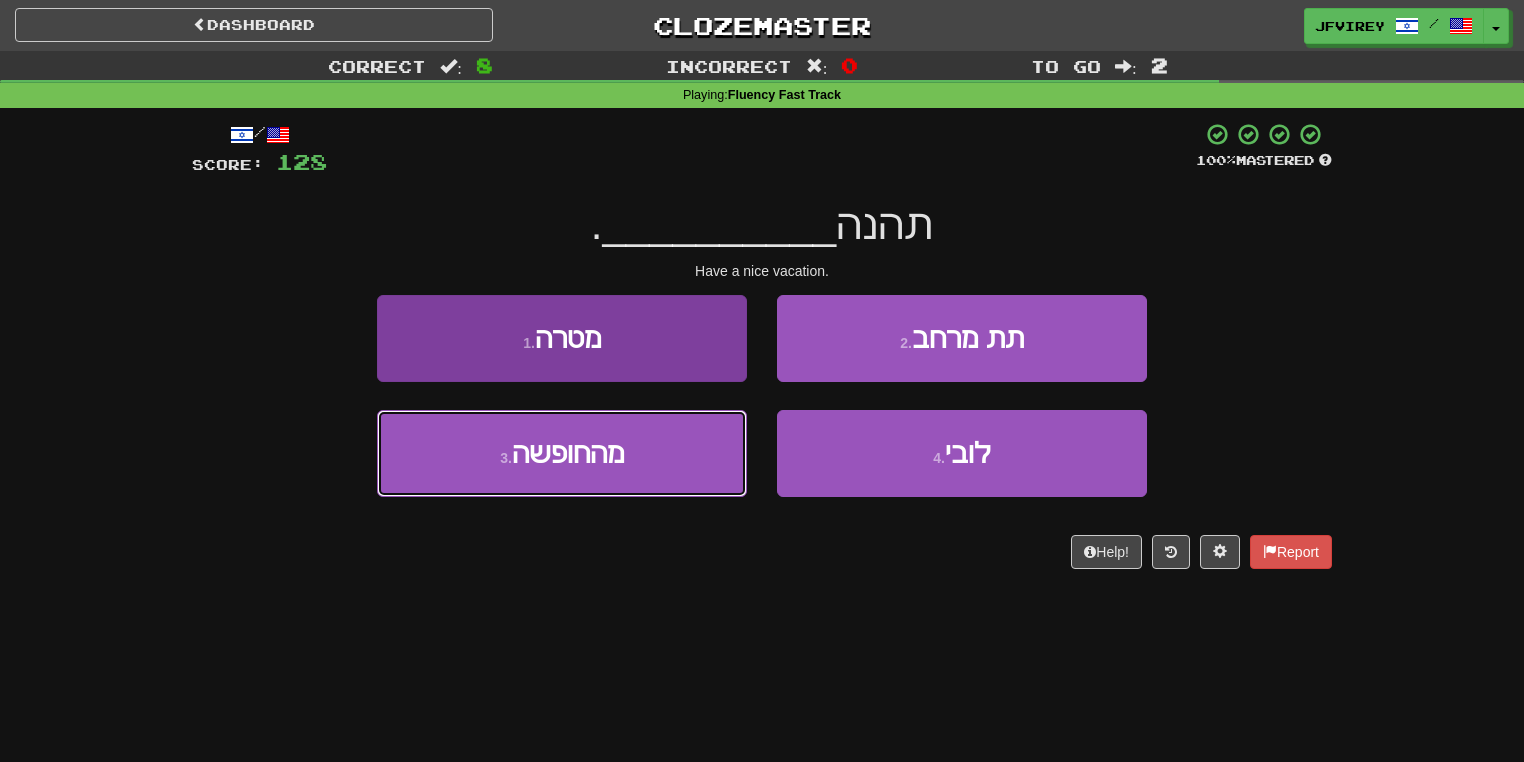 click on "מהחופשה" at bounding box center (568, 453) 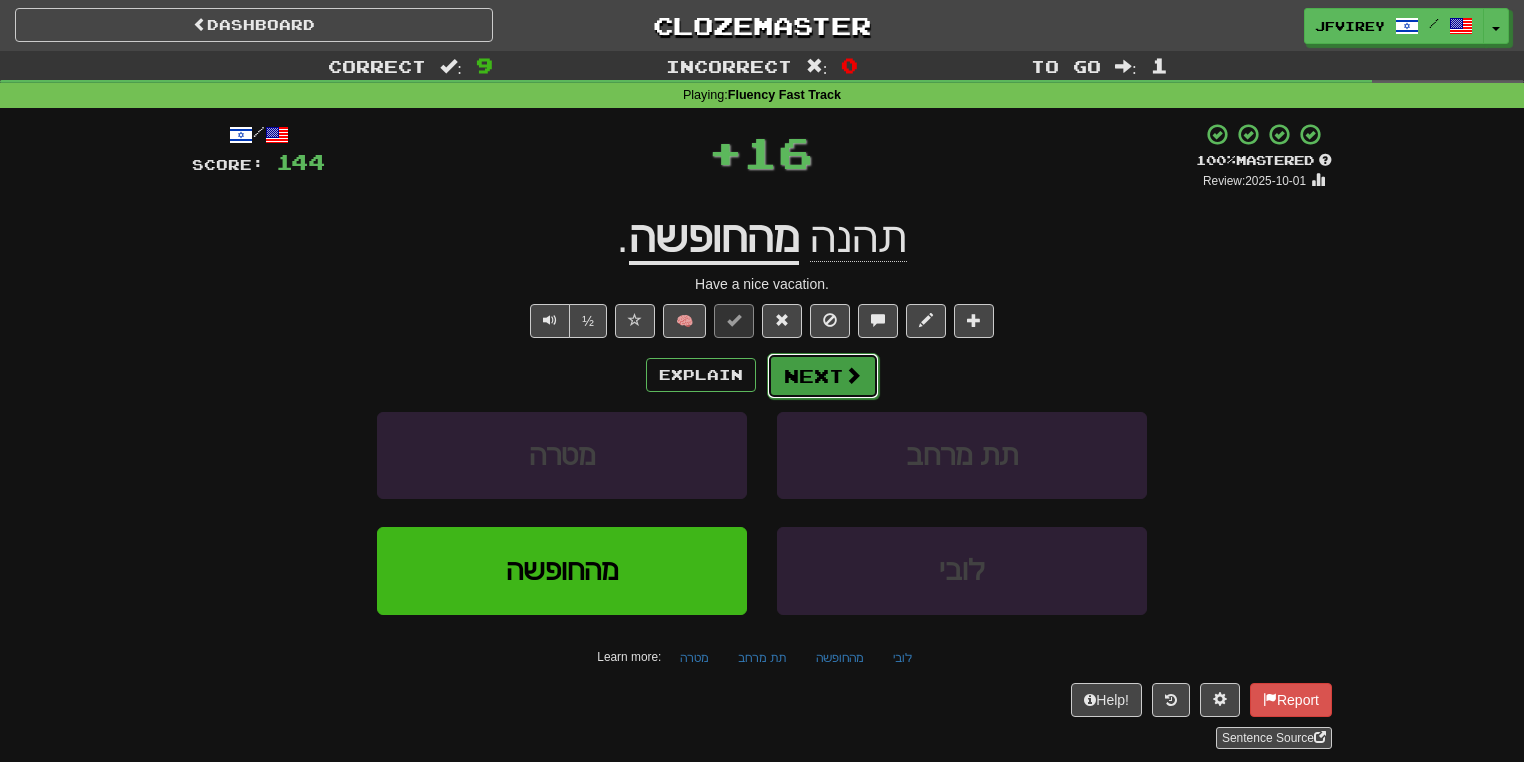 click on "Next" at bounding box center [823, 376] 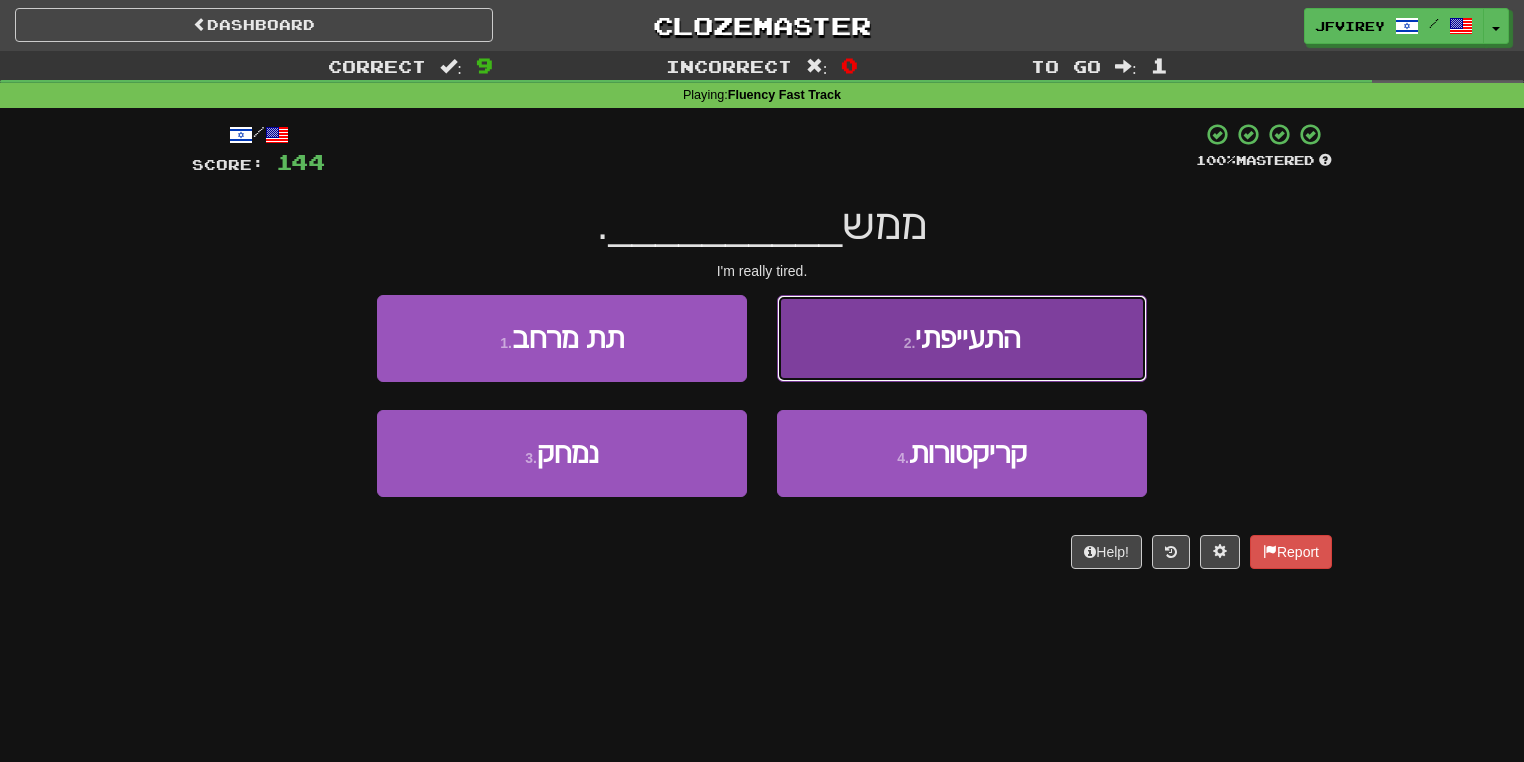 click on "התעייפתי" at bounding box center [967, 338] 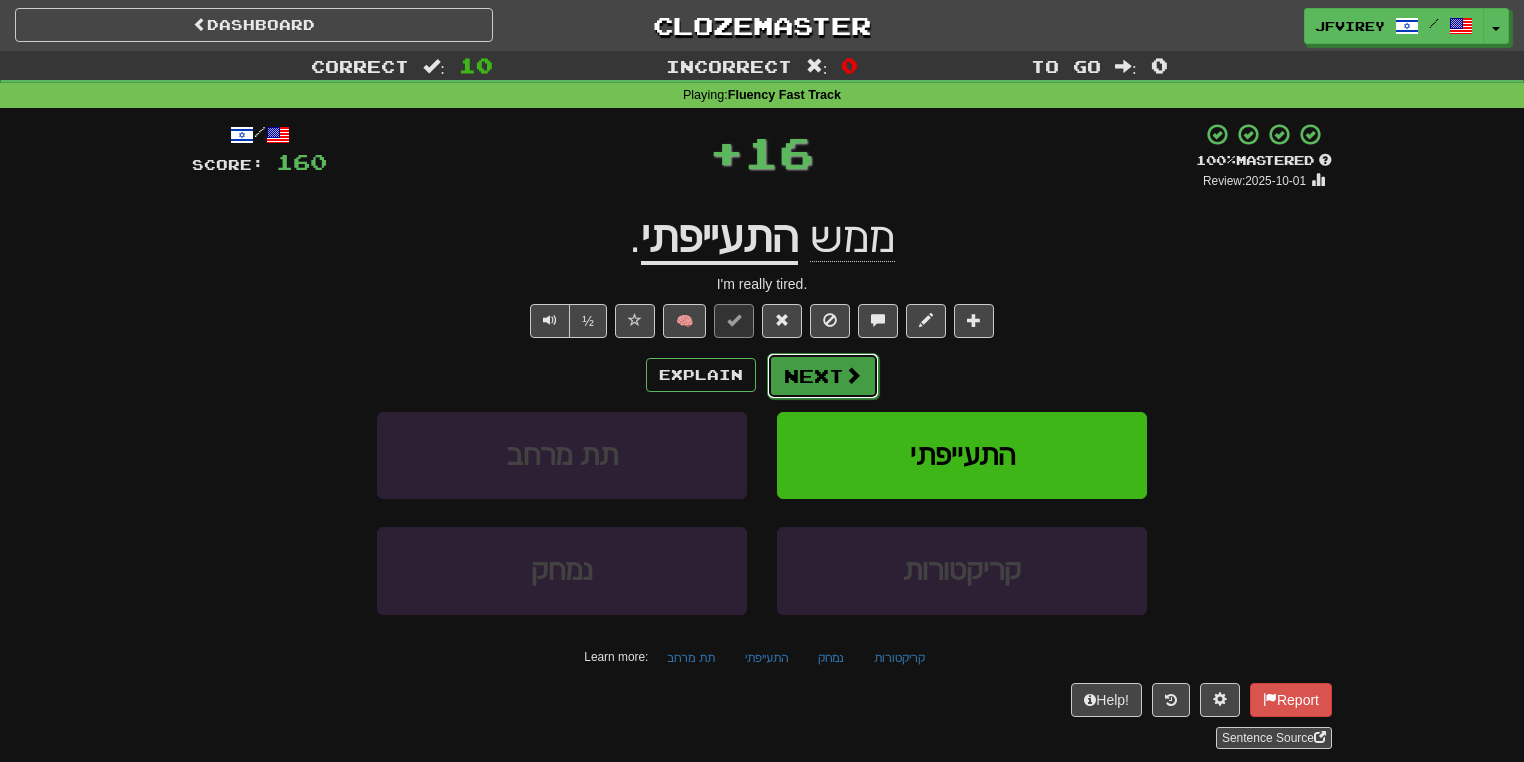 click on "Next" at bounding box center [823, 376] 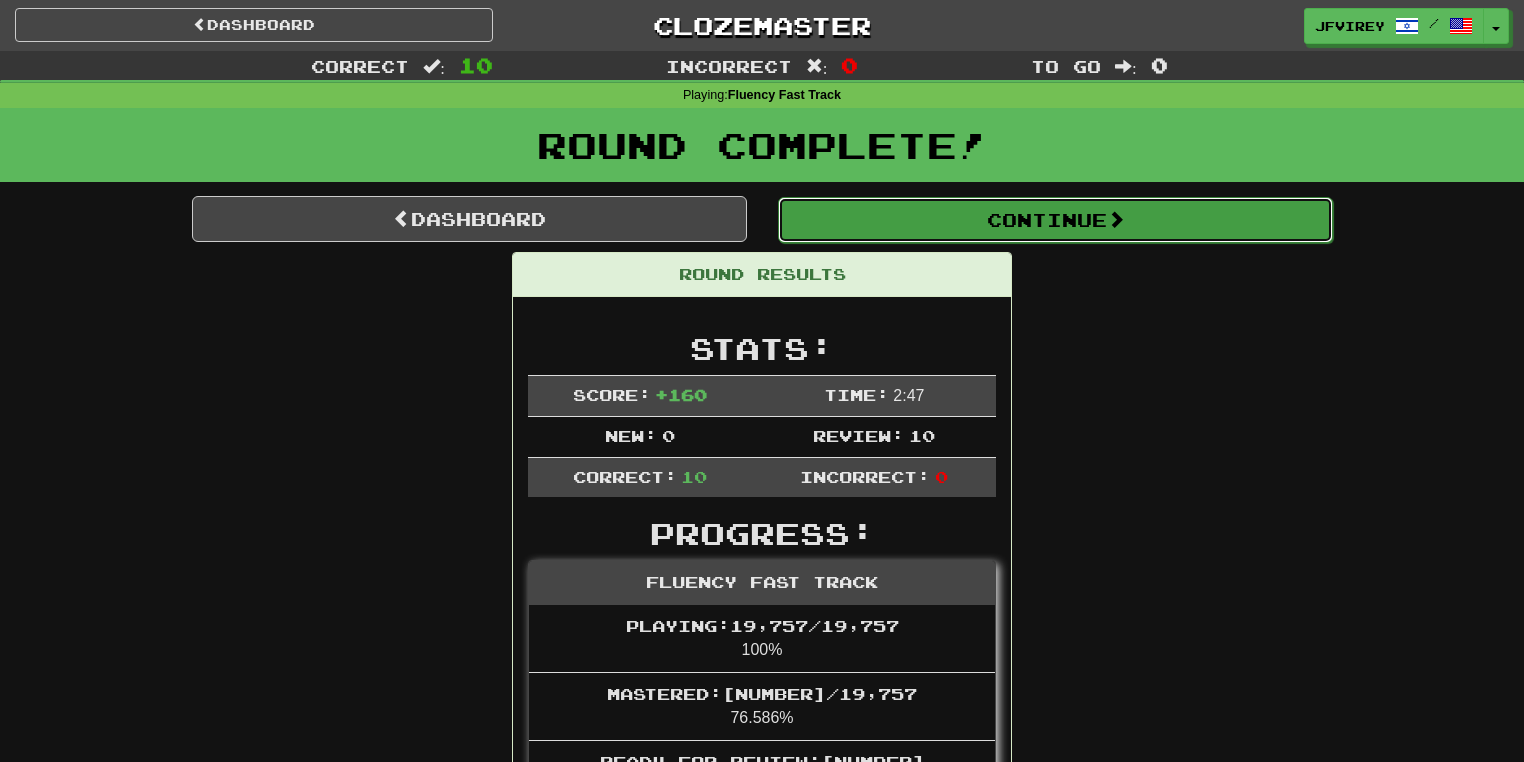 click on "Continue" at bounding box center [1055, 220] 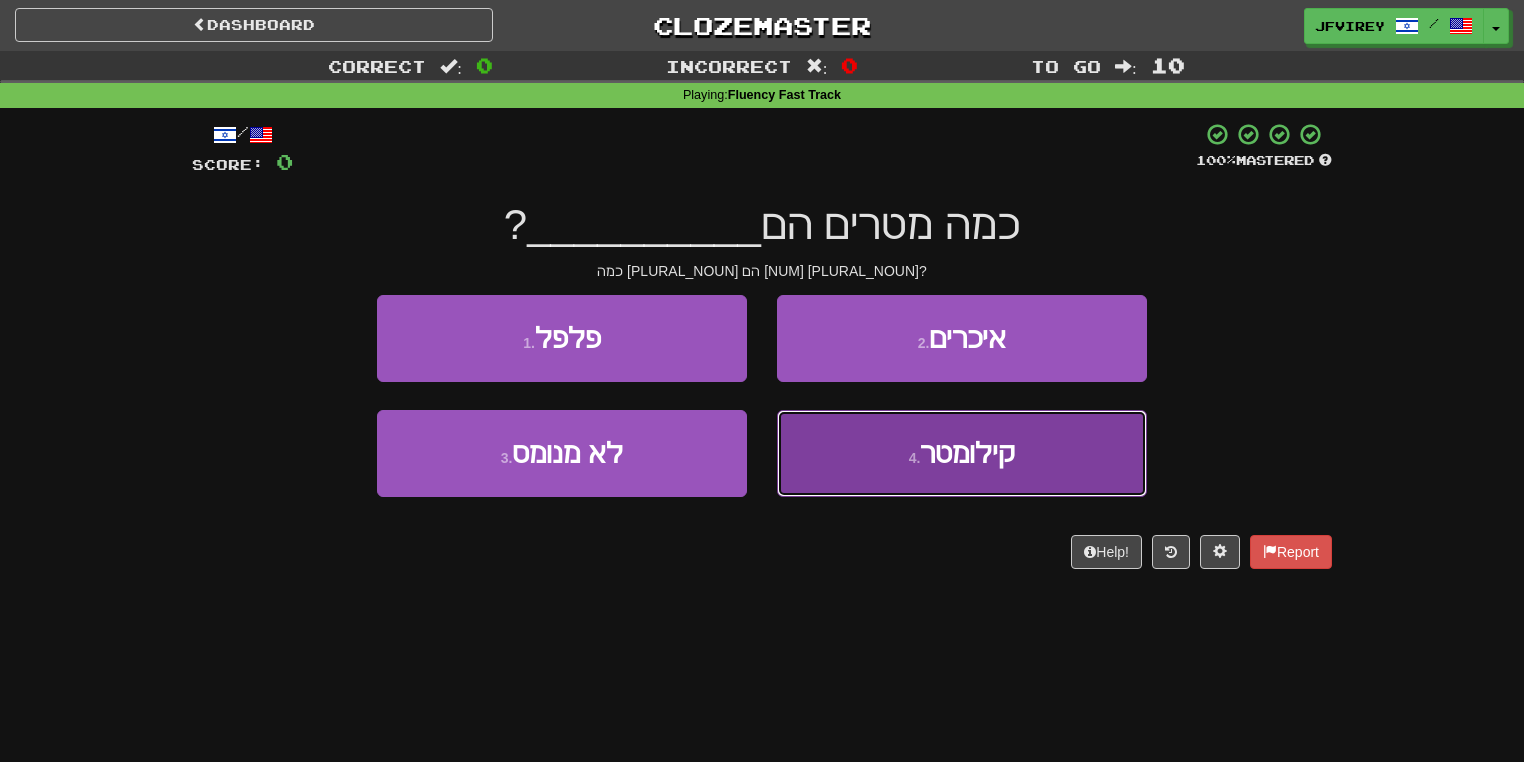 click on "4 .  קילומטר" at bounding box center [962, 453] 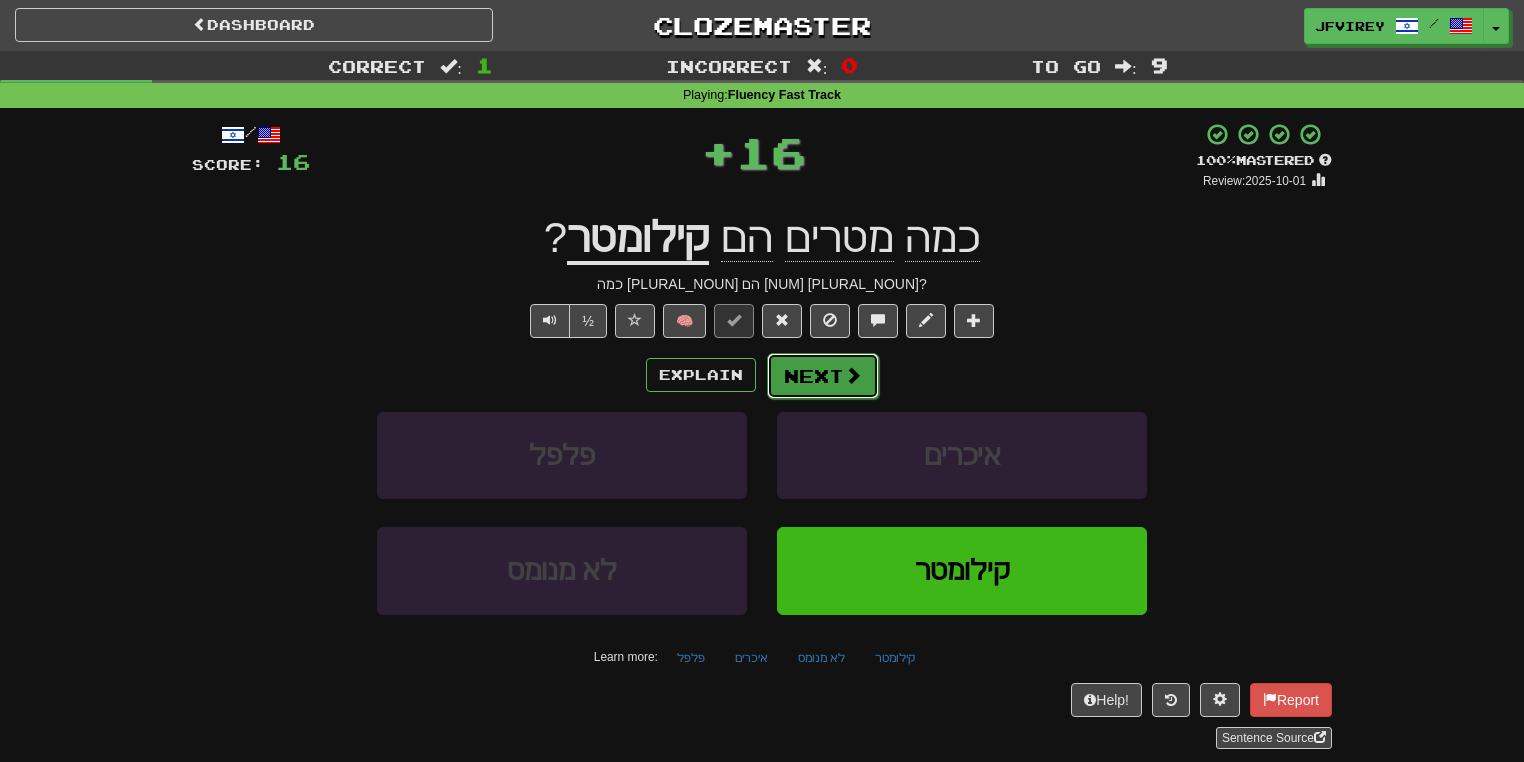 click on "Next" at bounding box center [823, 376] 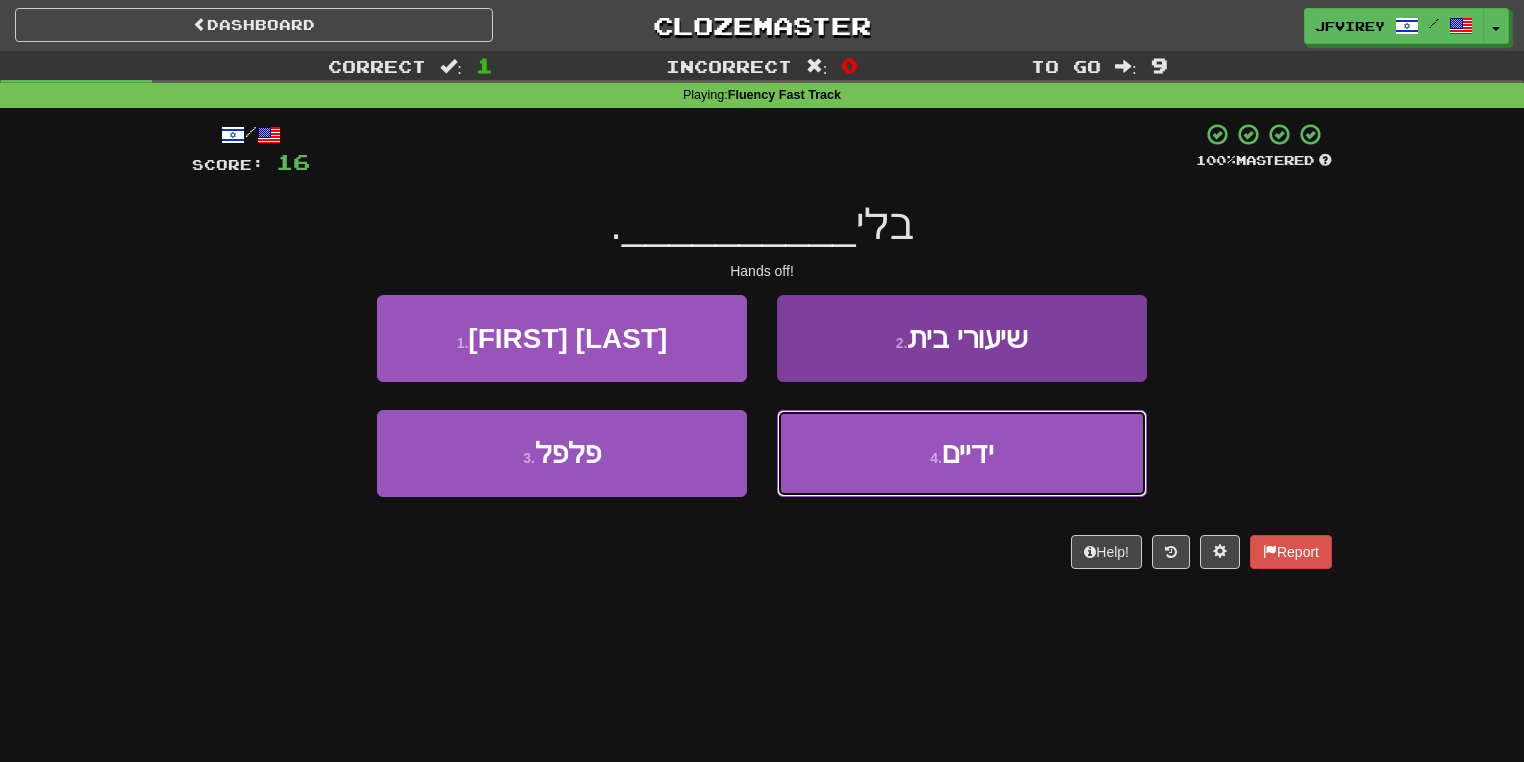 drag, startPoint x: 886, startPoint y: 463, endPoint x: 943, endPoint y: 455, distance: 57.558666 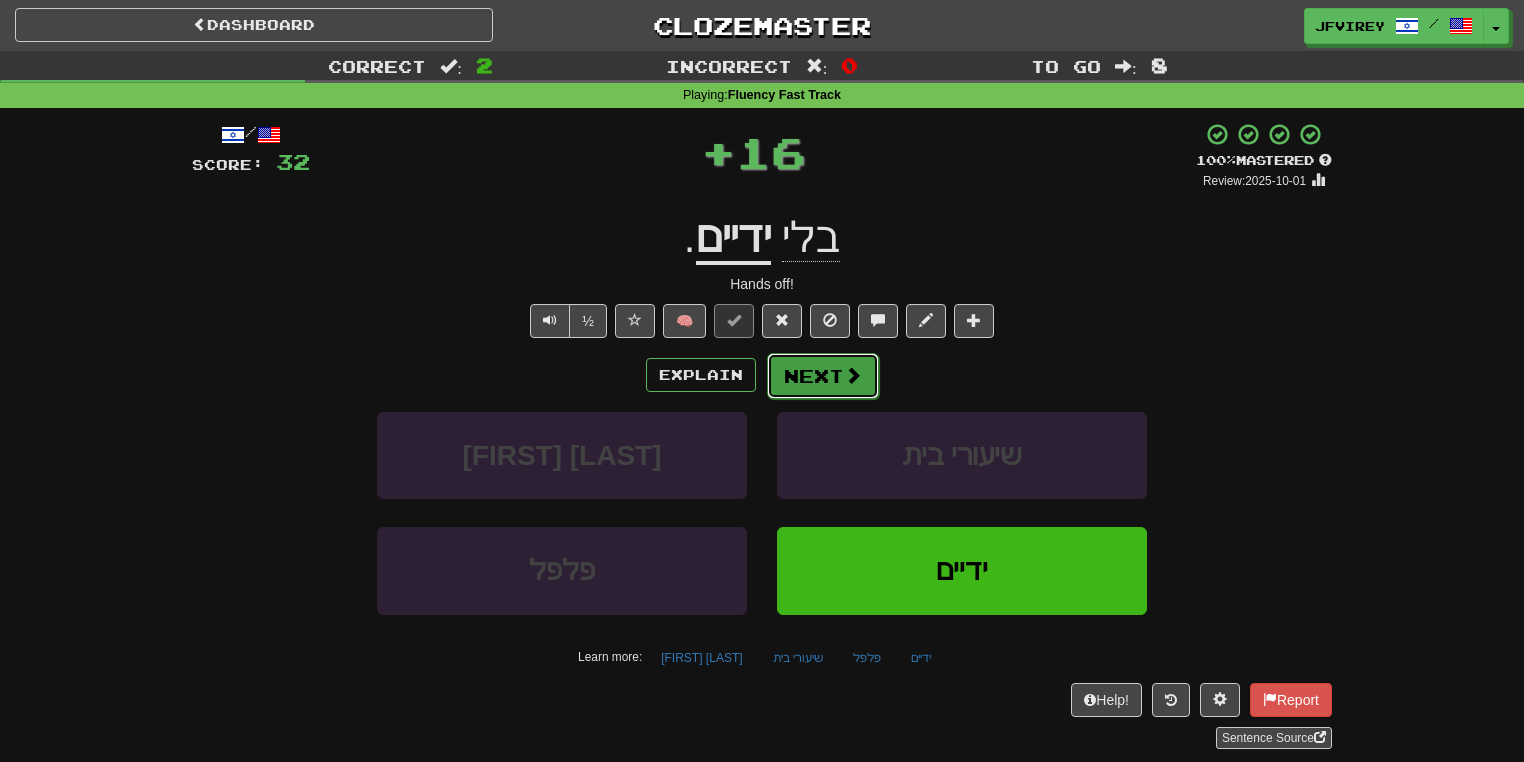 click on "Next" at bounding box center (823, 376) 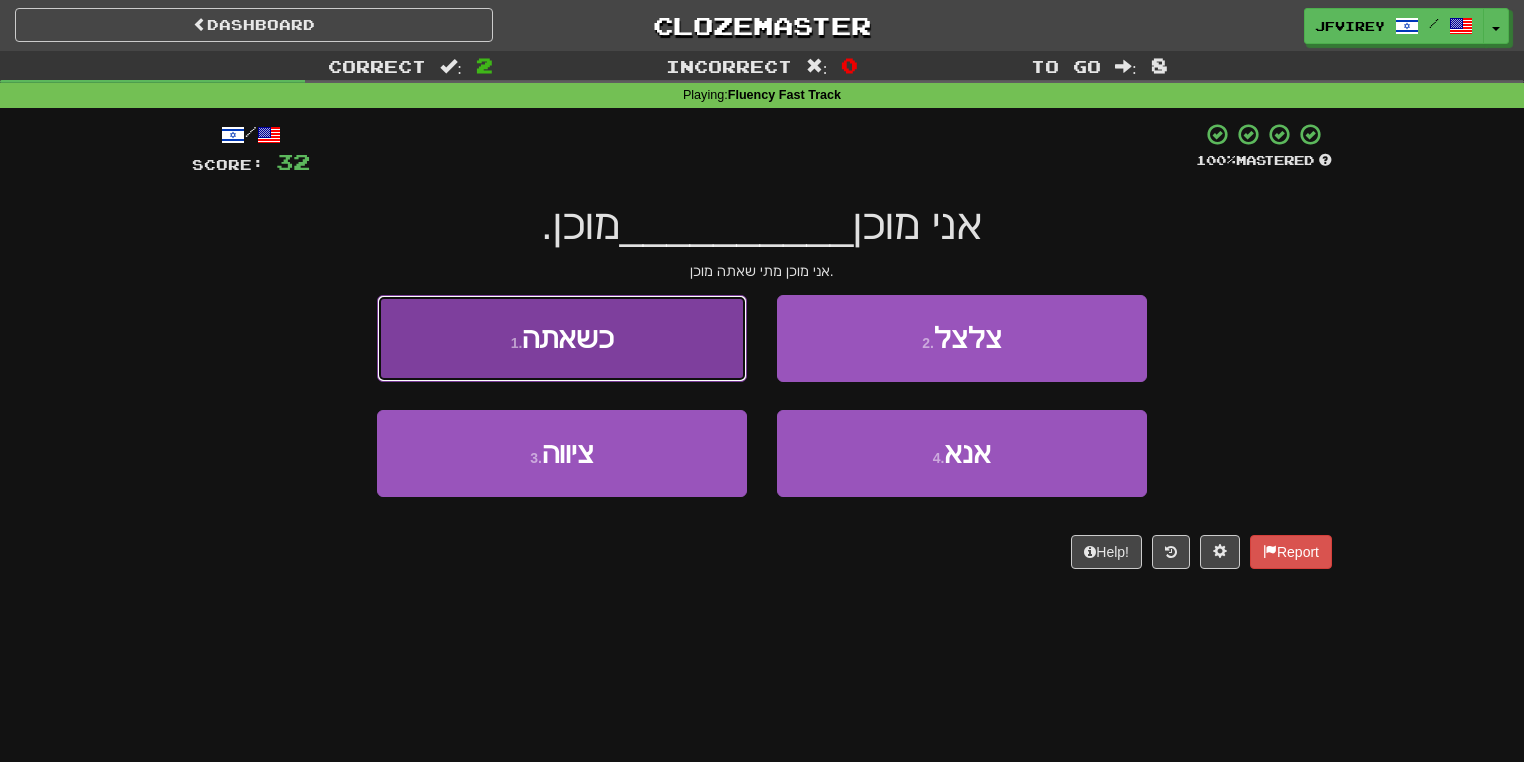 click on "1 .  כשאתה" at bounding box center (562, 338) 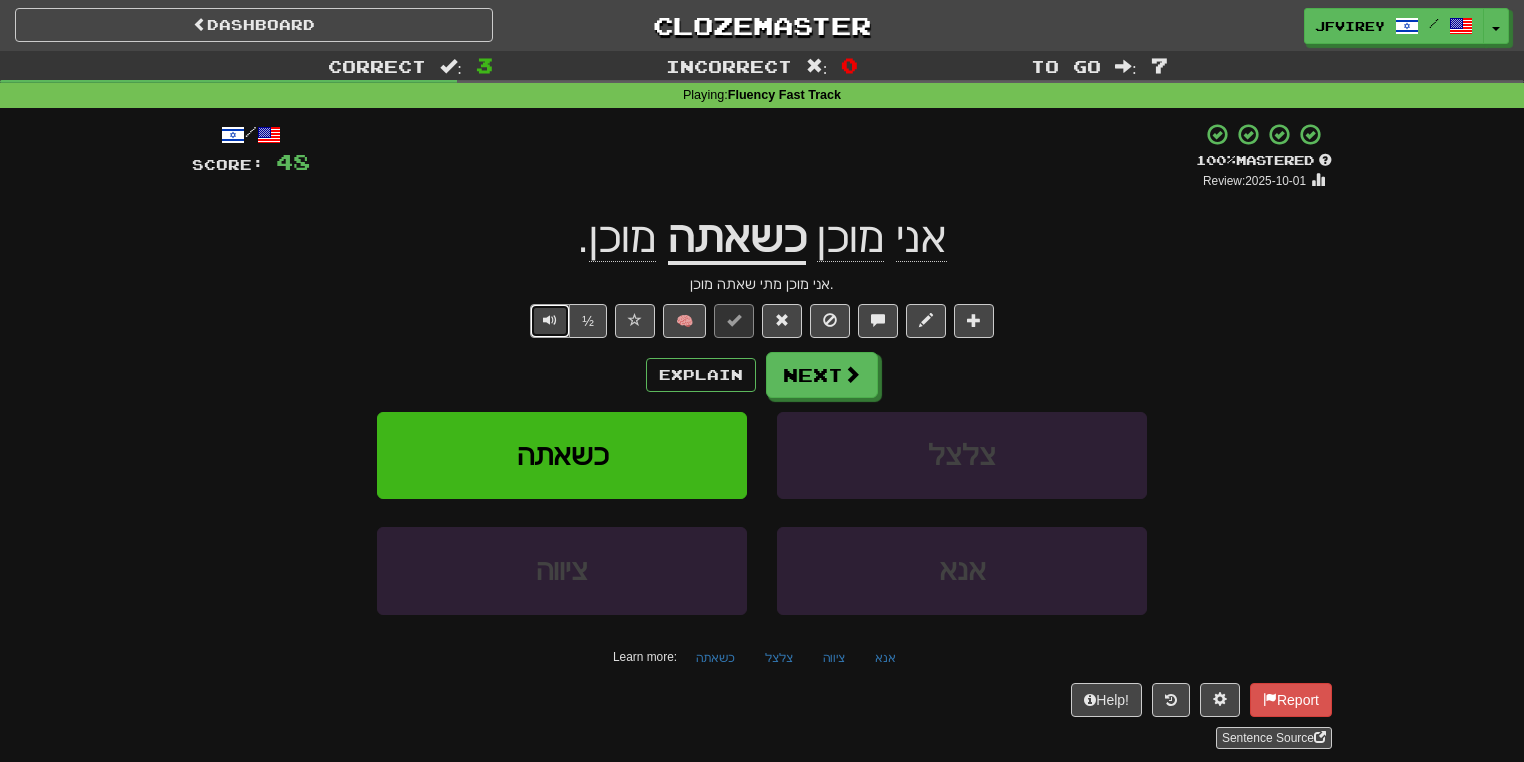 click at bounding box center [550, 320] 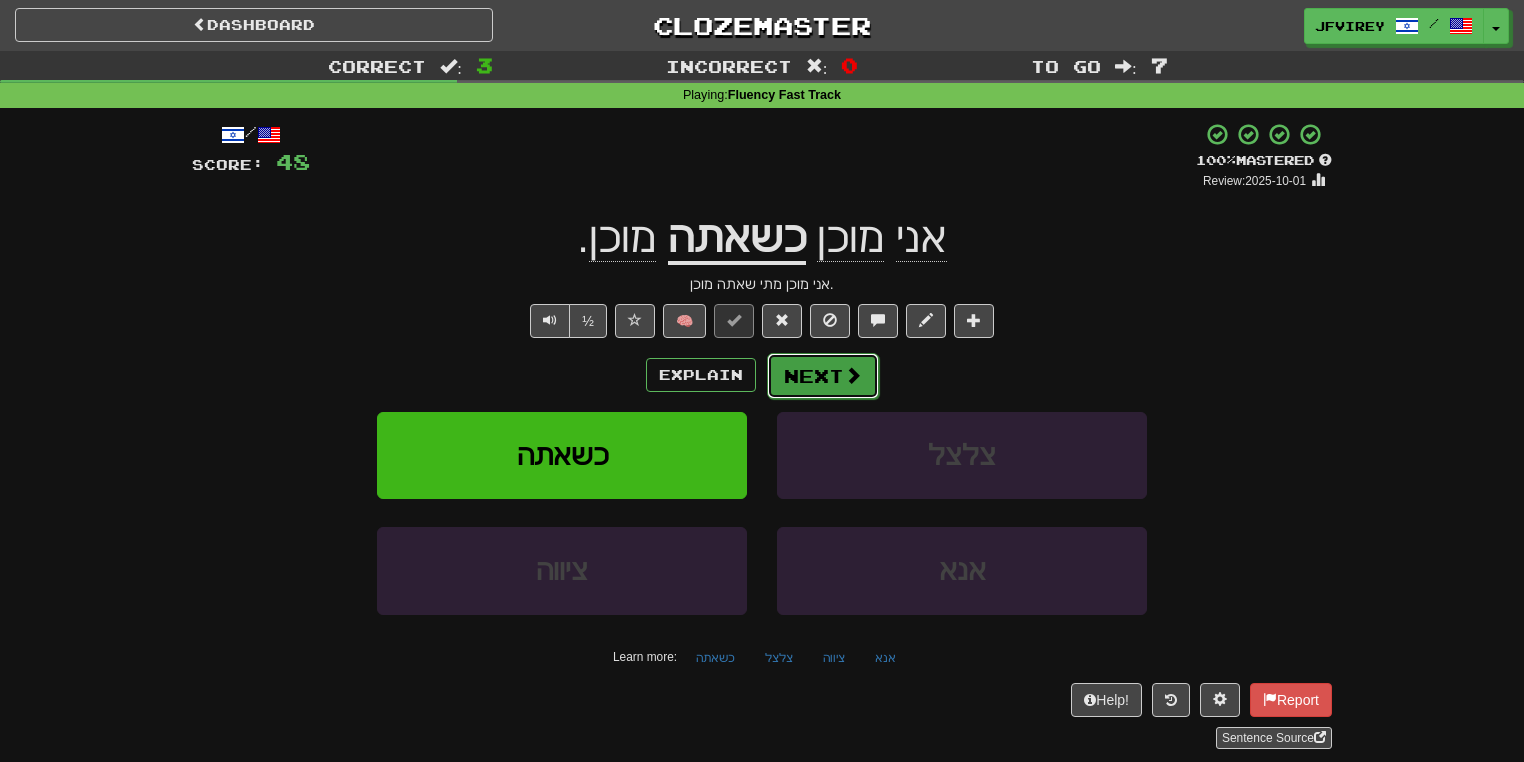click on "Next" at bounding box center (823, 376) 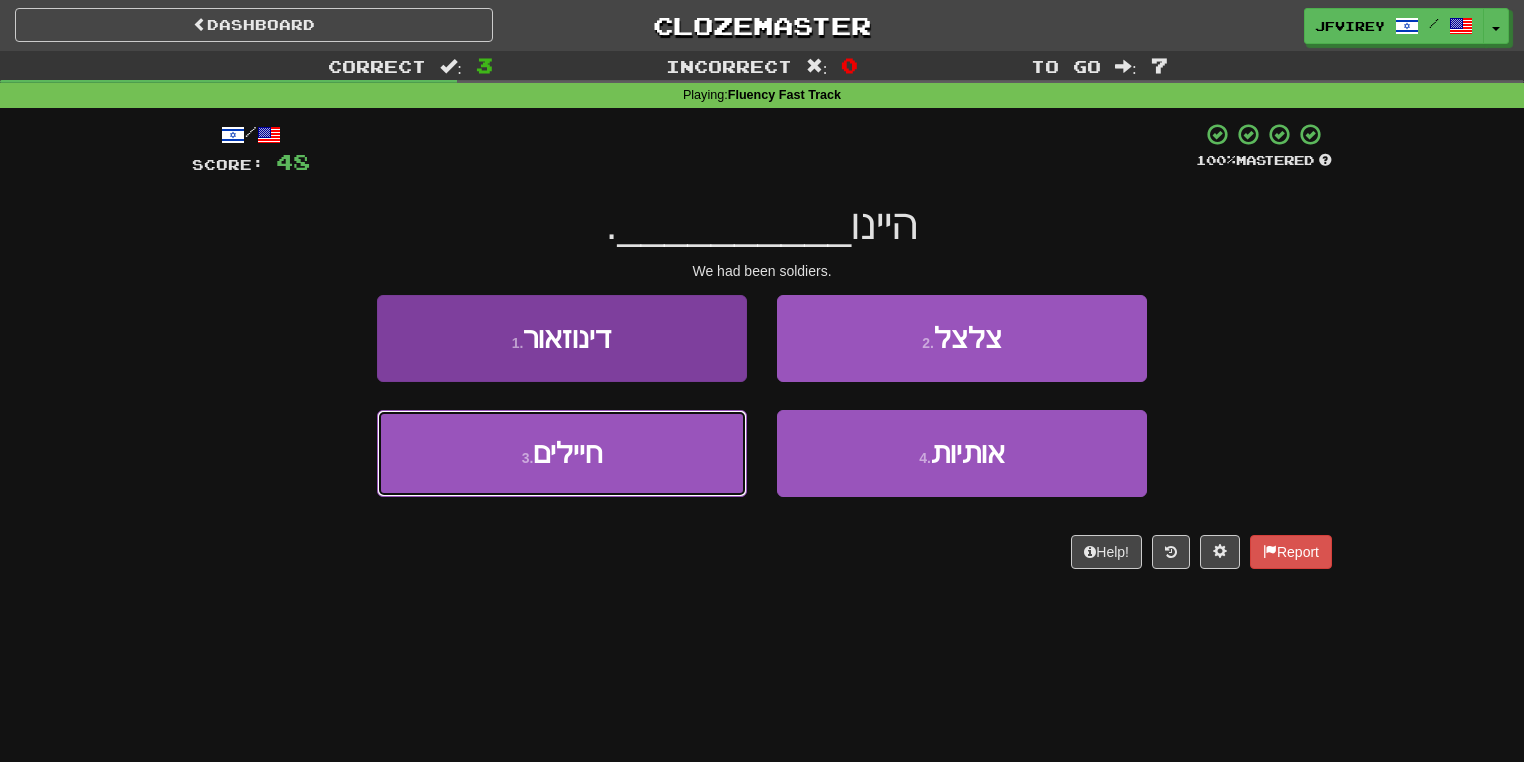 click on "3 .  חיילים" at bounding box center [562, 453] 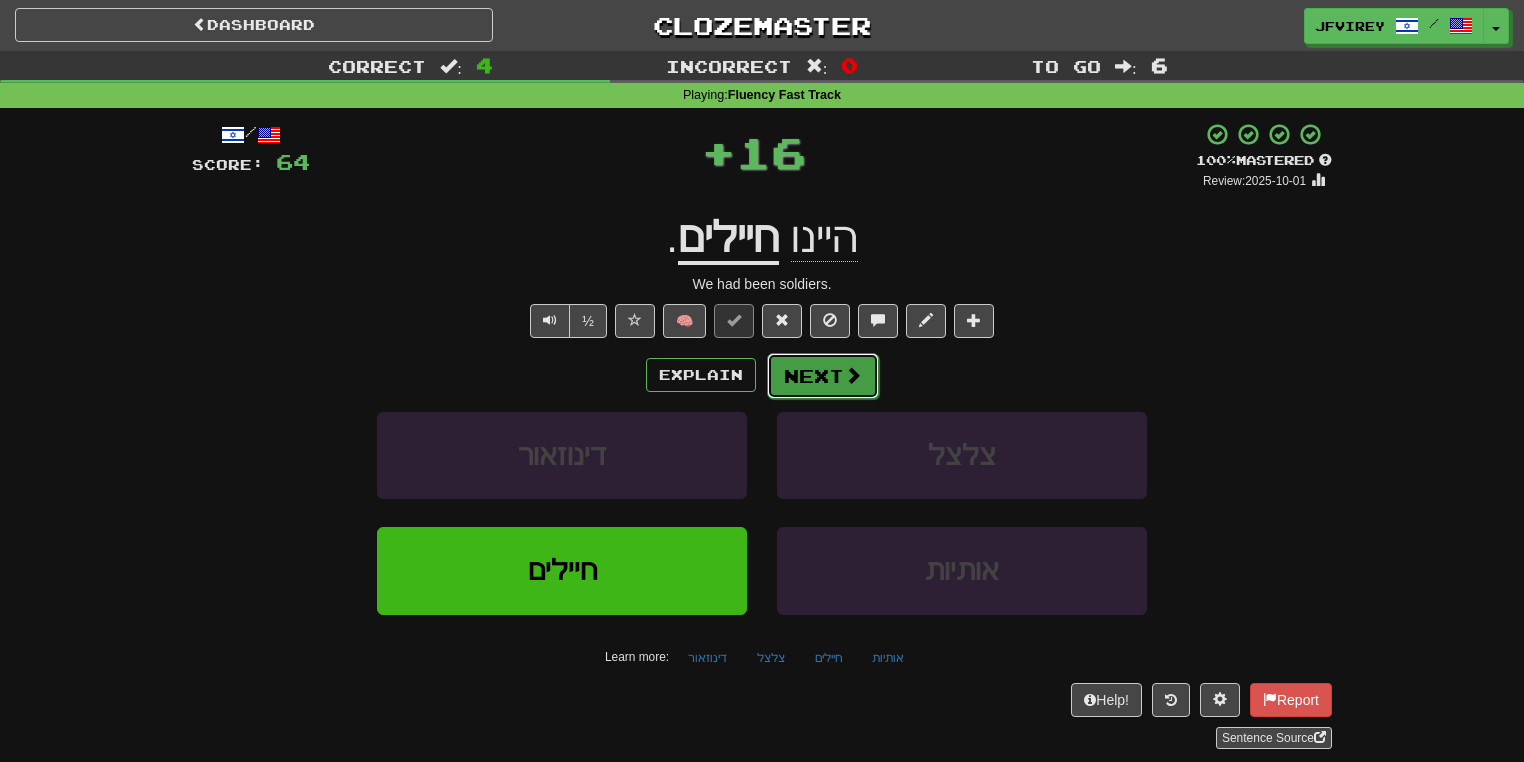 click on "Next" at bounding box center [823, 376] 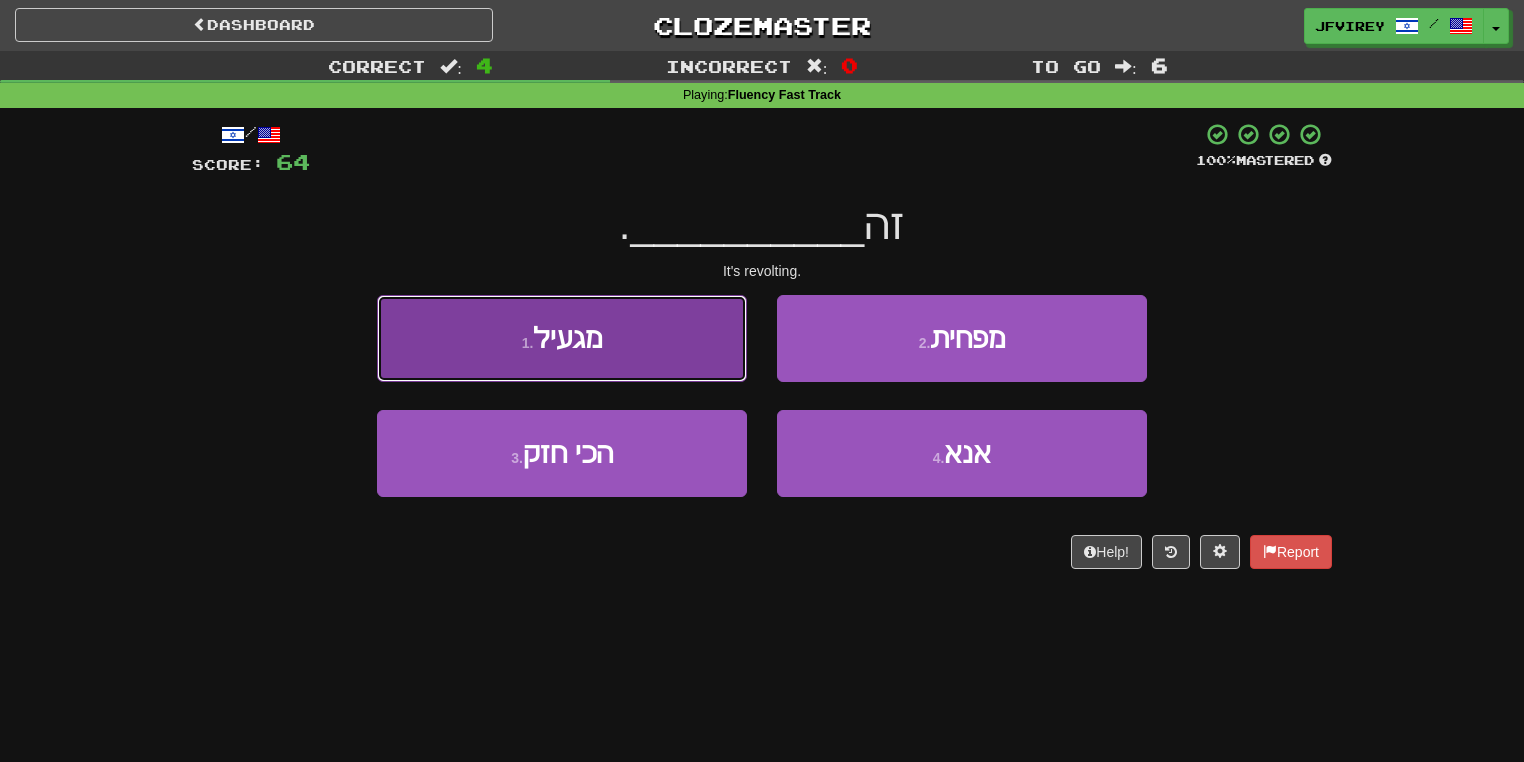 click on "1 .  מגעיל" at bounding box center (562, 338) 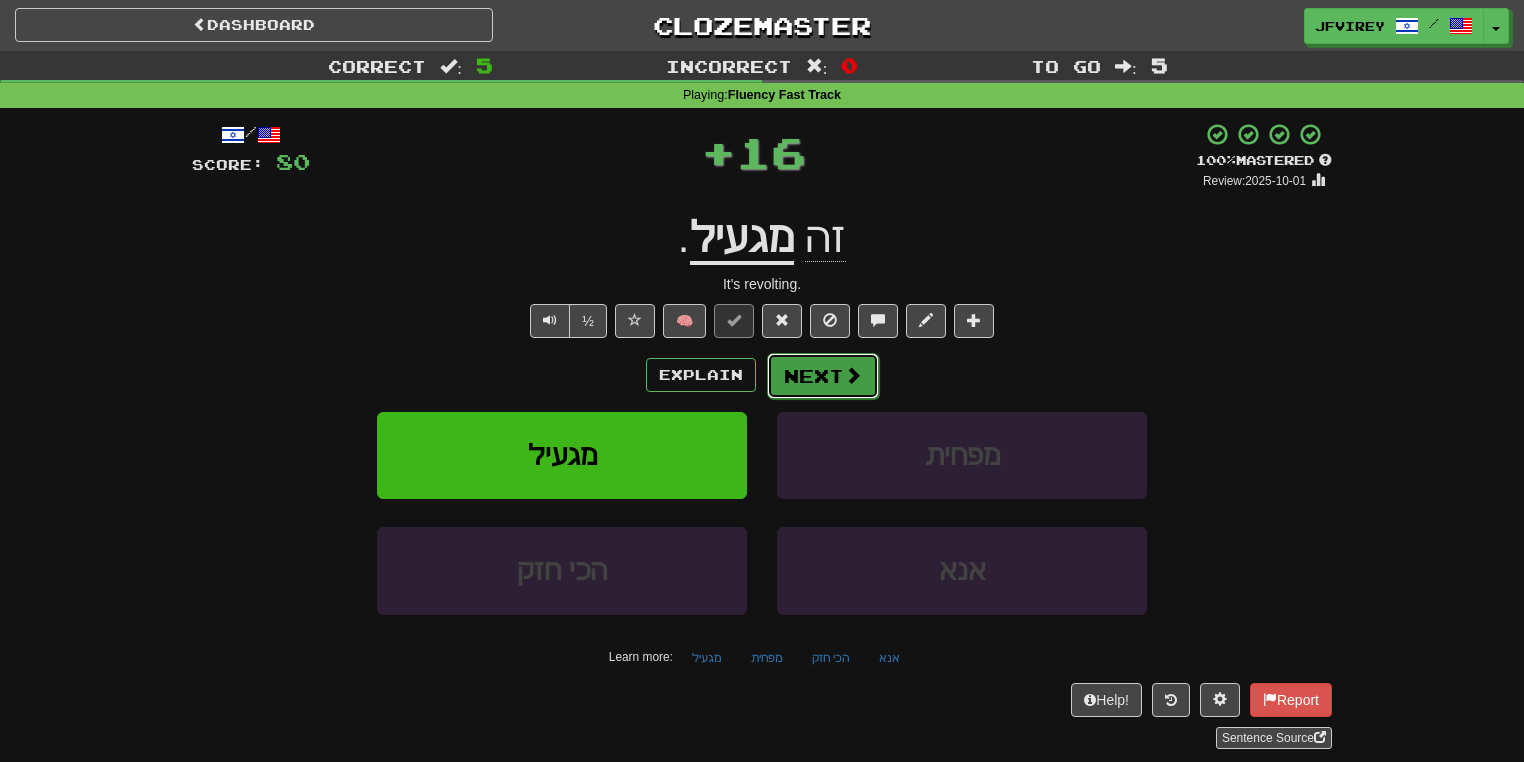 click on "Next" at bounding box center [823, 376] 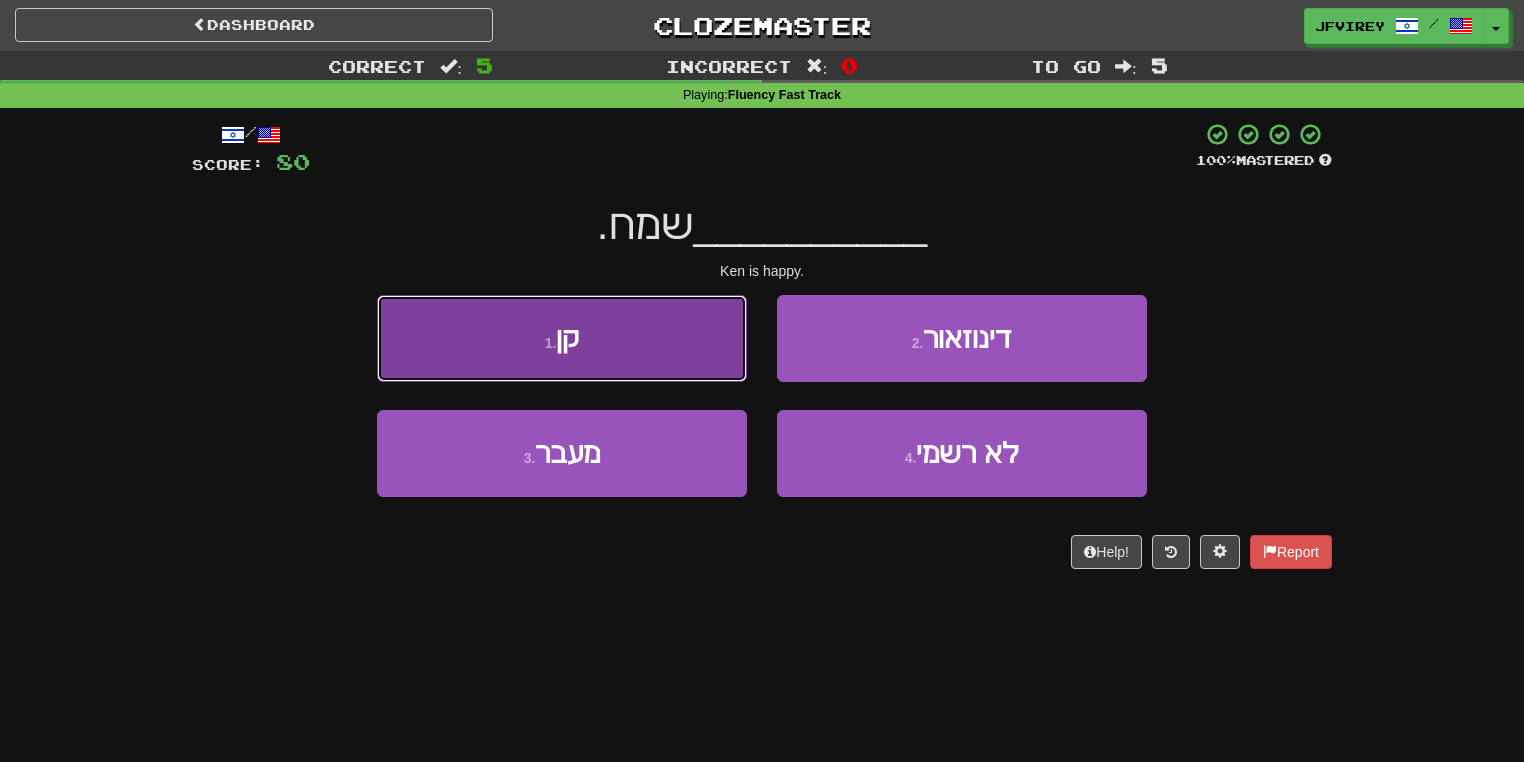 click on "1 .  קן" at bounding box center (562, 338) 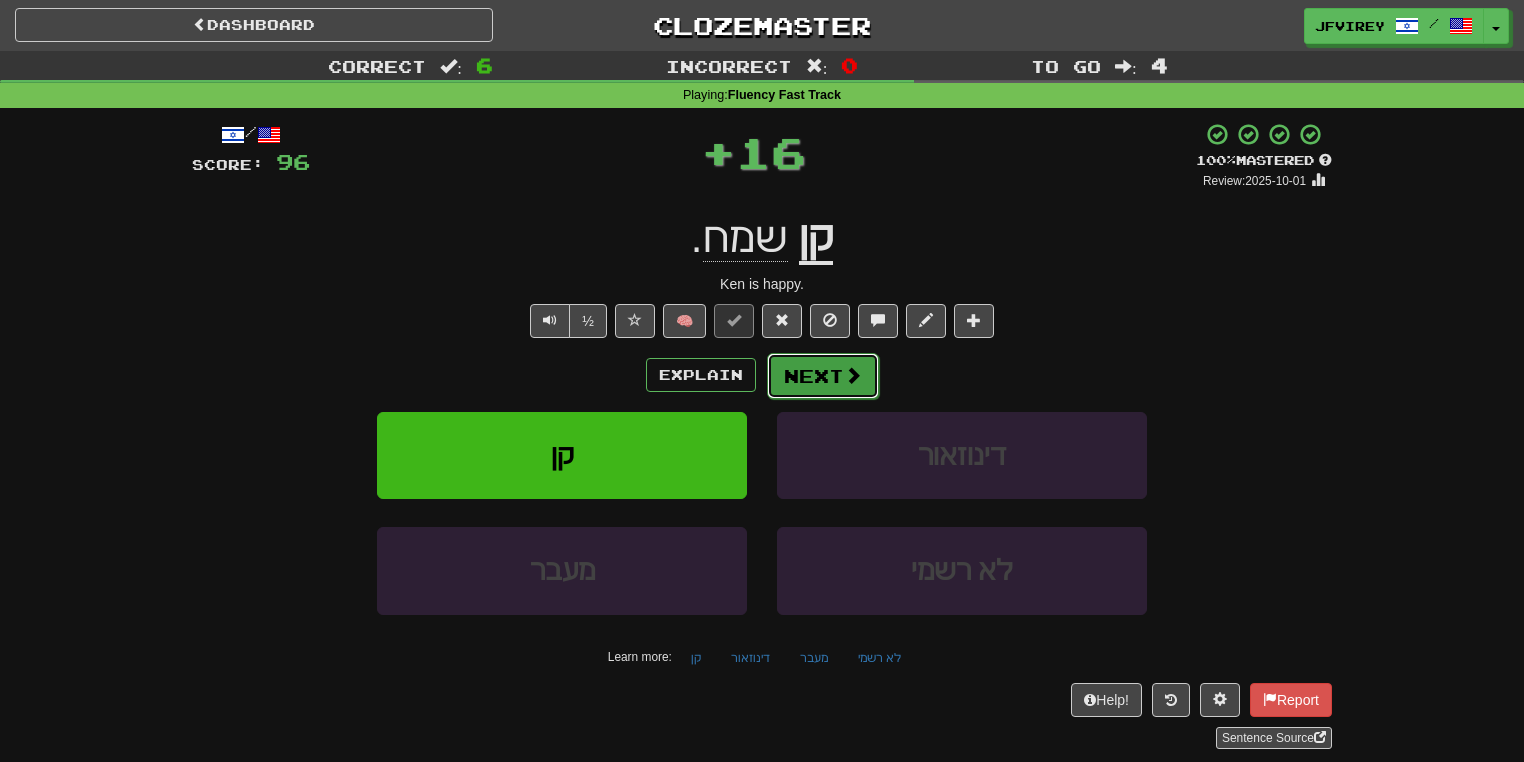 click on "Next" at bounding box center (823, 376) 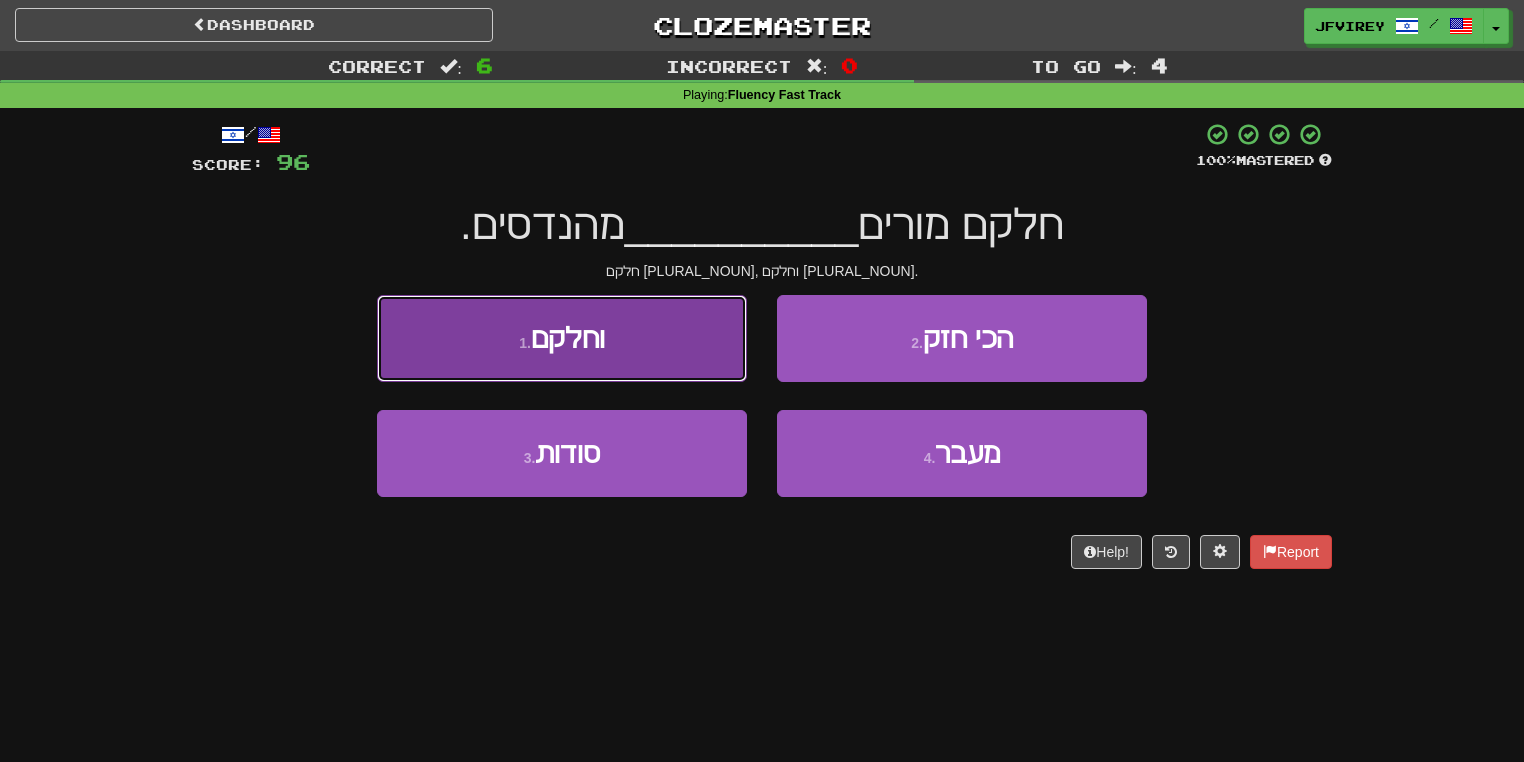 click on "1 ." at bounding box center [525, 343] 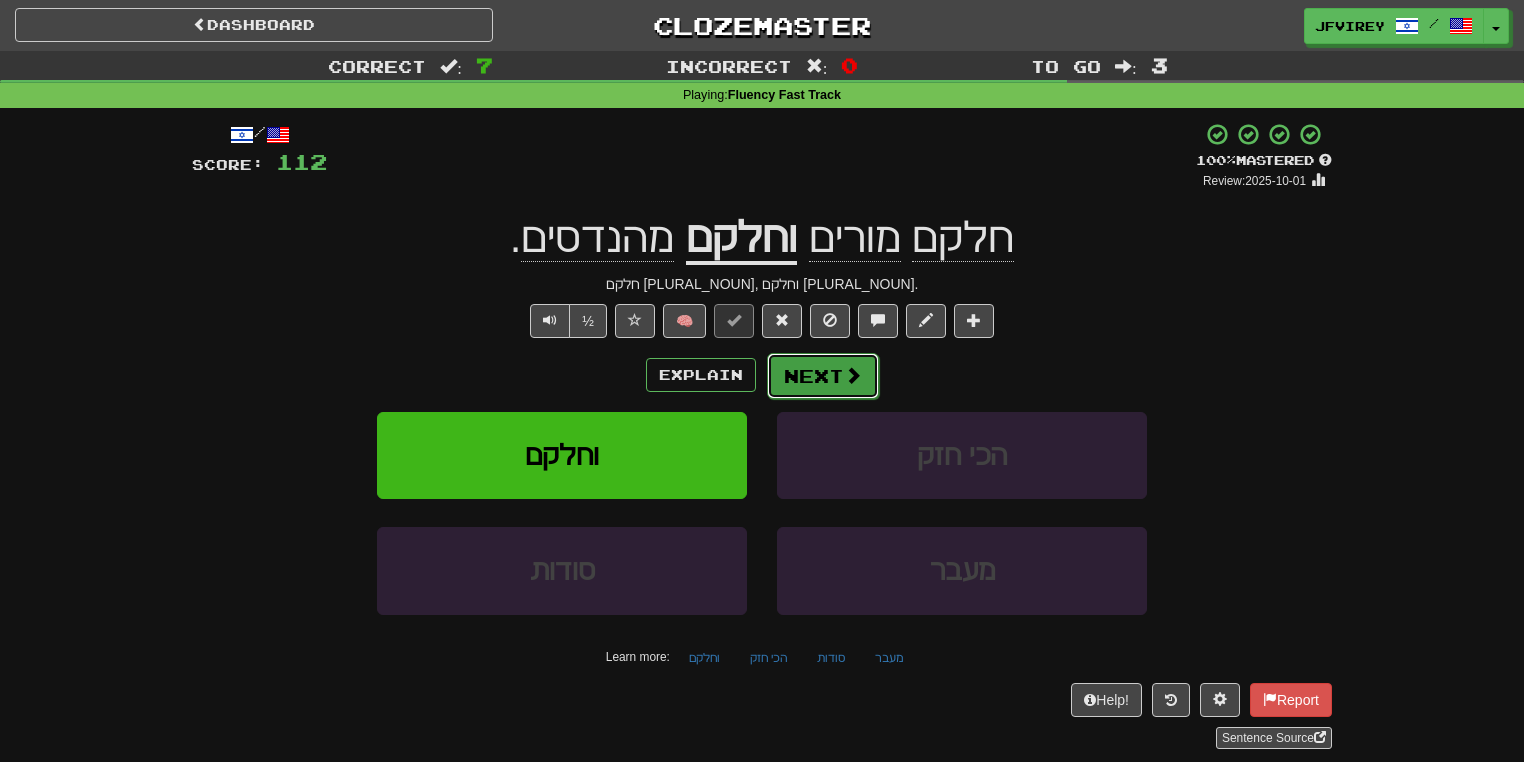 click on "Next" at bounding box center (823, 376) 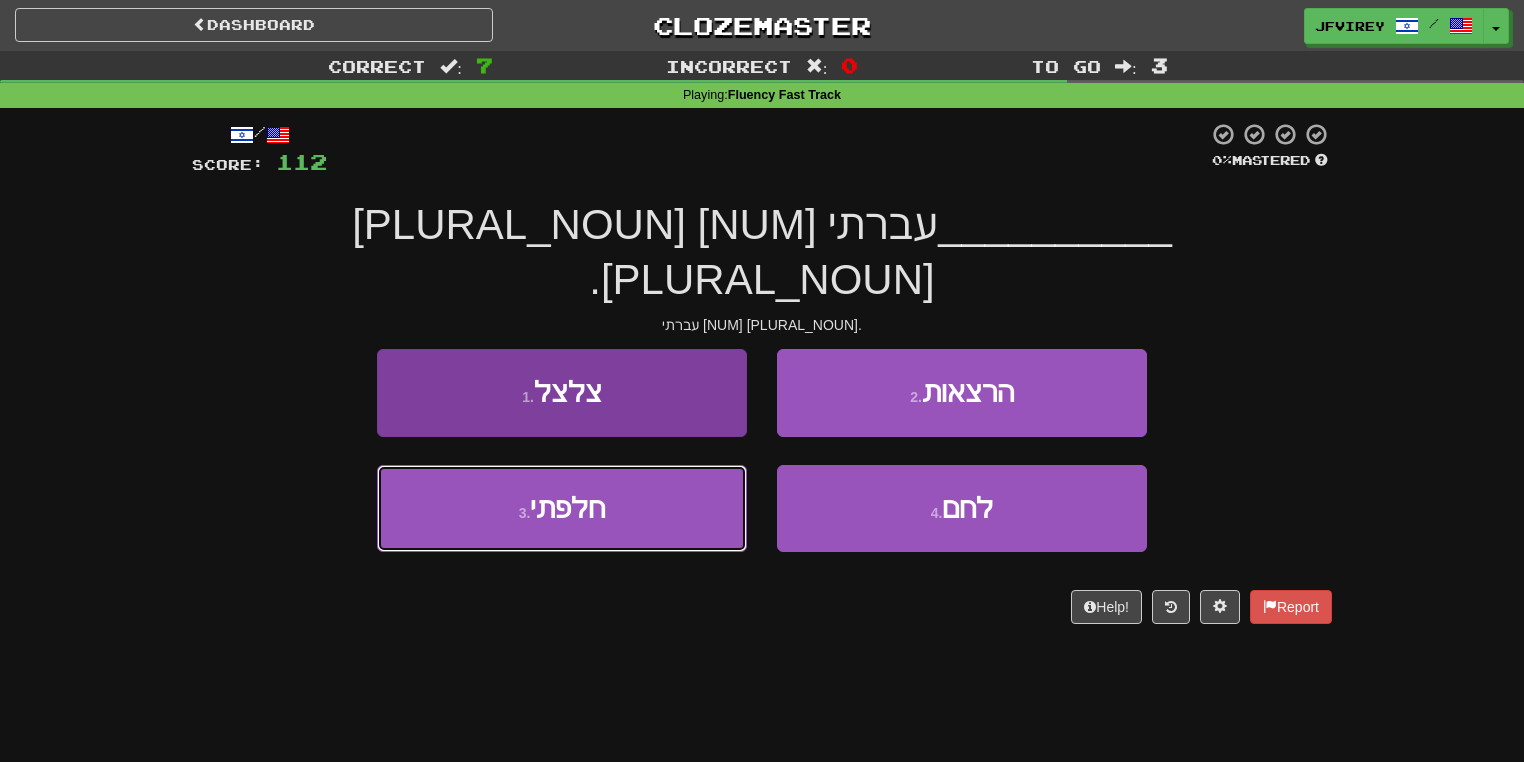 click on "3 .  חלפתי" at bounding box center [562, 508] 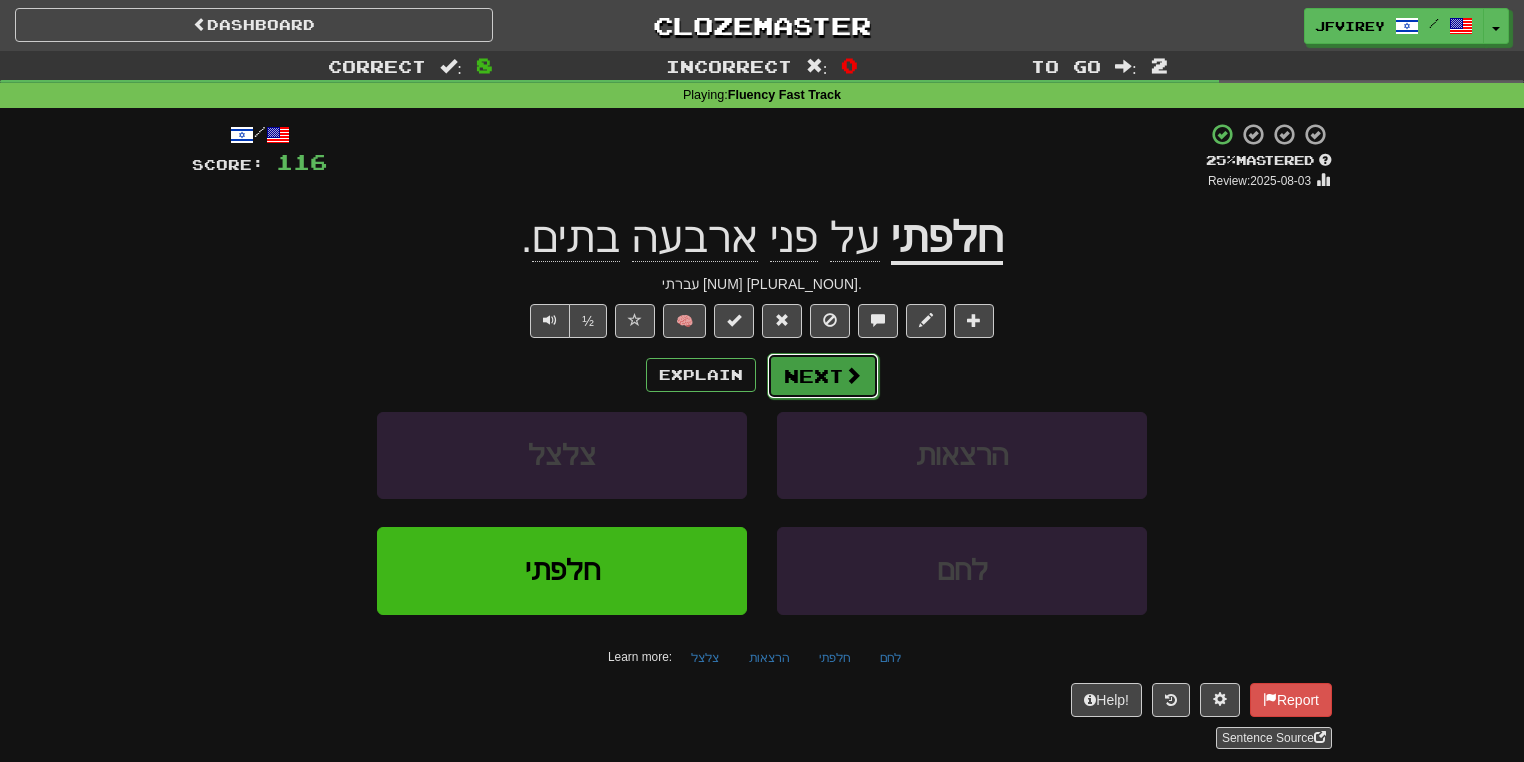 click on "Next" at bounding box center [823, 376] 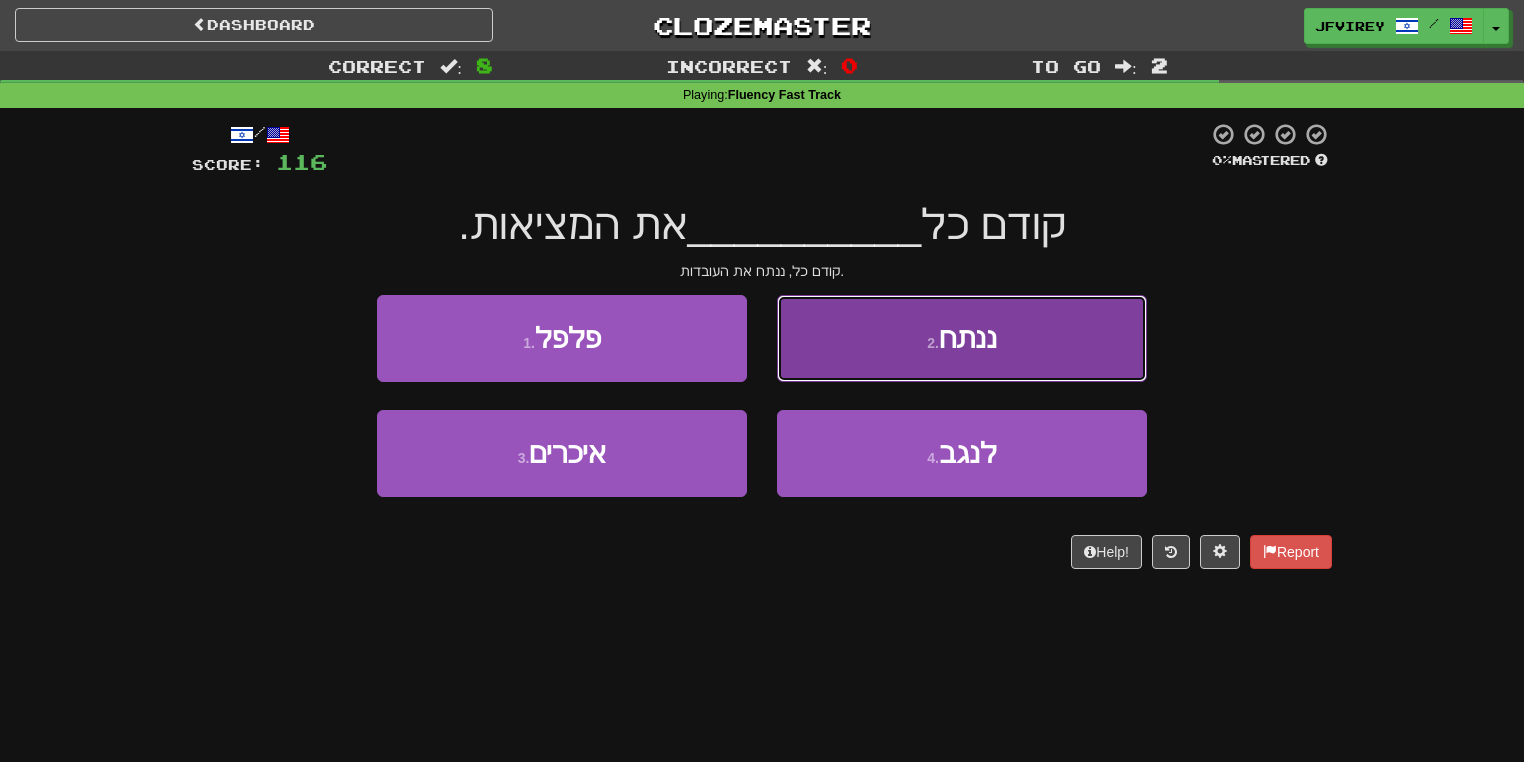 click on "2 .  ננתח" at bounding box center (962, 338) 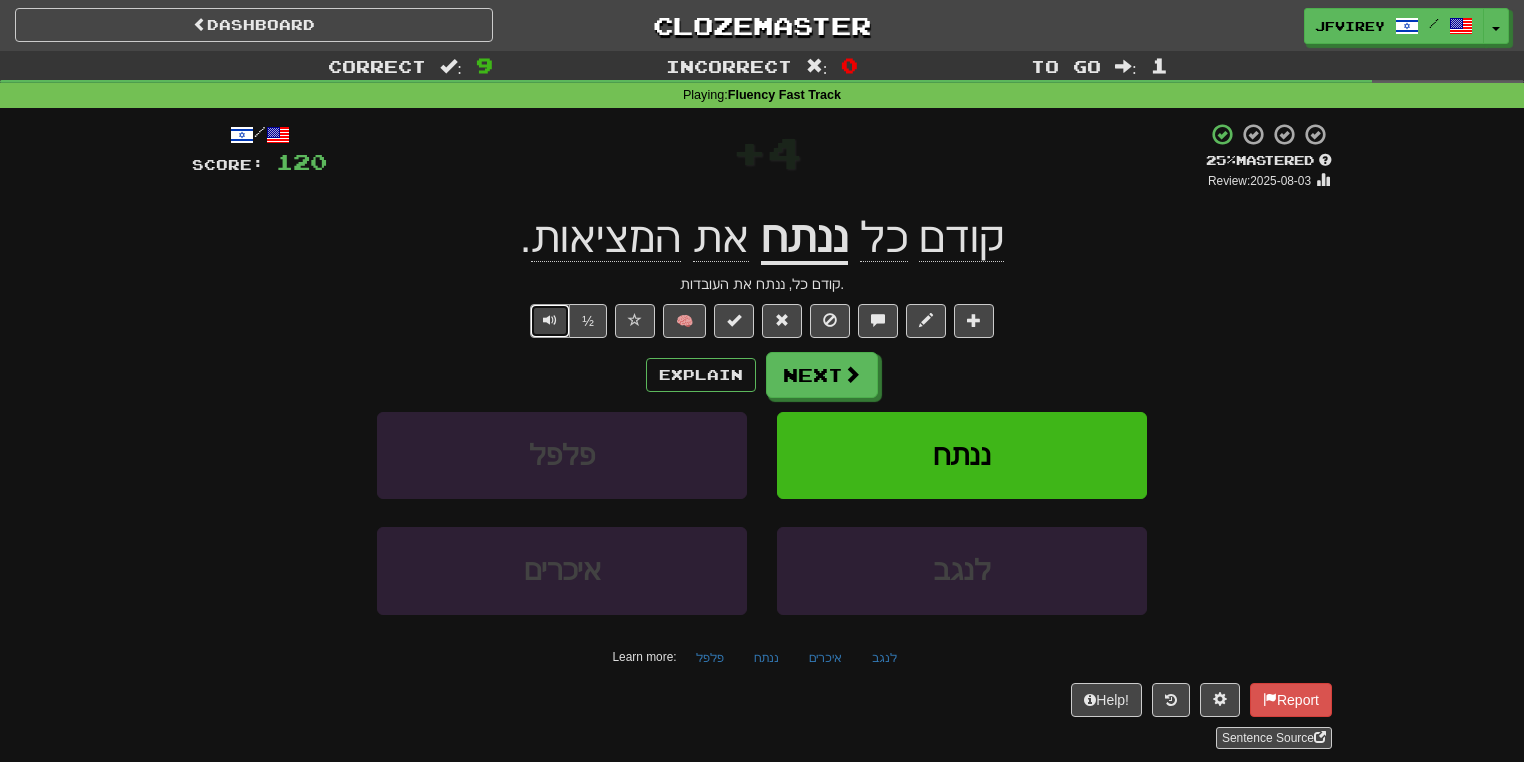 click at bounding box center (550, 321) 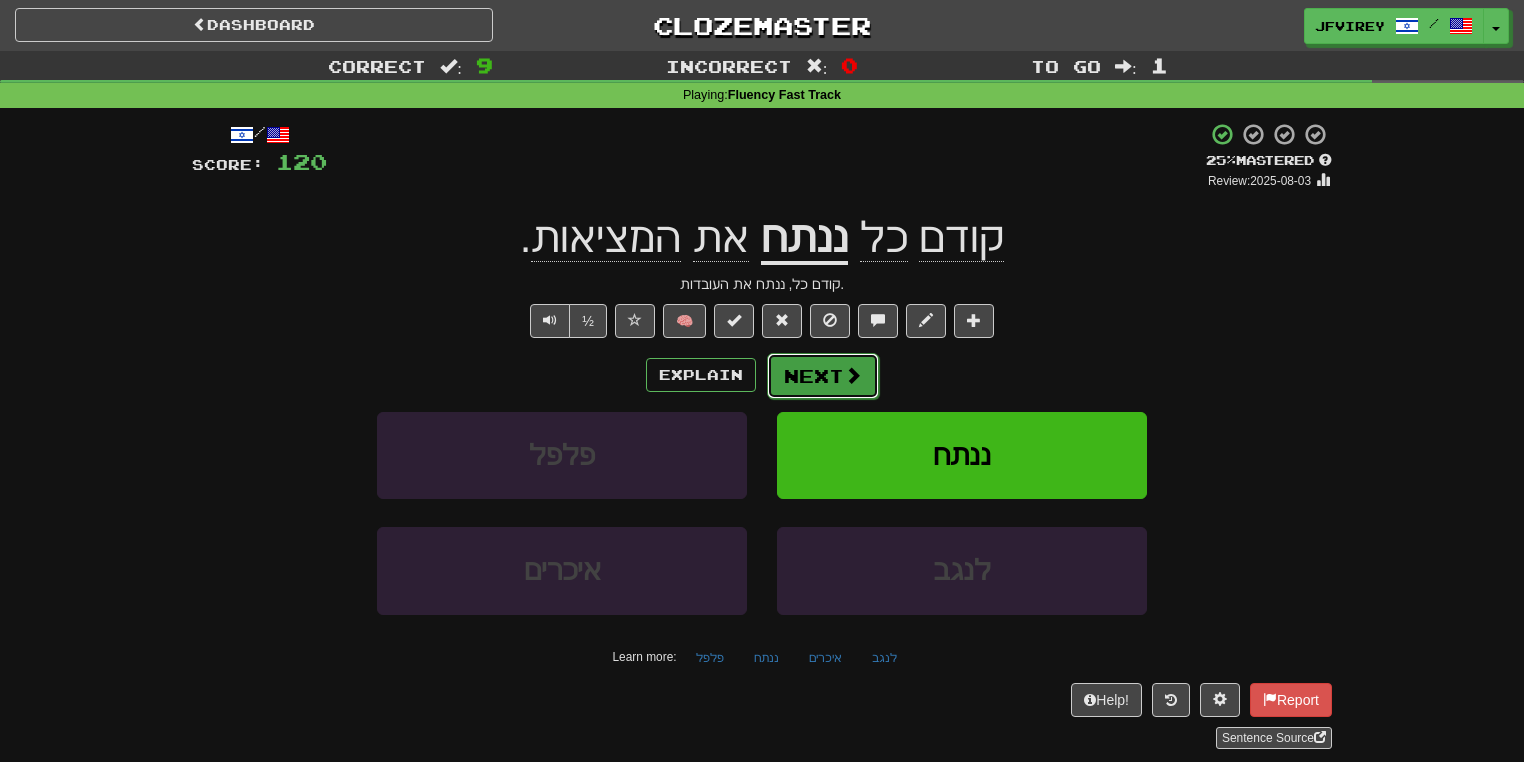 click on "Next" at bounding box center (823, 376) 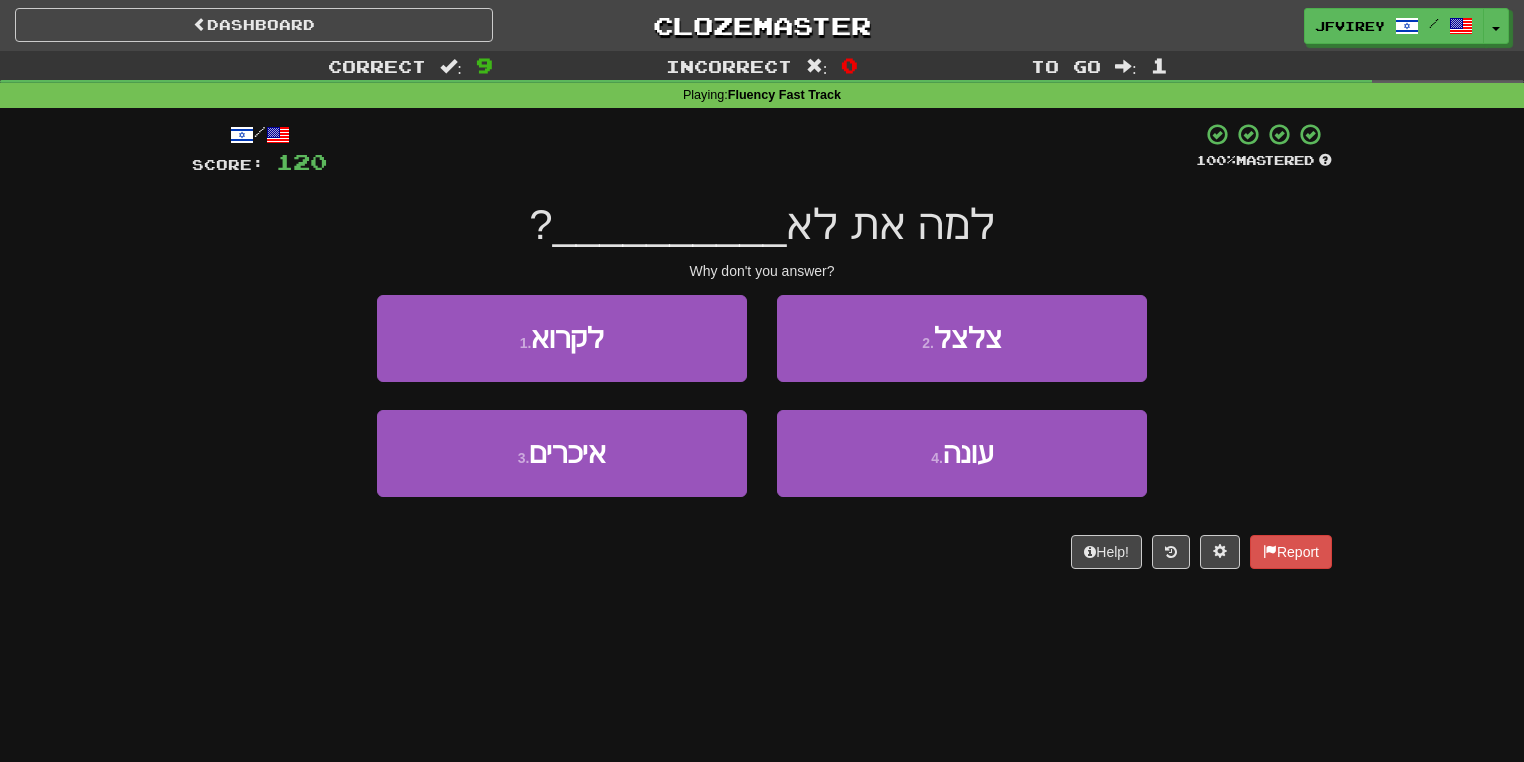 click on "4 .  עונה" at bounding box center [962, 467] 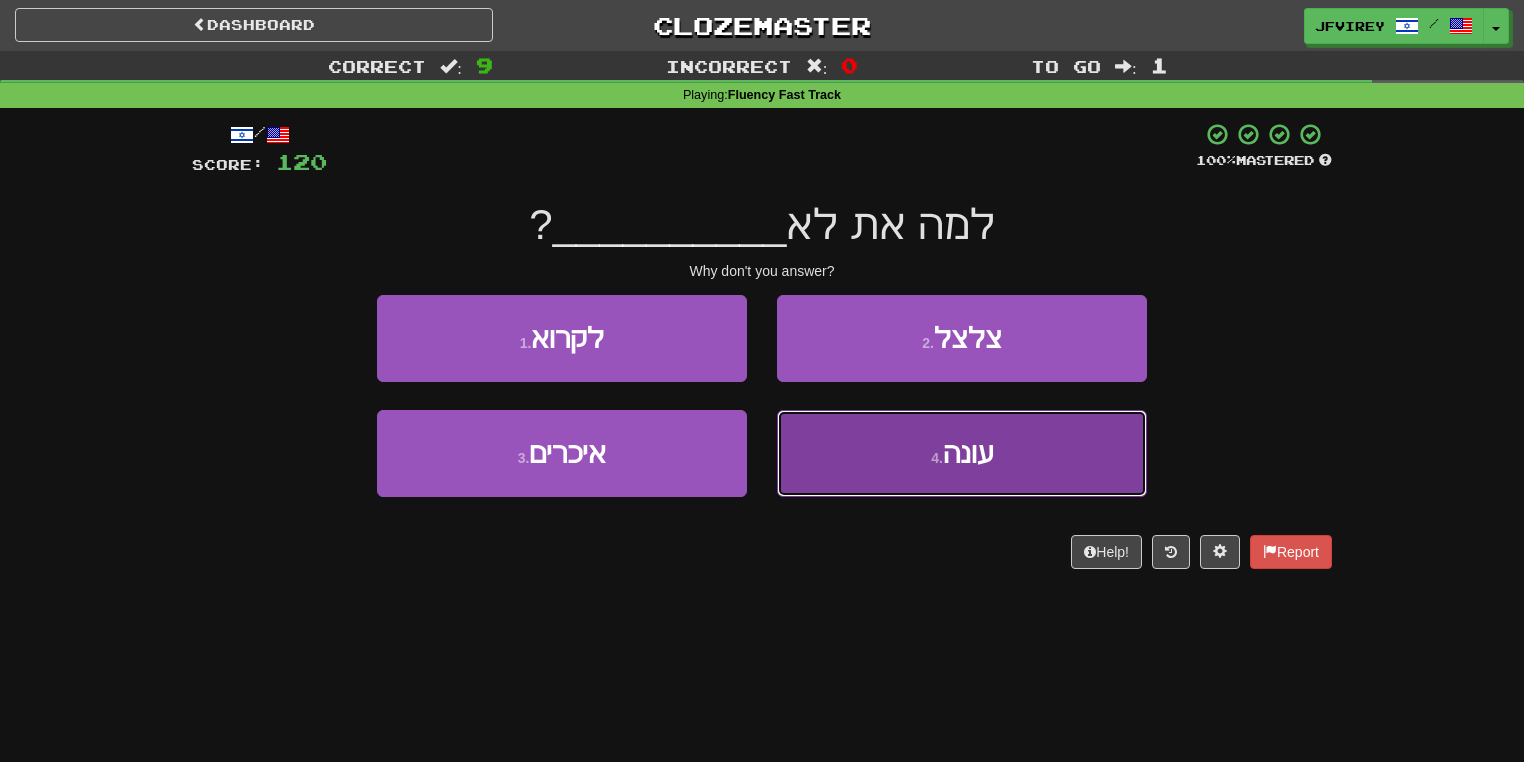 click on "4 .  עונה" at bounding box center (962, 453) 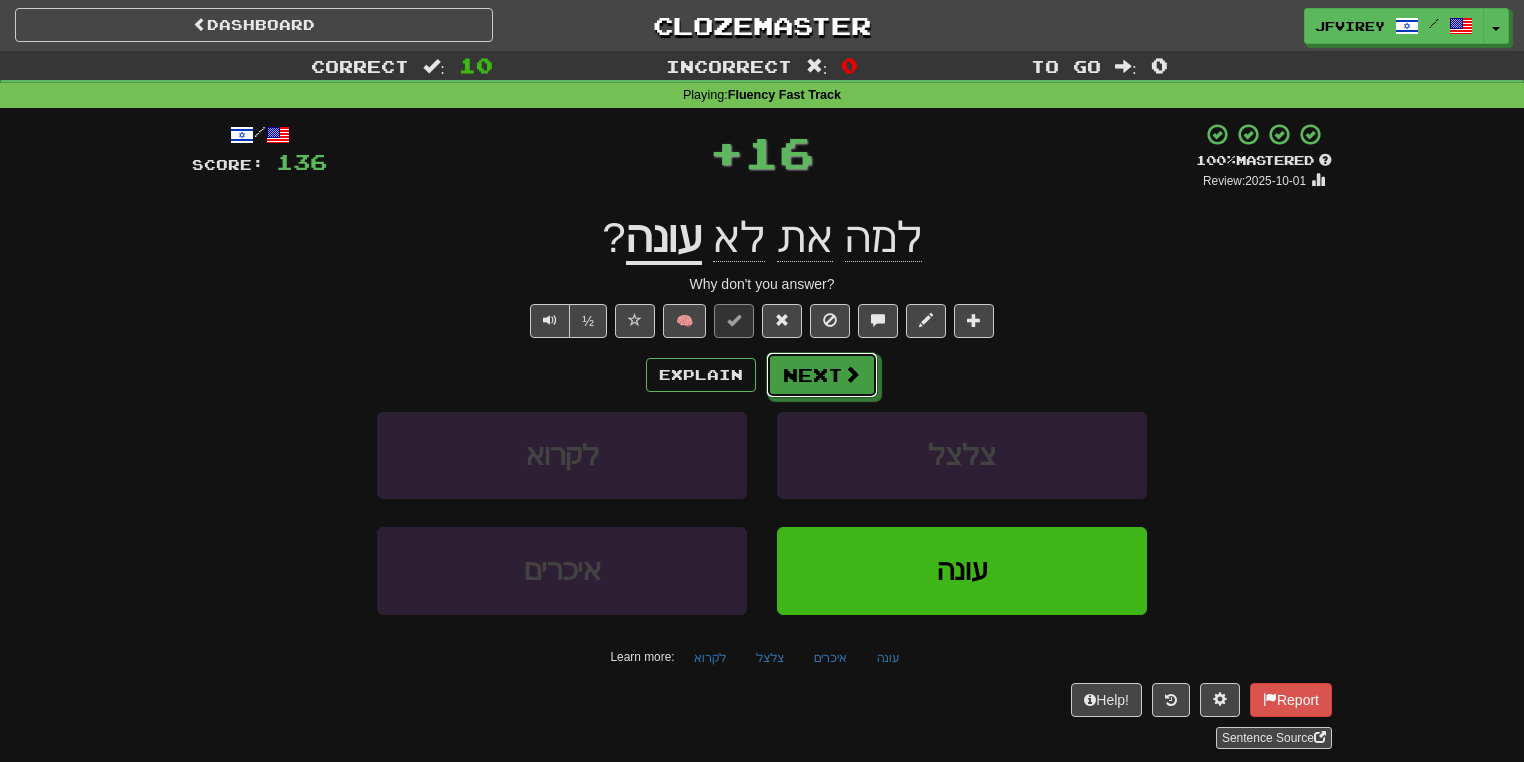 click on "Next" at bounding box center [822, 375] 